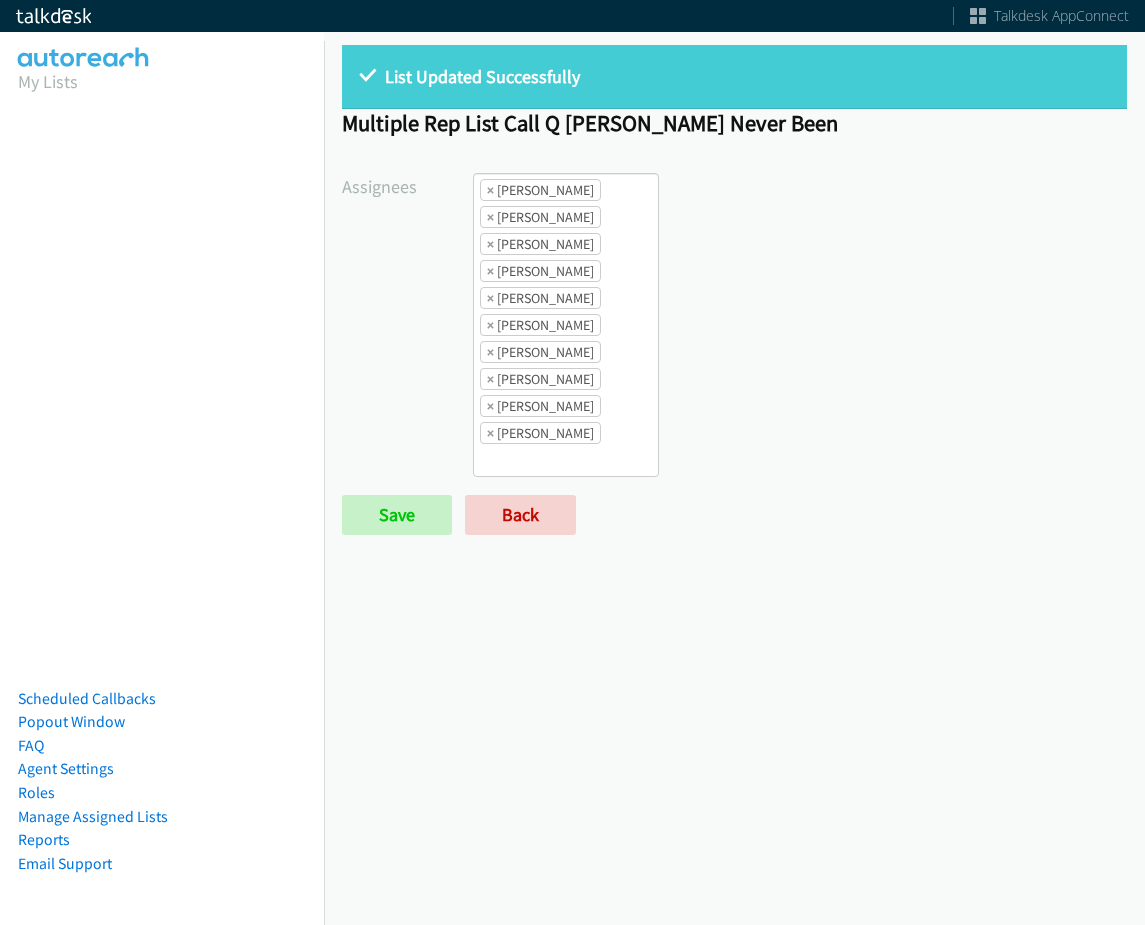 scroll, scrollTop: 0, scrollLeft: 0, axis: both 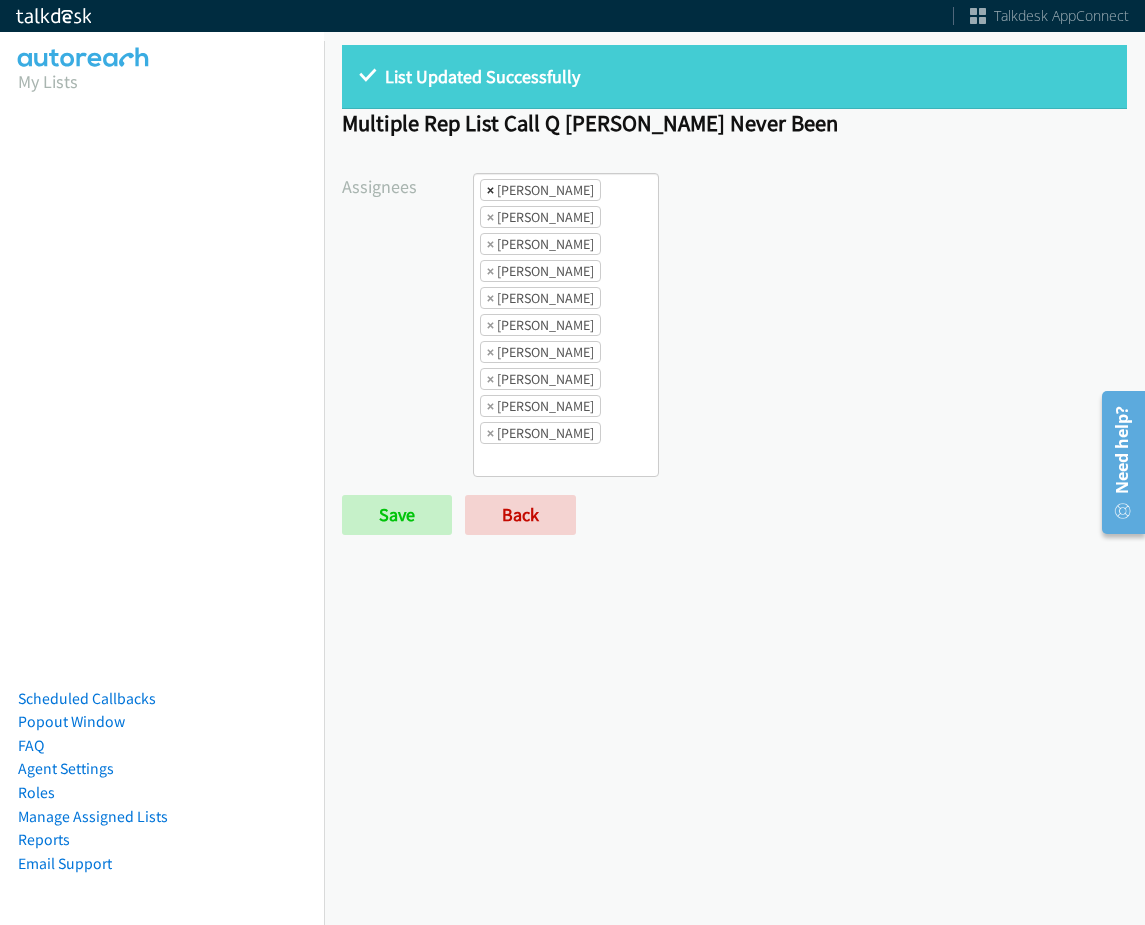 click on "×" at bounding box center (490, 190) 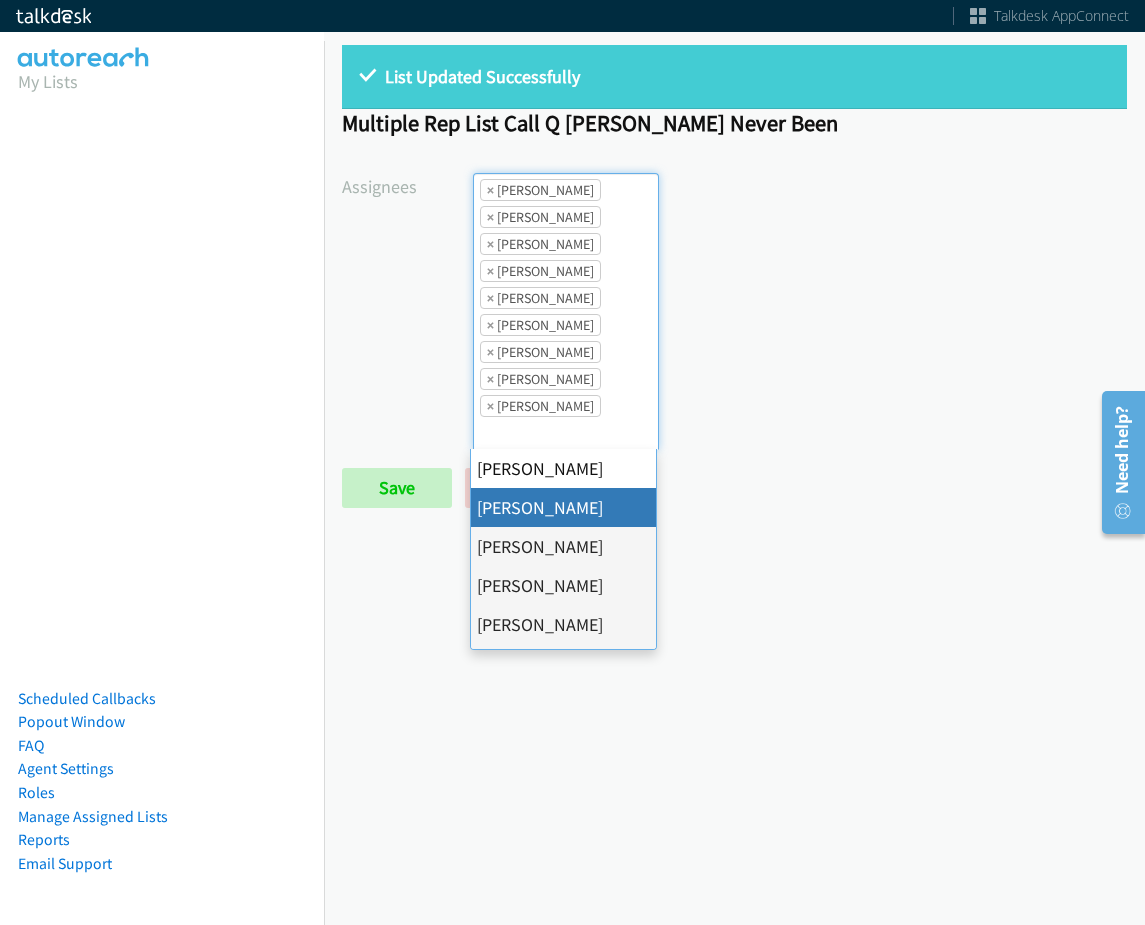 click on "×" at bounding box center [490, 190] 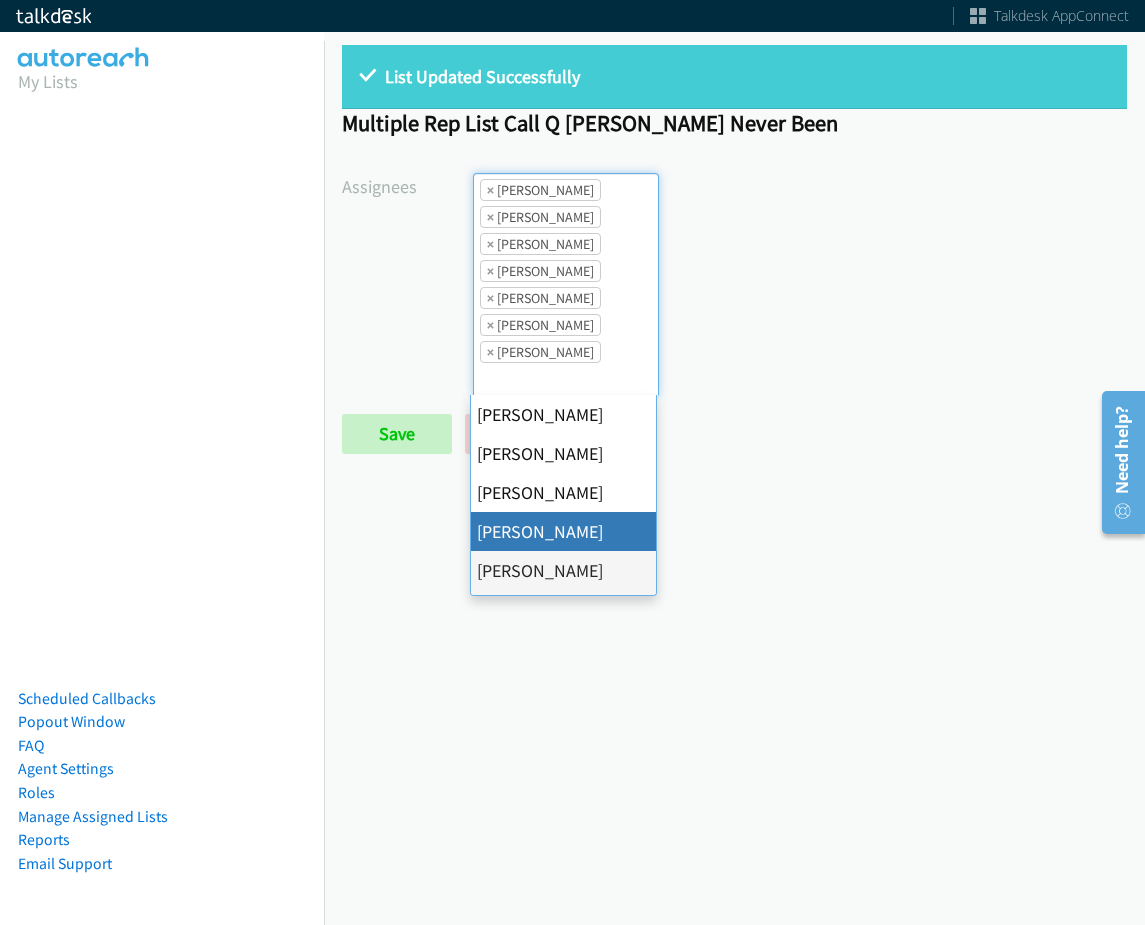 click on "×" at bounding box center (490, 190) 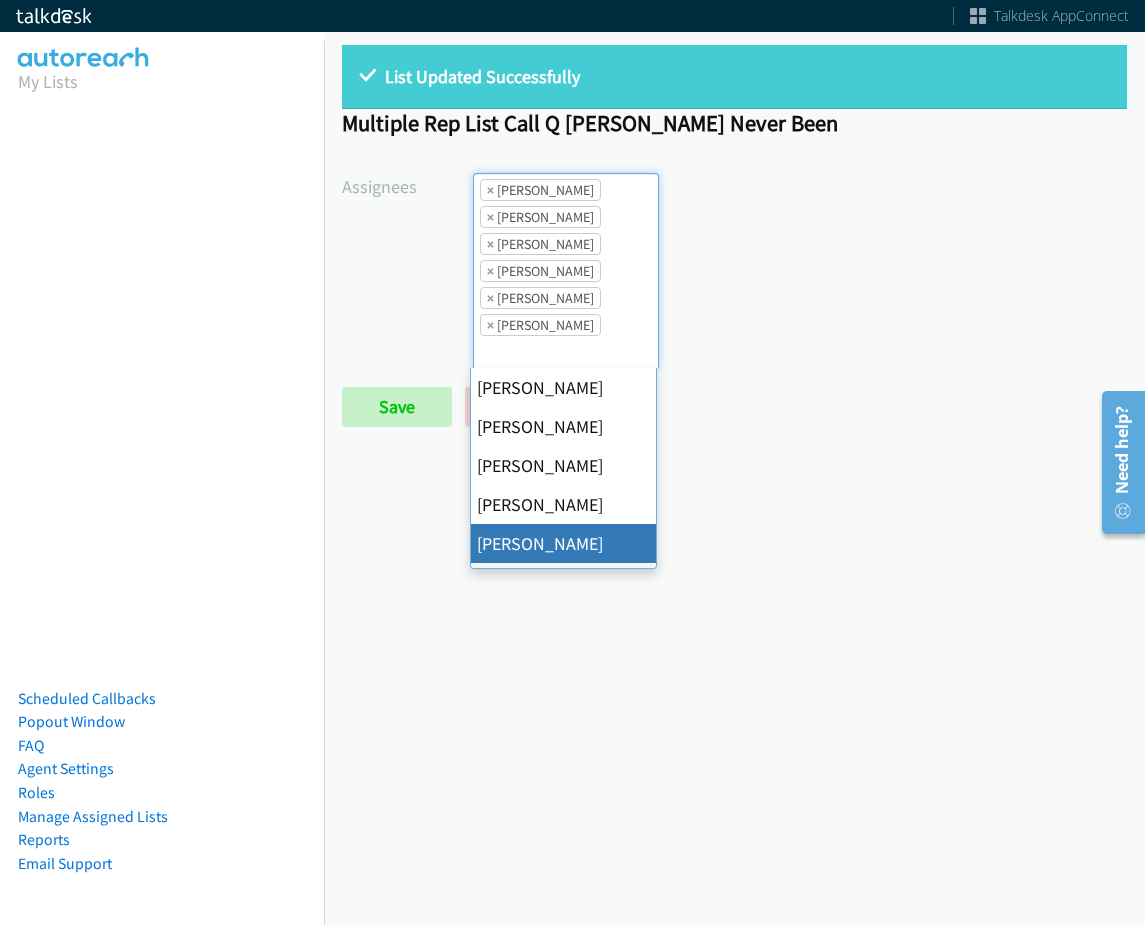 click on "×" at bounding box center [490, 190] 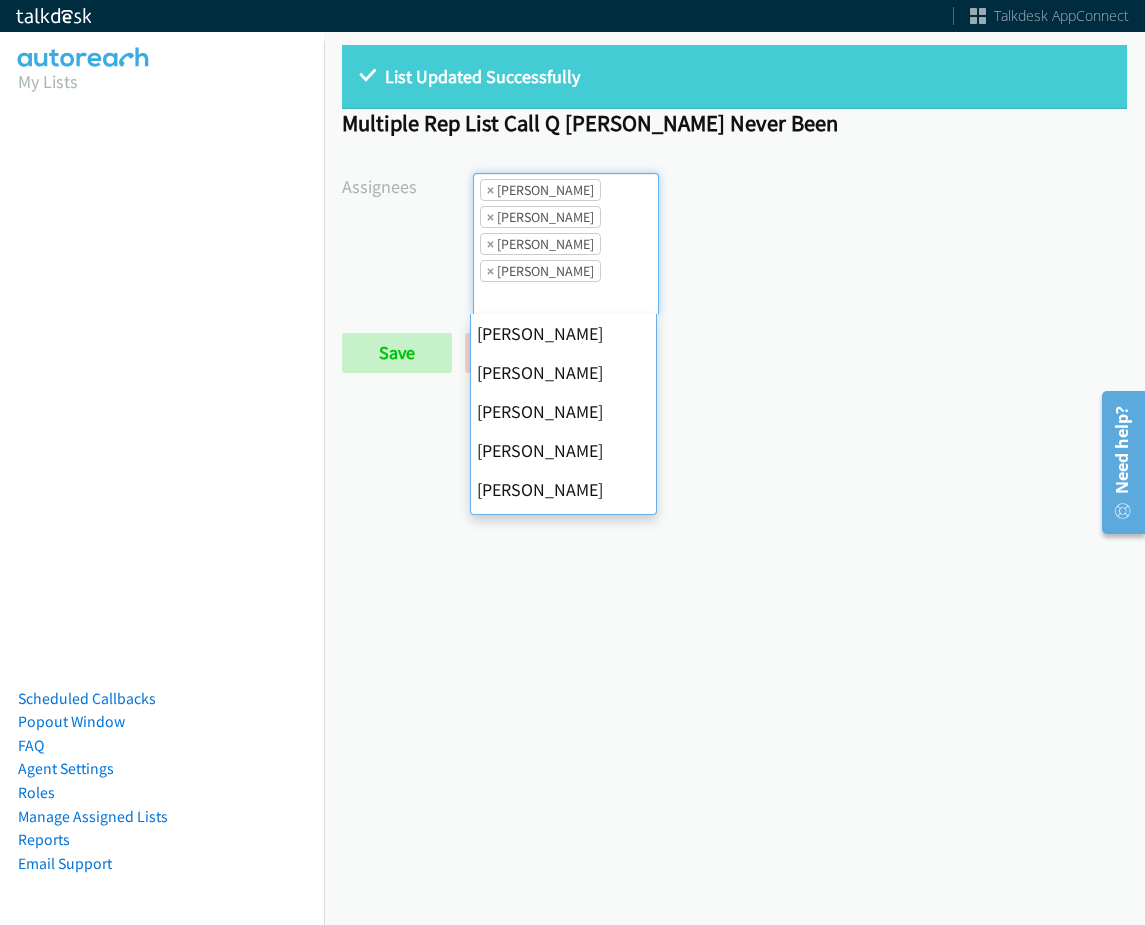 click on "×" at bounding box center [490, 190] 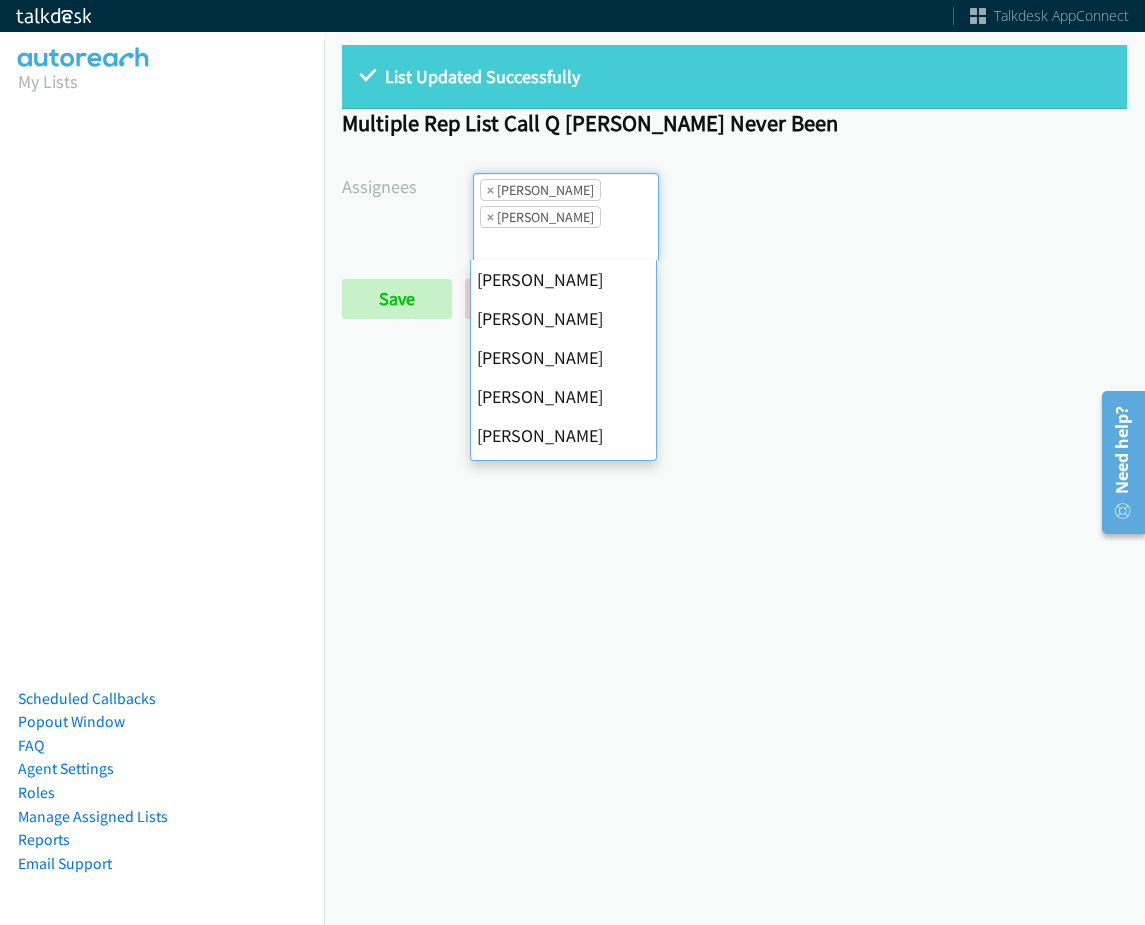 click on "×" at bounding box center [490, 190] 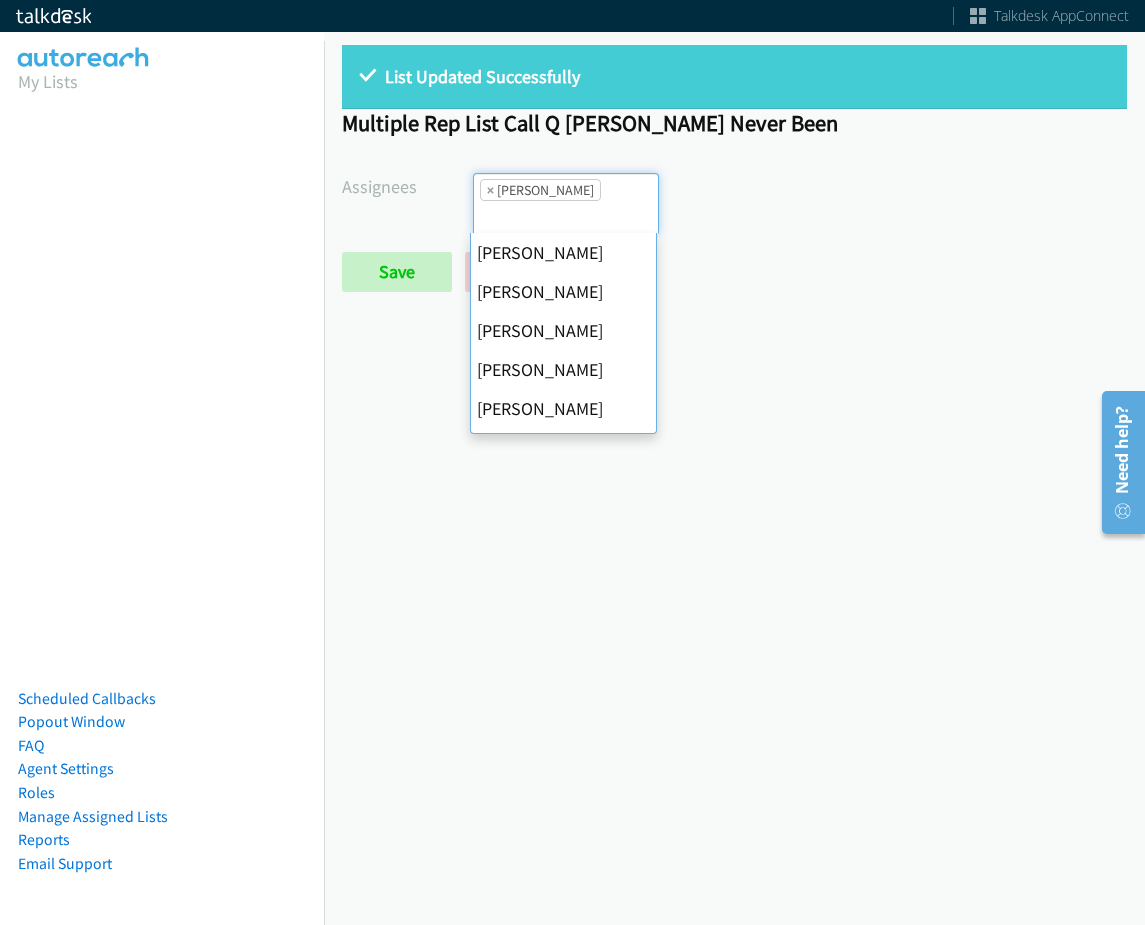 click on "×" at bounding box center (490, 190) 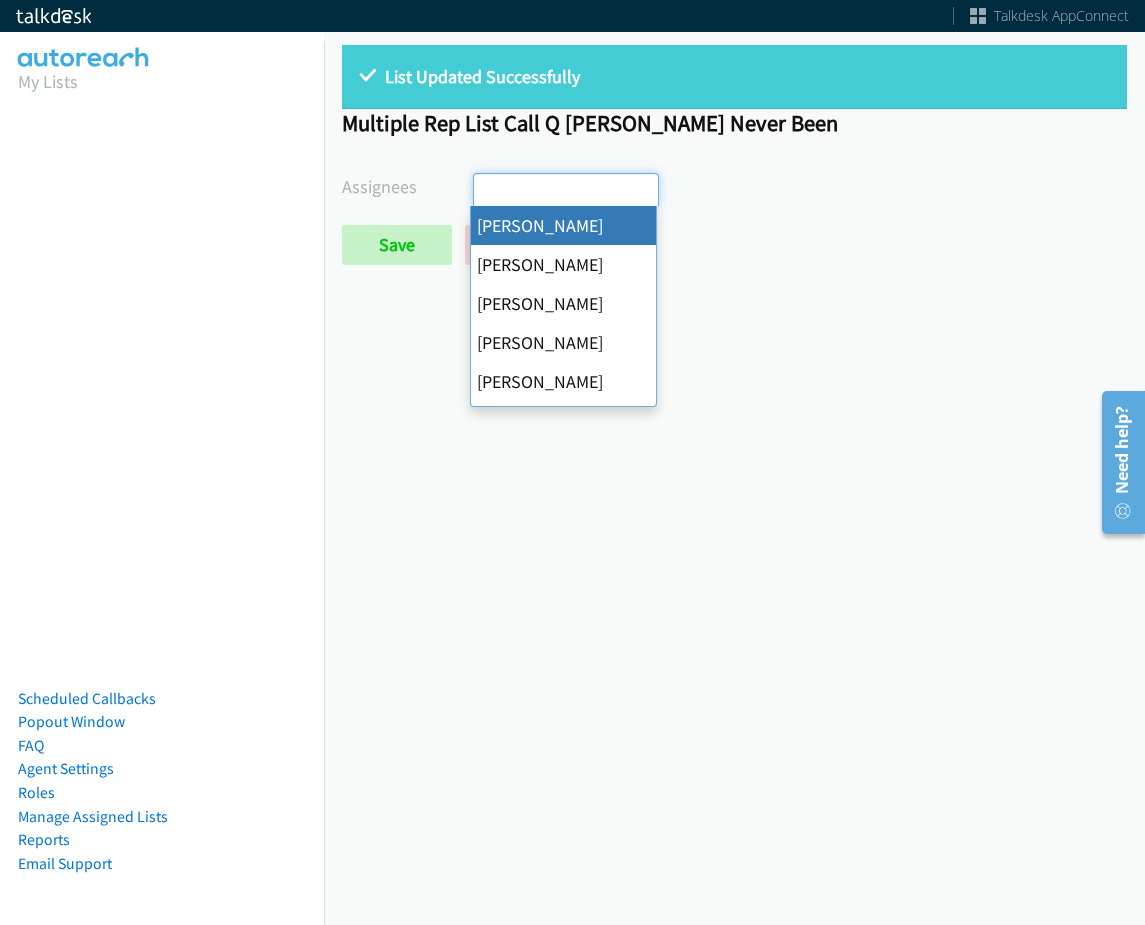 click on "List Updated Successfully
Multiple Rep List   Call Q   Hubbell   Never Been
Assignees
Abigail Odhiambo
Alana Ruiz
Ariel Thompson
Cathy Shahan
Charles Ross
Daquaya Johnson
Ian
Jada Caton
James Robertson
Jasmin Martinez
Jordan Stehlik
Michael Mallh
Rodnika Murphy
Tatiana Medina
Trevonna Lancaster
Save
Back" at bounding box center (734, 164) 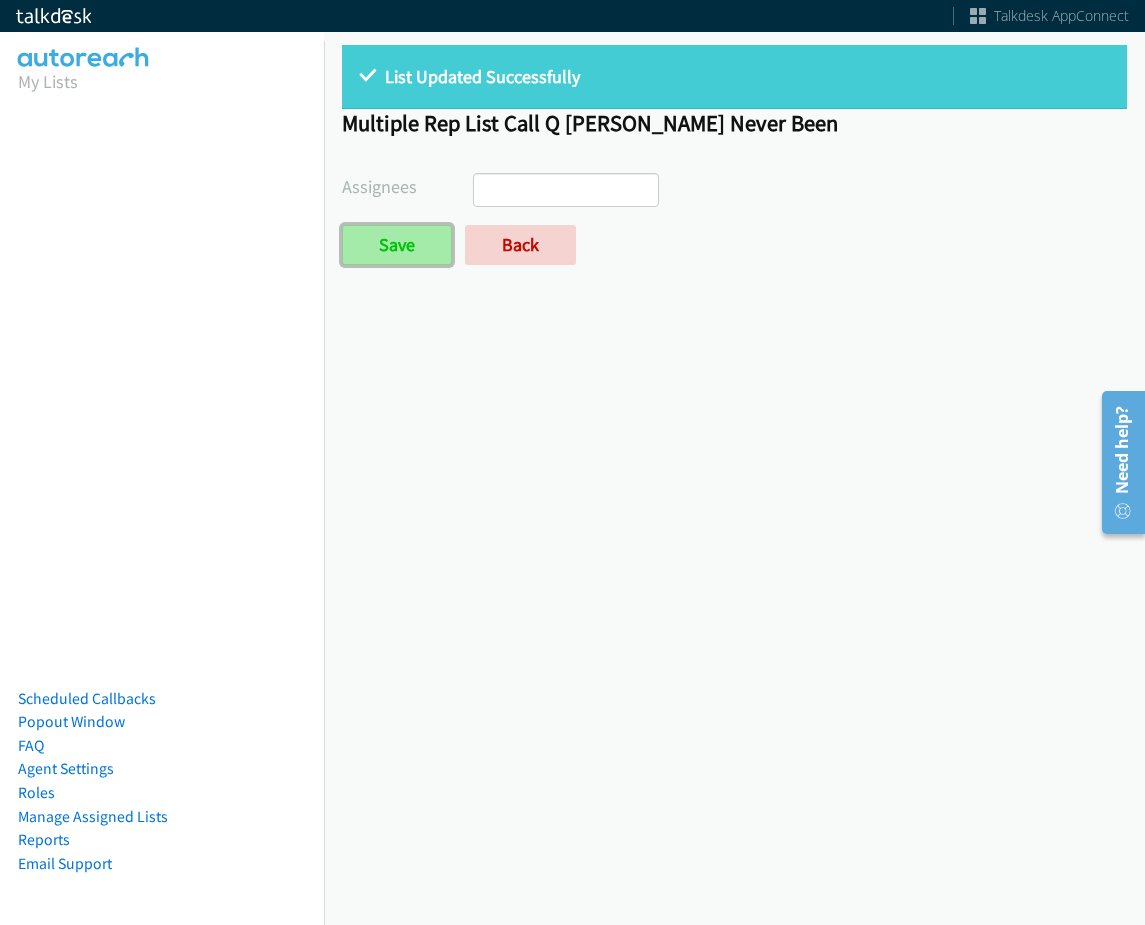 click on "Save" at bounding box center [397, 245] 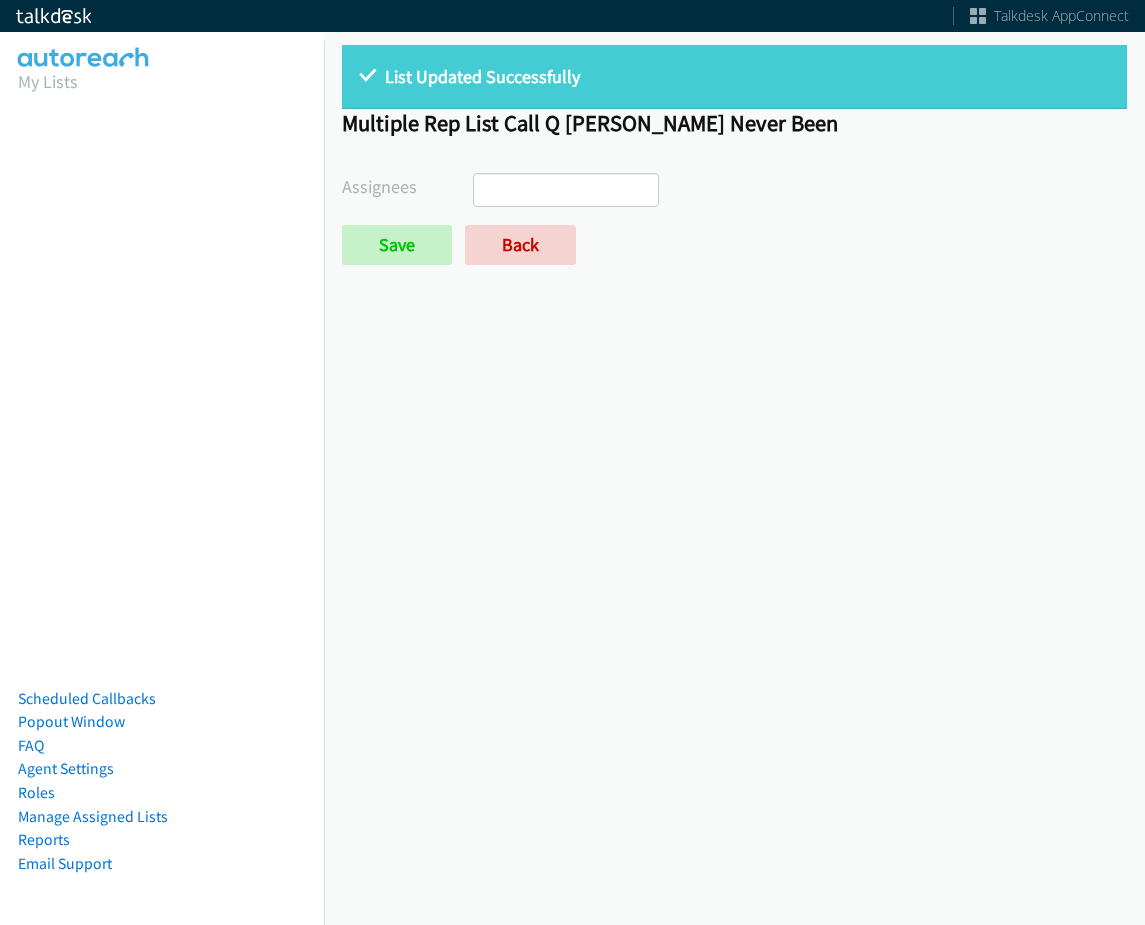 select 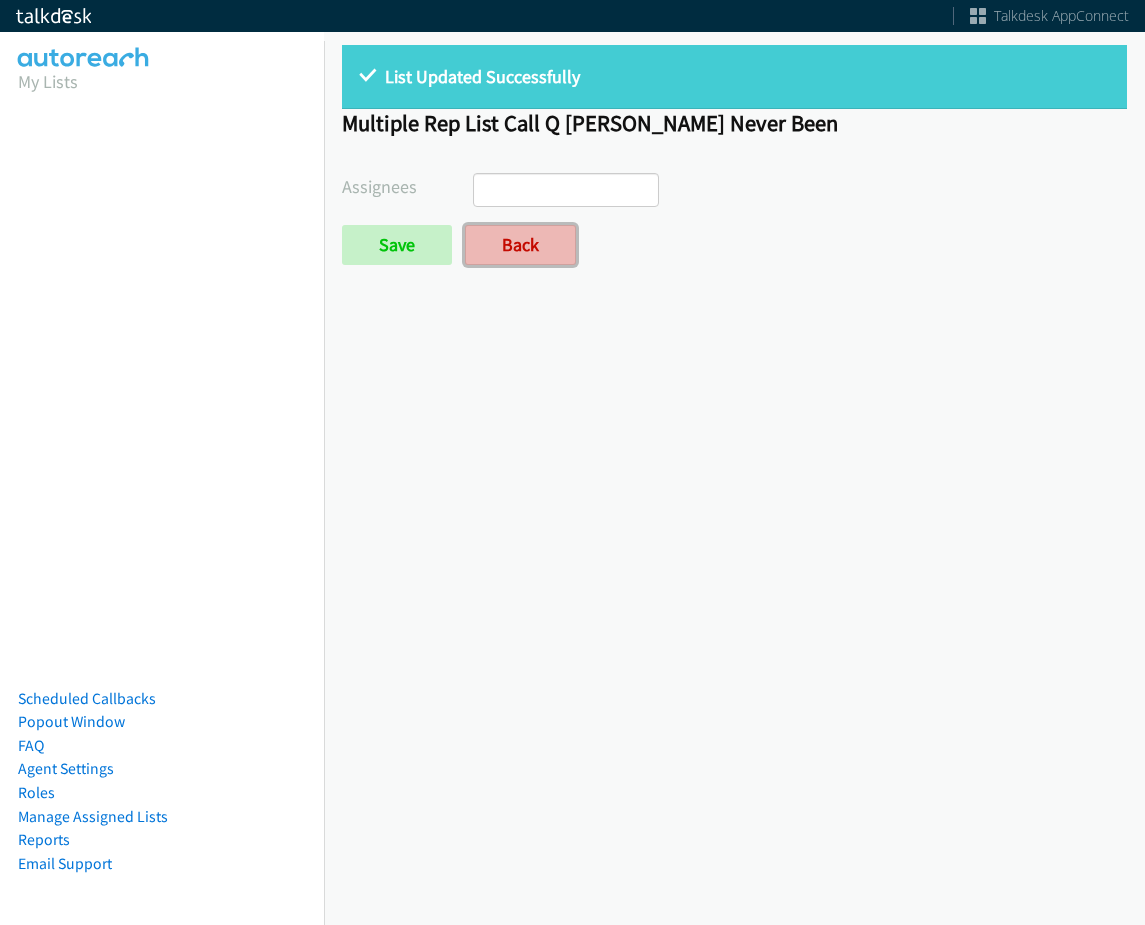 click on "Back" at bounding box center [520, 245] 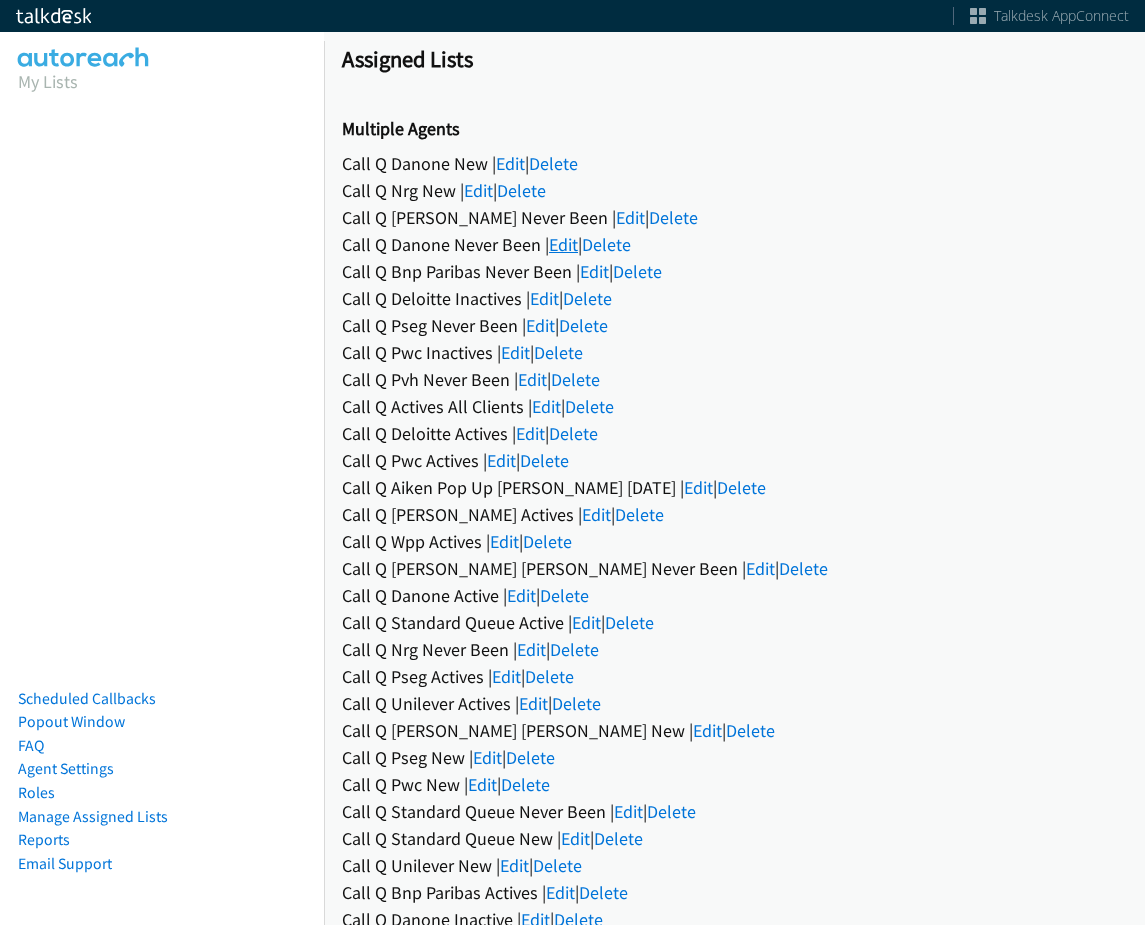 scroll, scrollTop: 0, scrollLeft: 0, axis: both 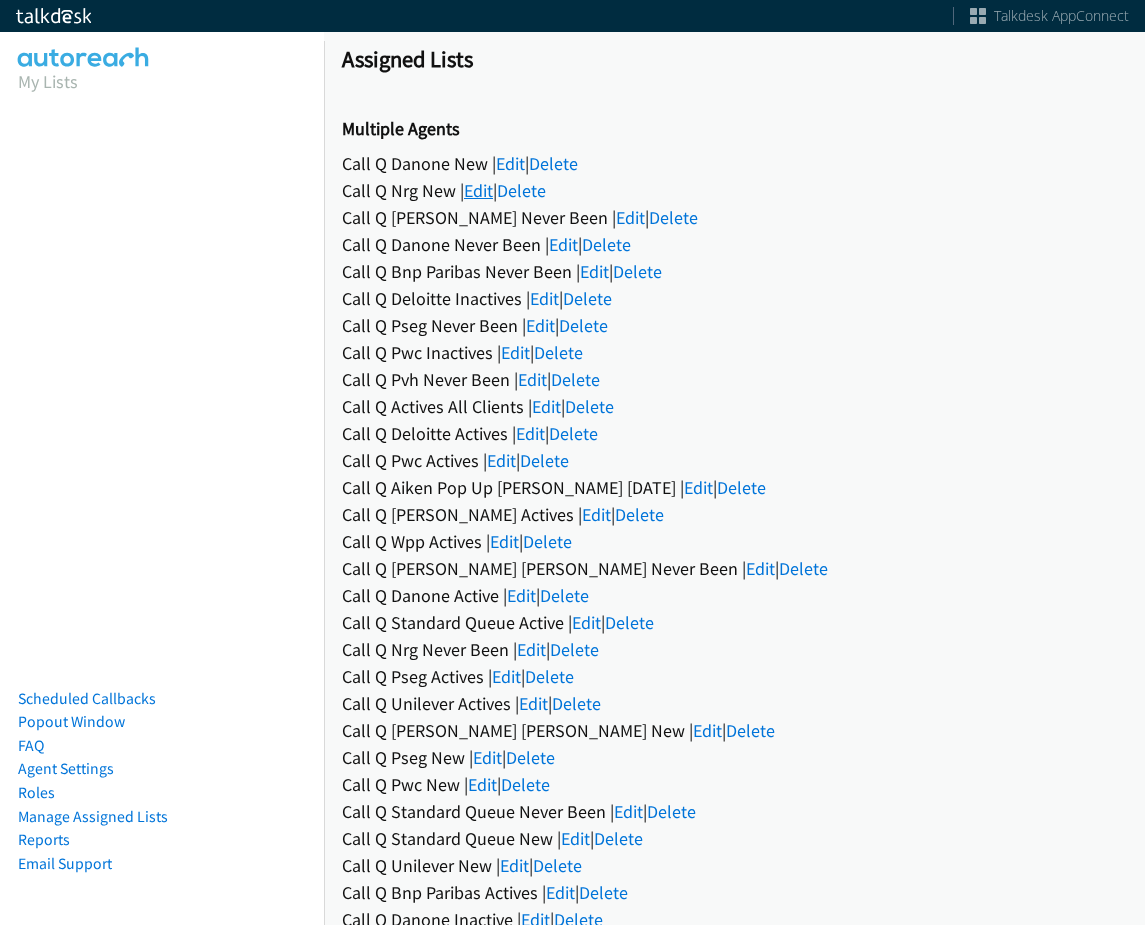 click on "Edit" at bounding box center (478, 190) 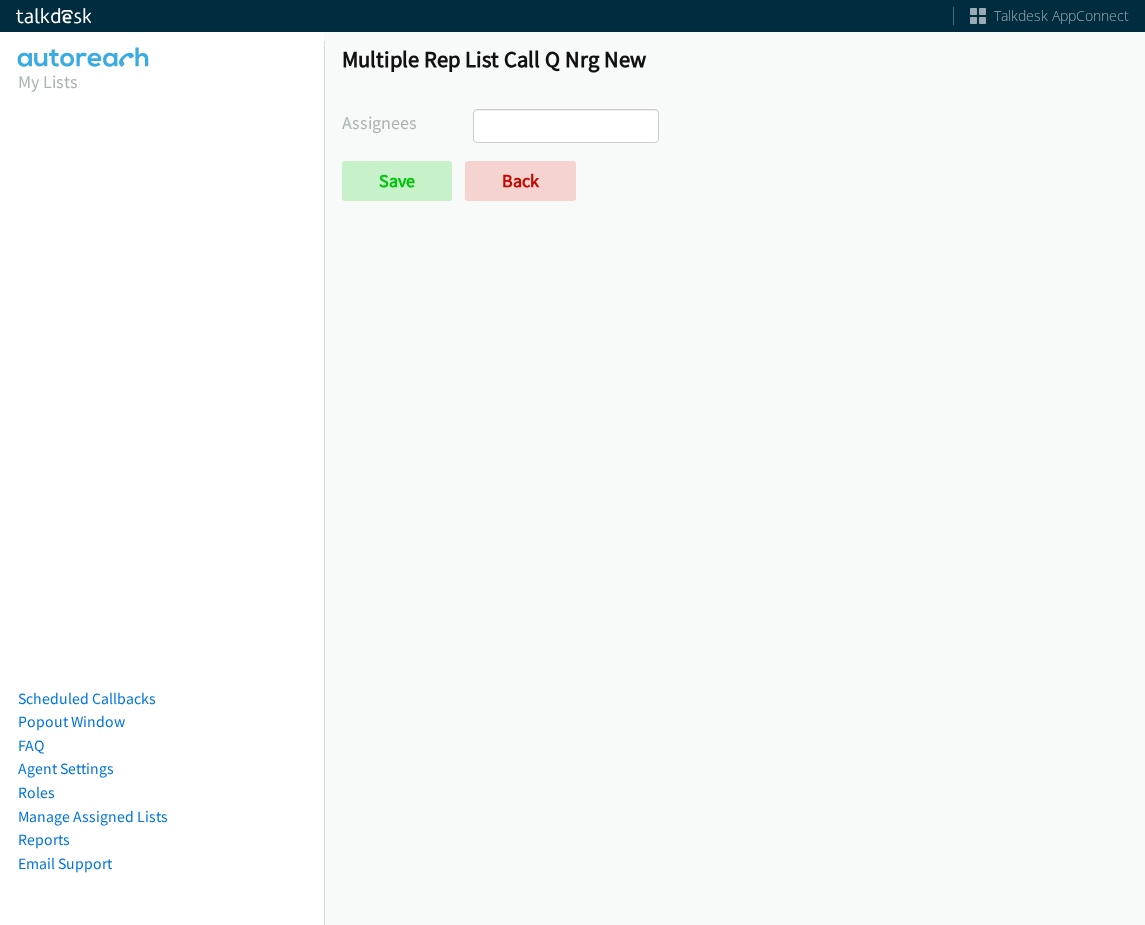 select 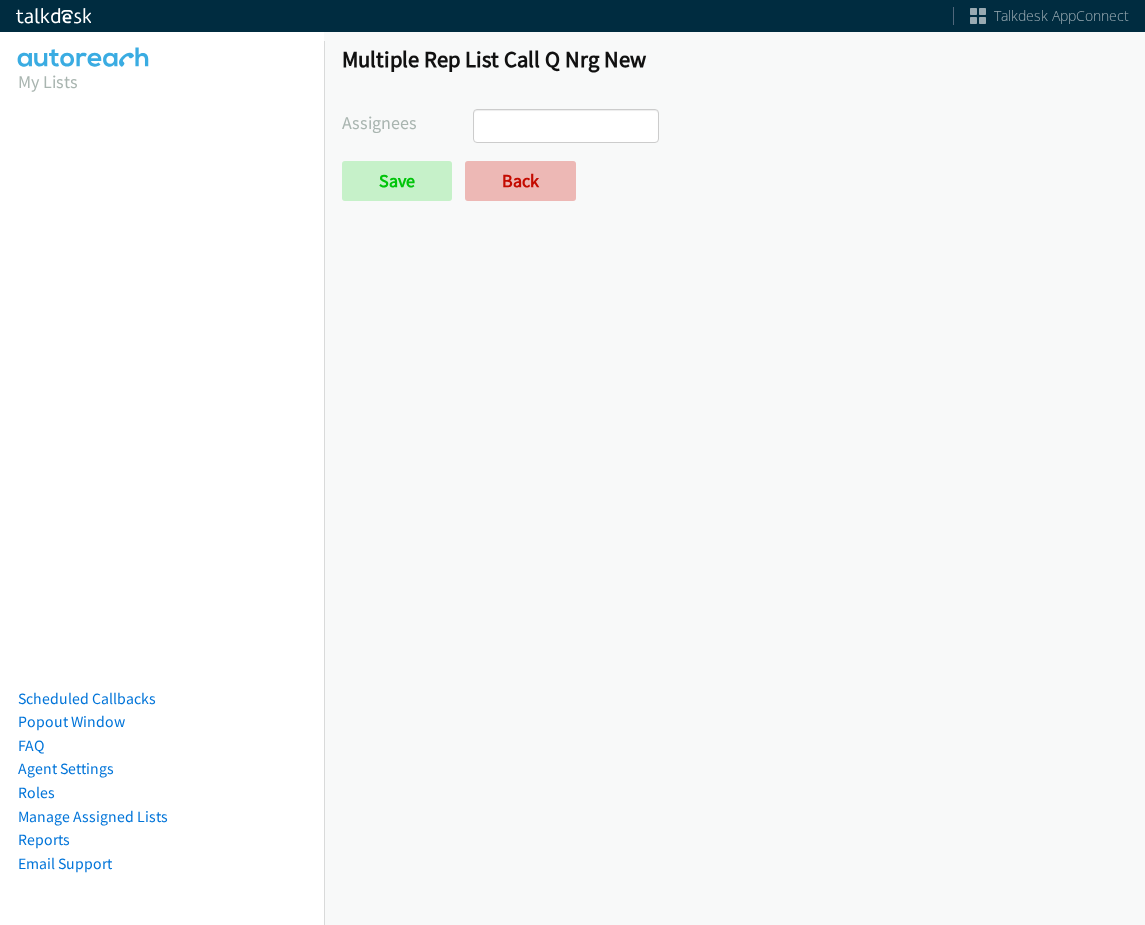 scroll, scrollTop: 0, scrollLeft: 0, axis: both 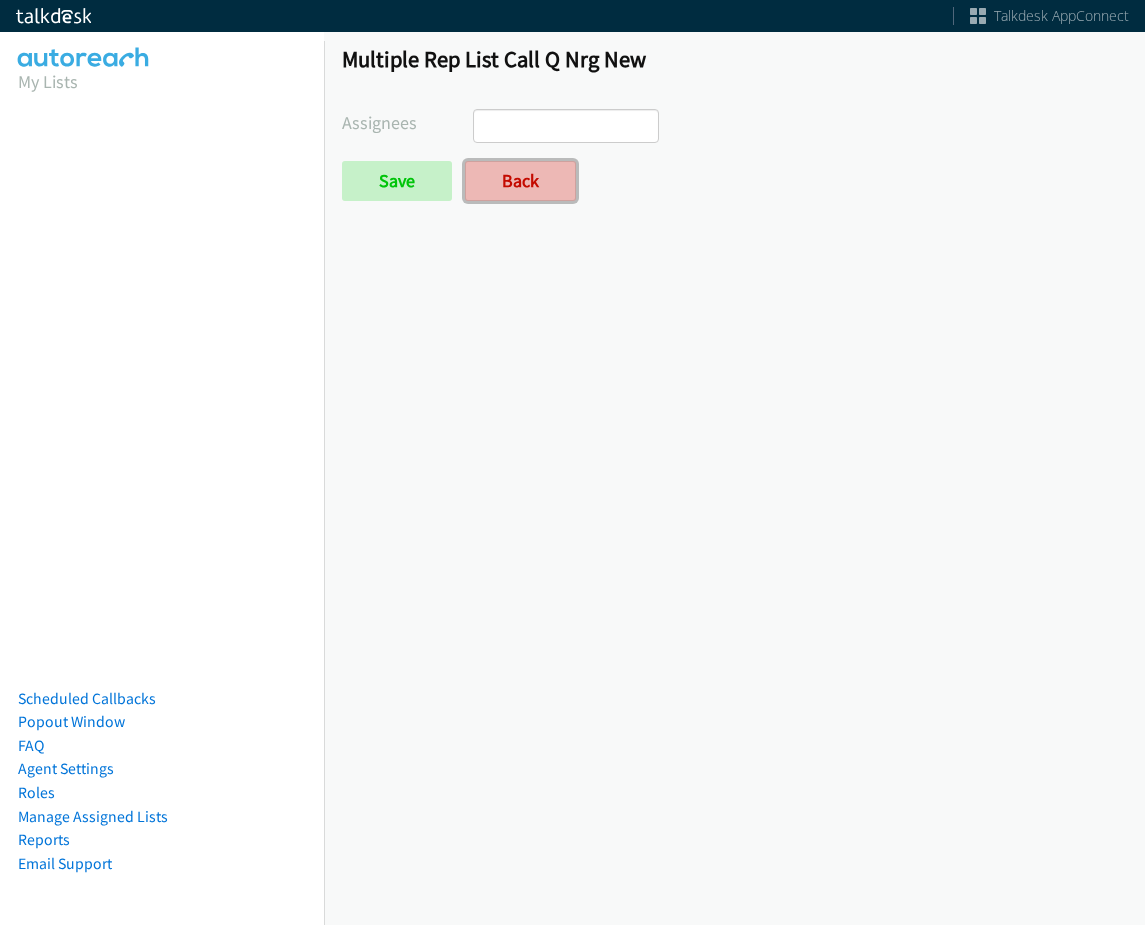 click on "Back" at bounding box center (520, 181) 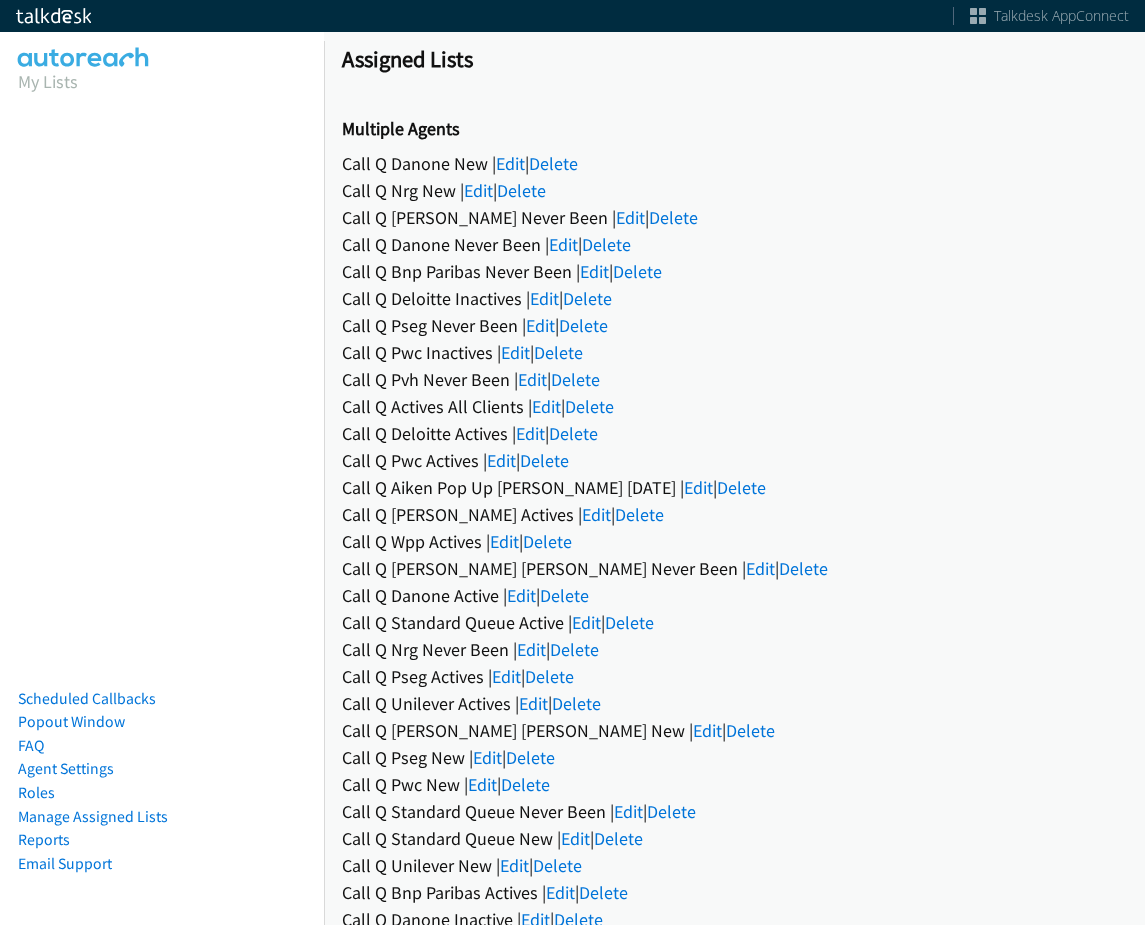 scroll, scrollTop: 0, scrollLeft: 0, axis: both 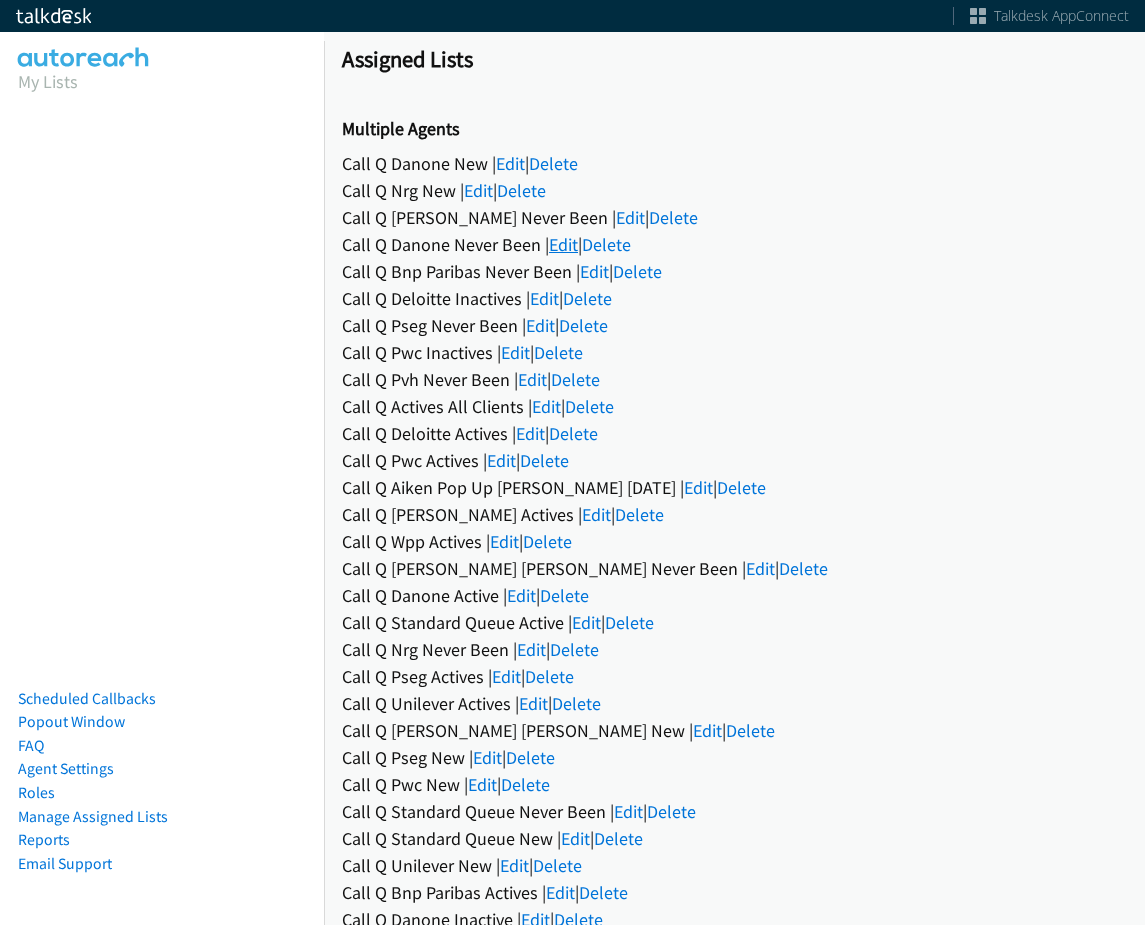 click on "Edit" at bounding box center (563, 244) 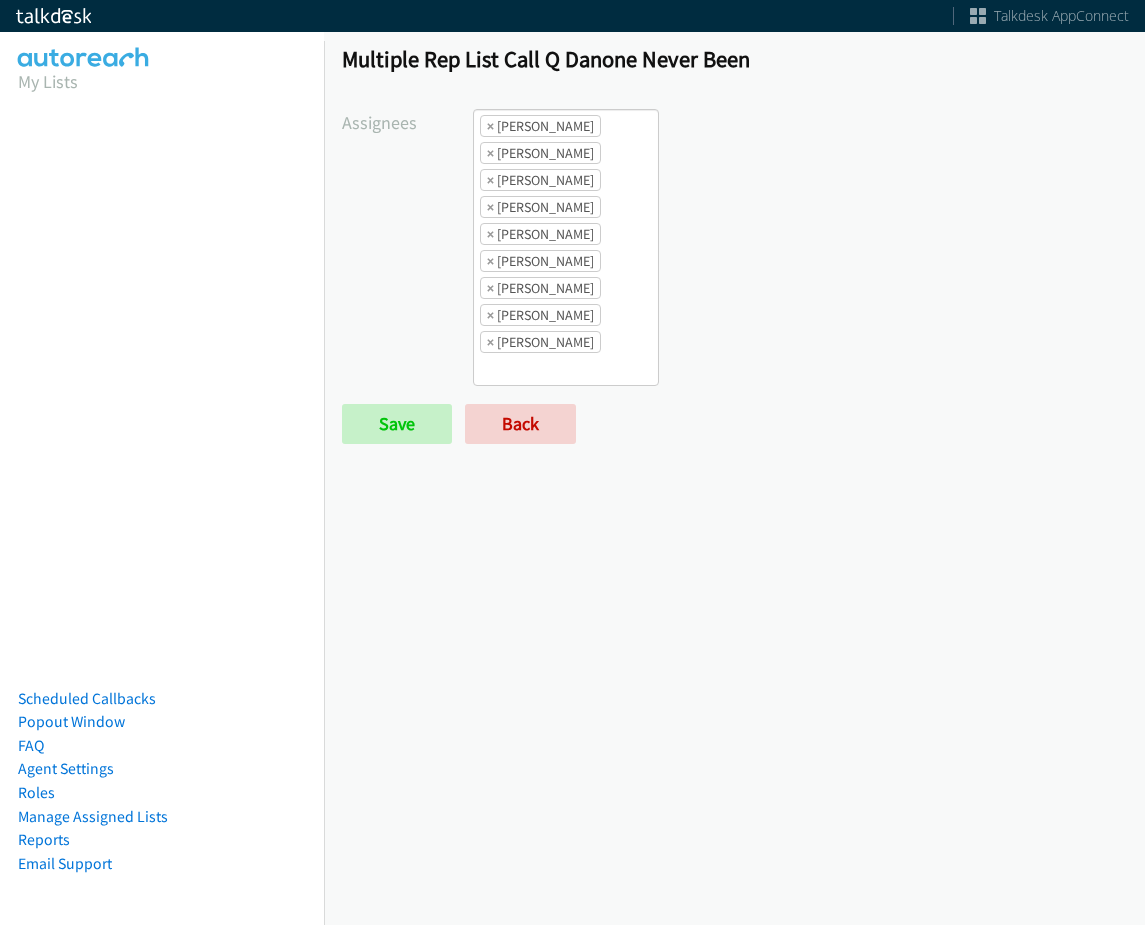 scroll, scrollTop: 0, scrollLeft: 0, axis: both 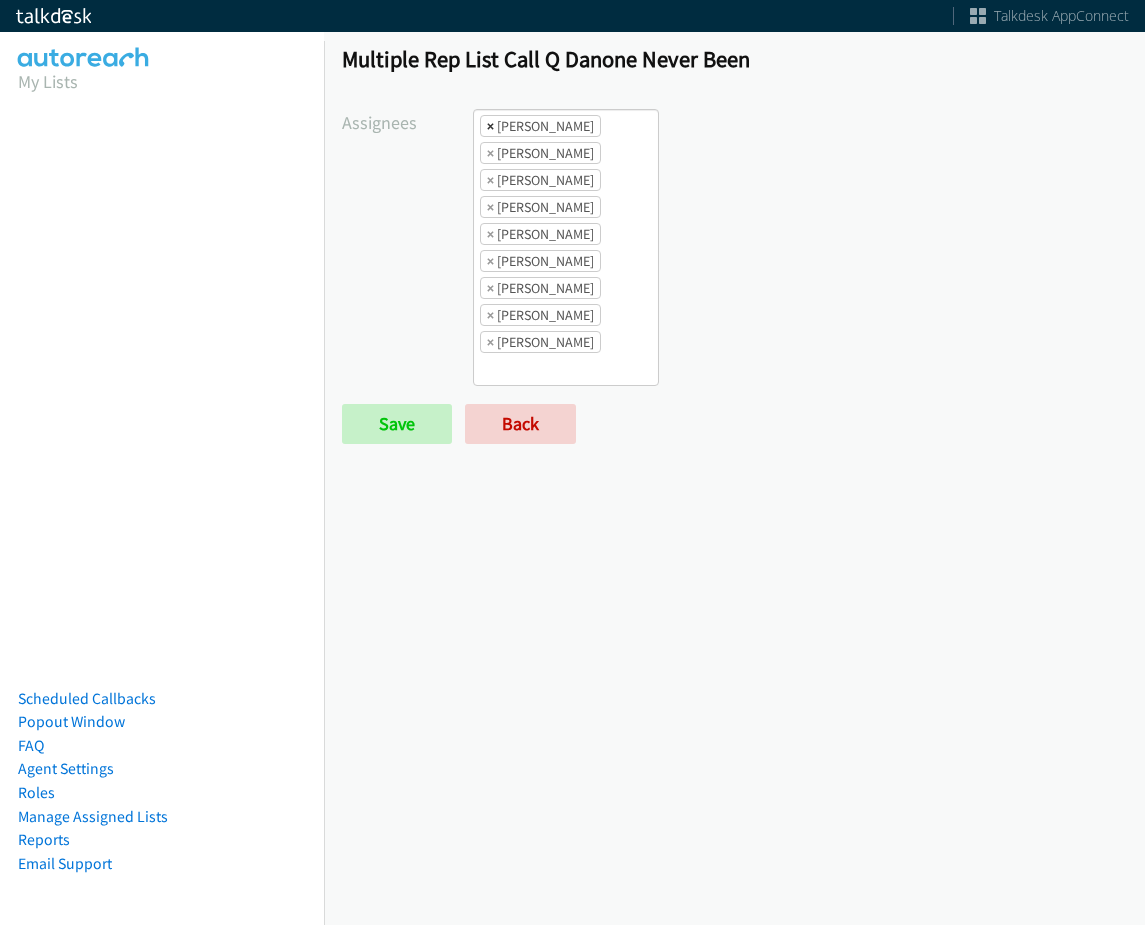 click on "×" at bounding box center [490, 126] 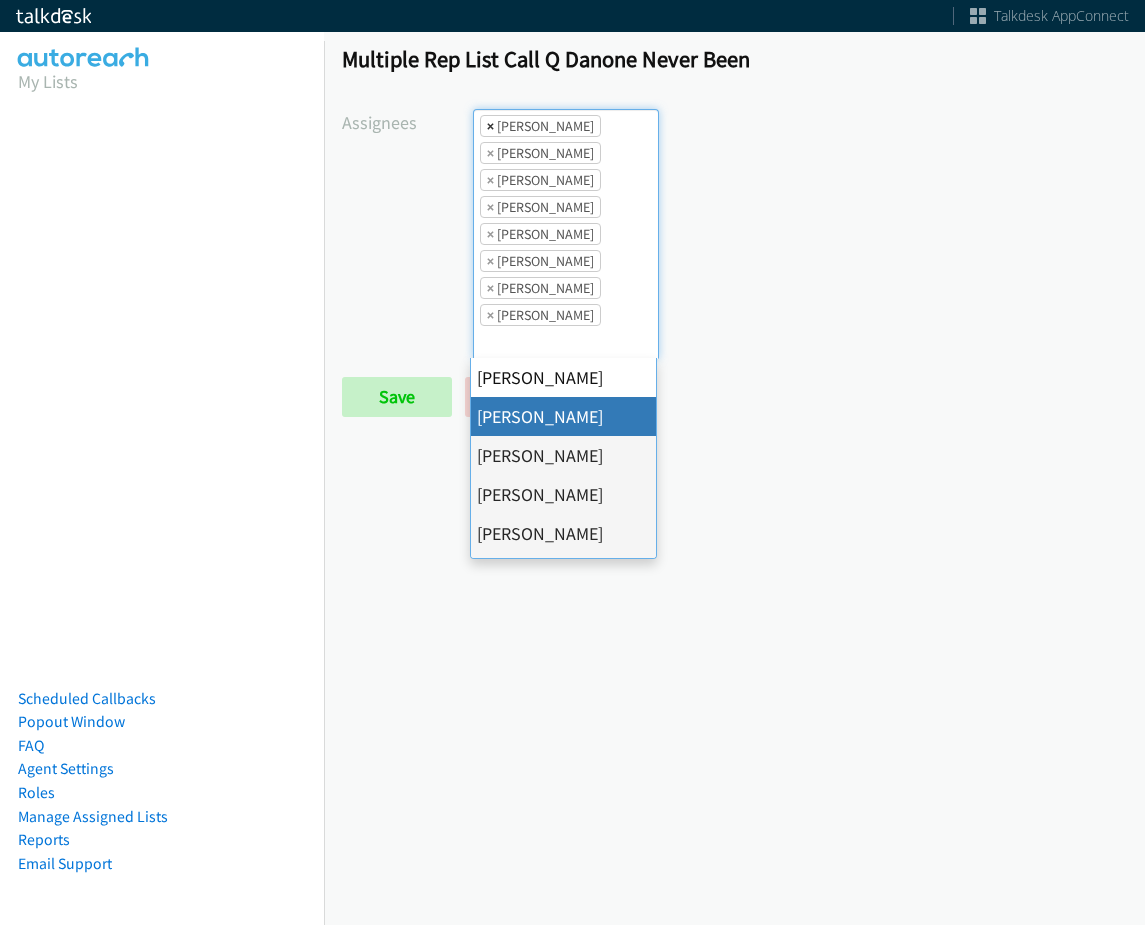 click on "×" at bounding box center [490, 126] 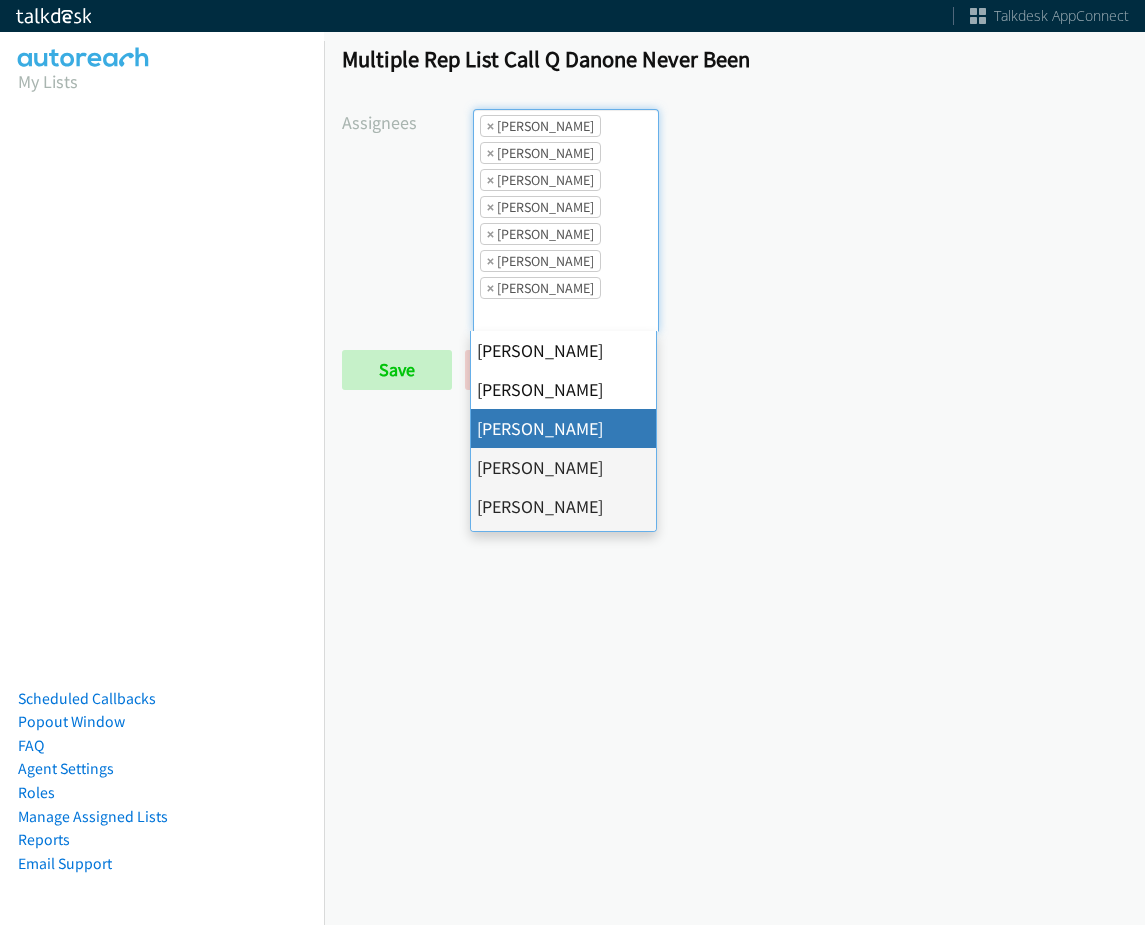click on "×" at bounding box center (490, 126) 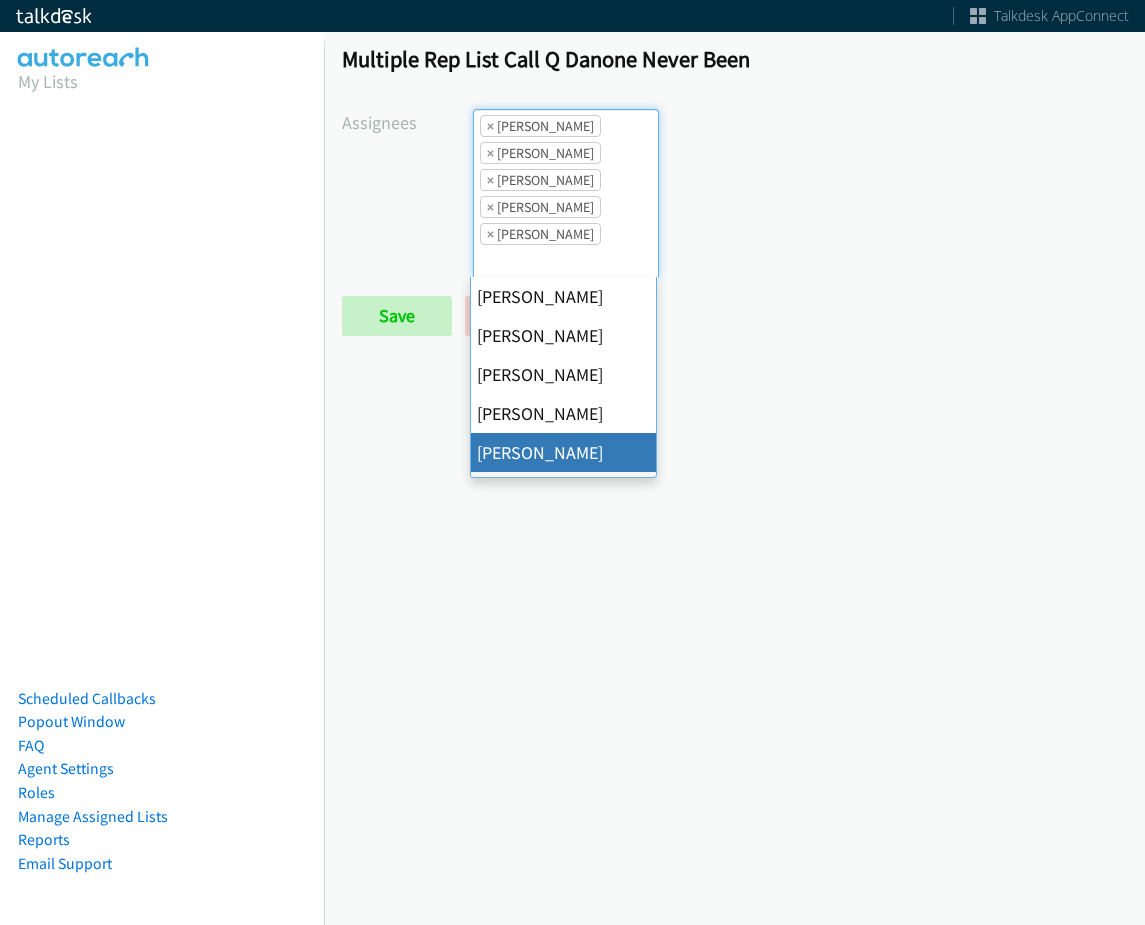 click on "×" at bounding box center (490, 126) 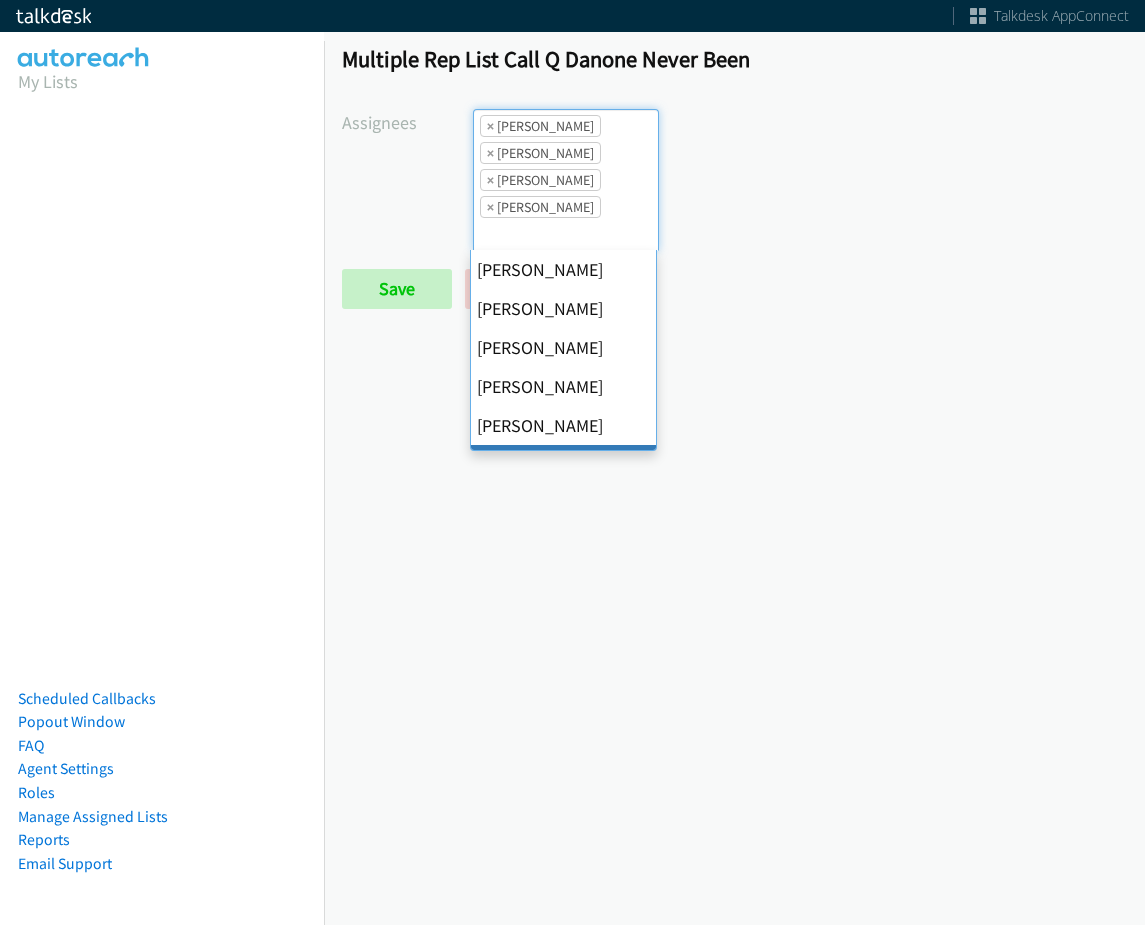 click on "×" at bounding box center (490, 126) 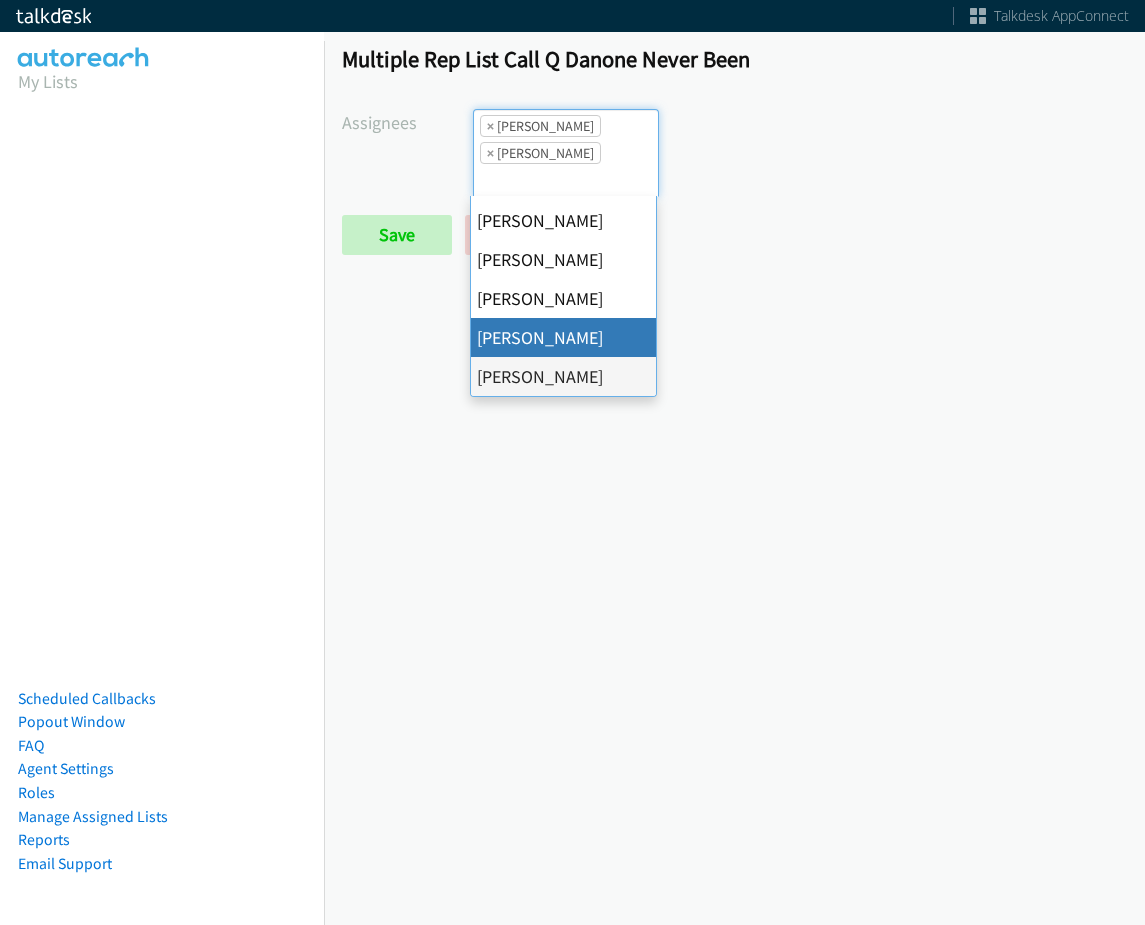 click on "×" at bounding box center (490, 126) 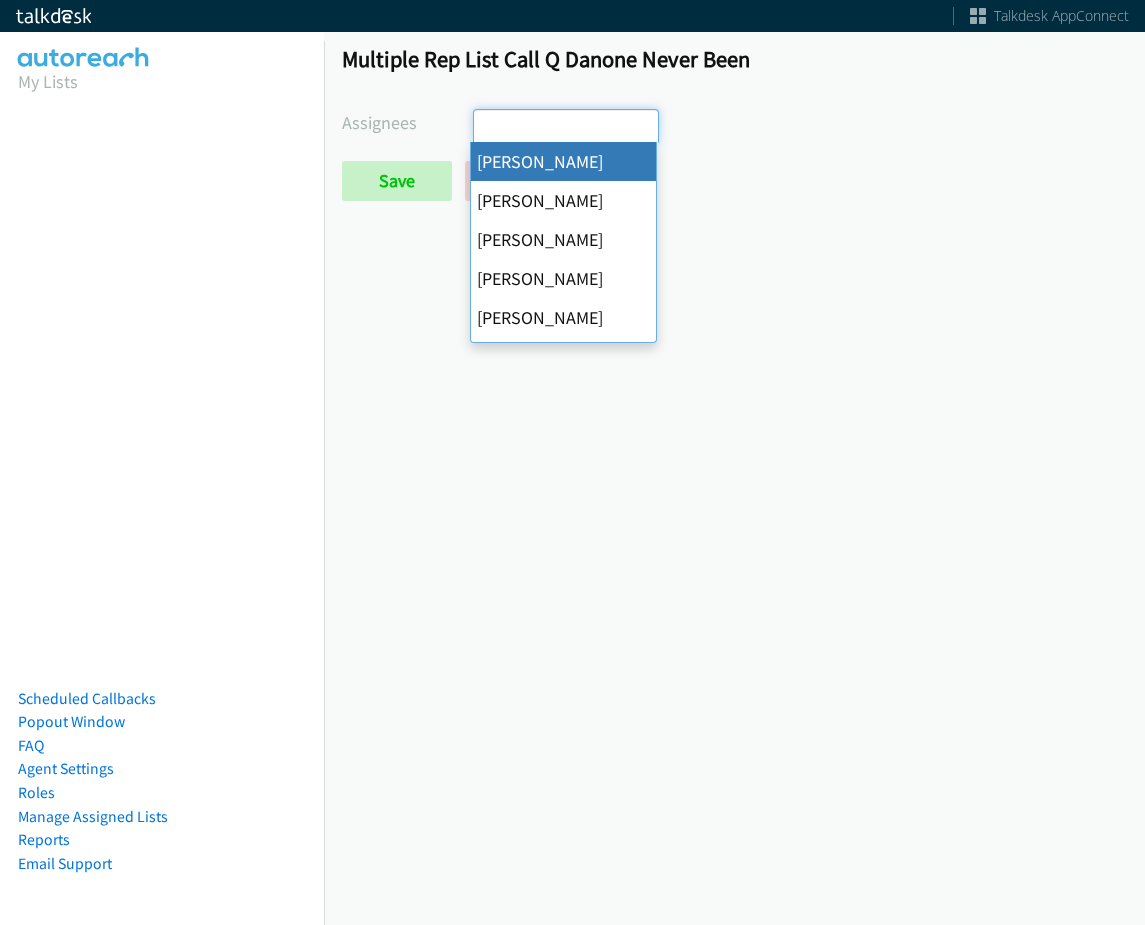 click at bounding box center (509, 126) 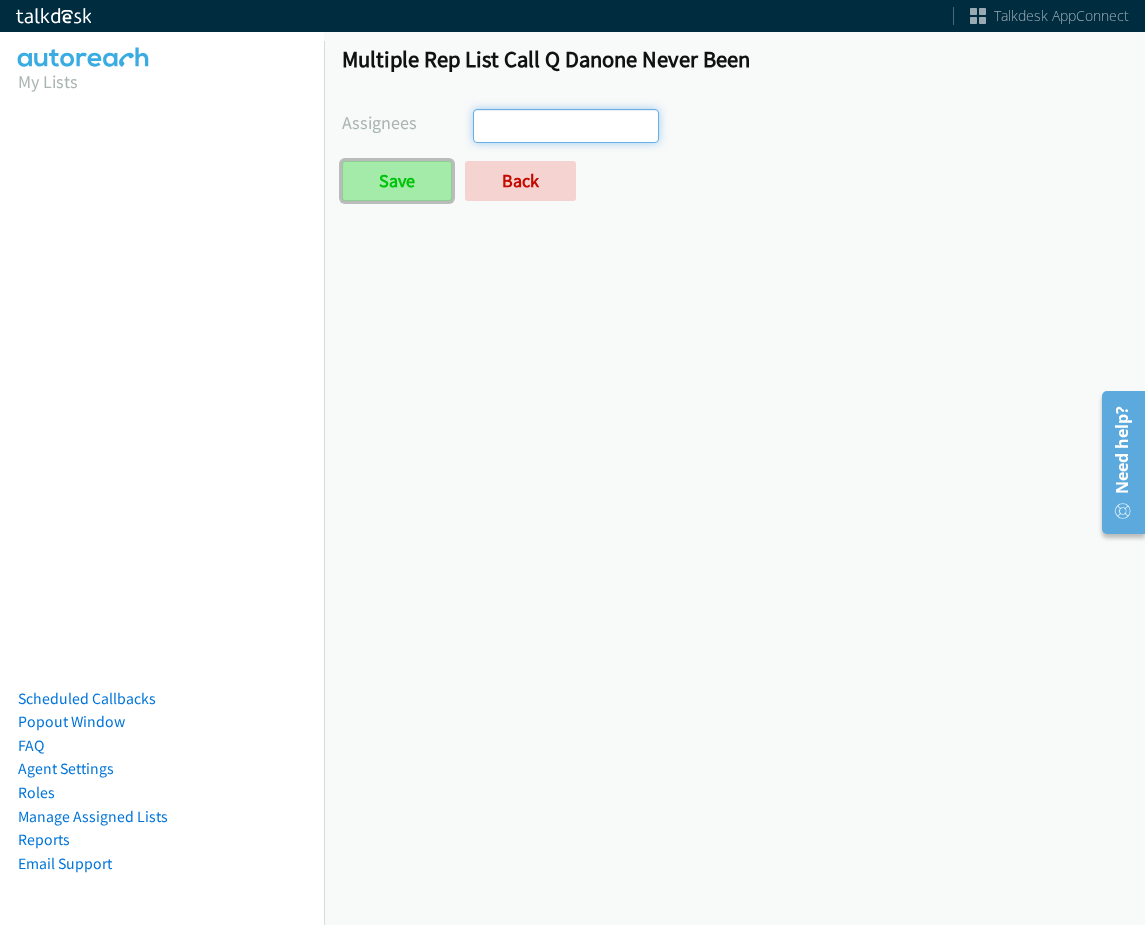 click on "Save" at bounding box center (397, 181) 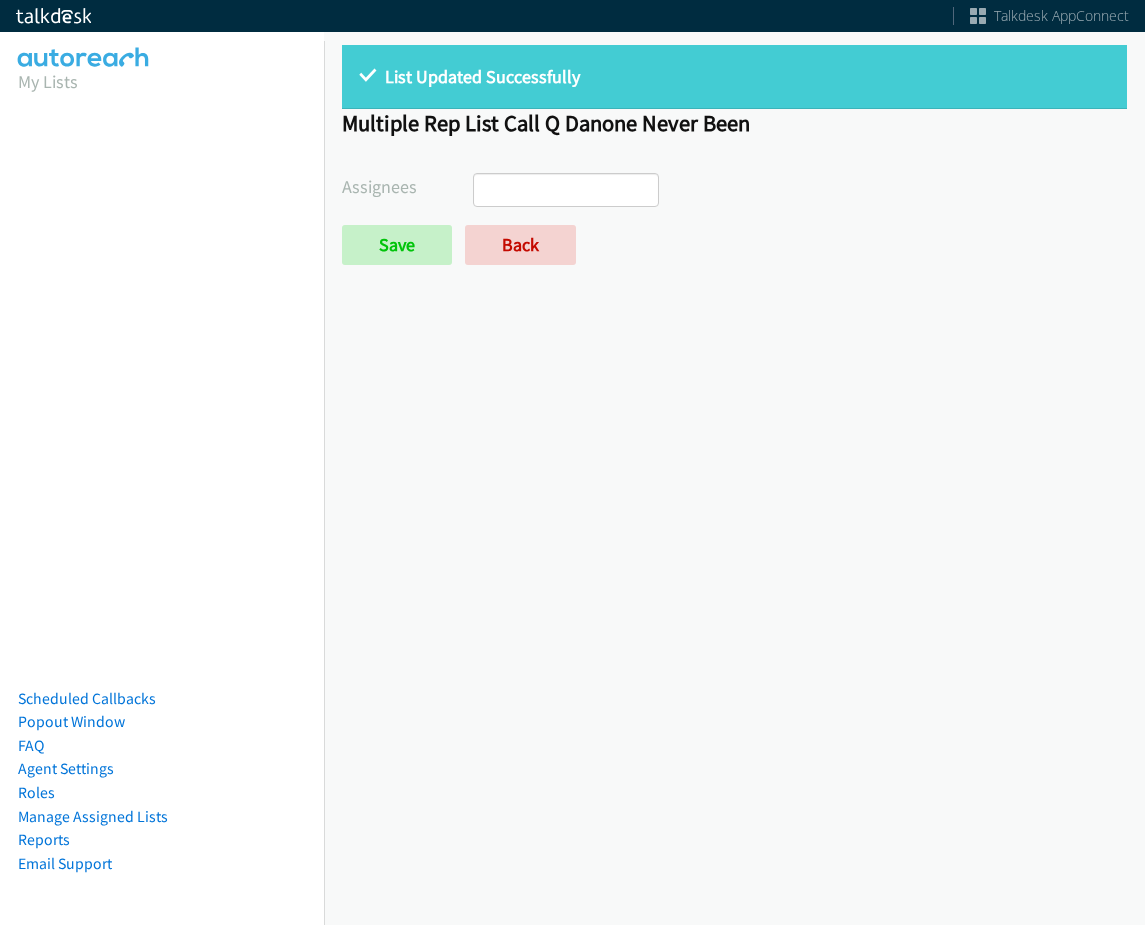 select 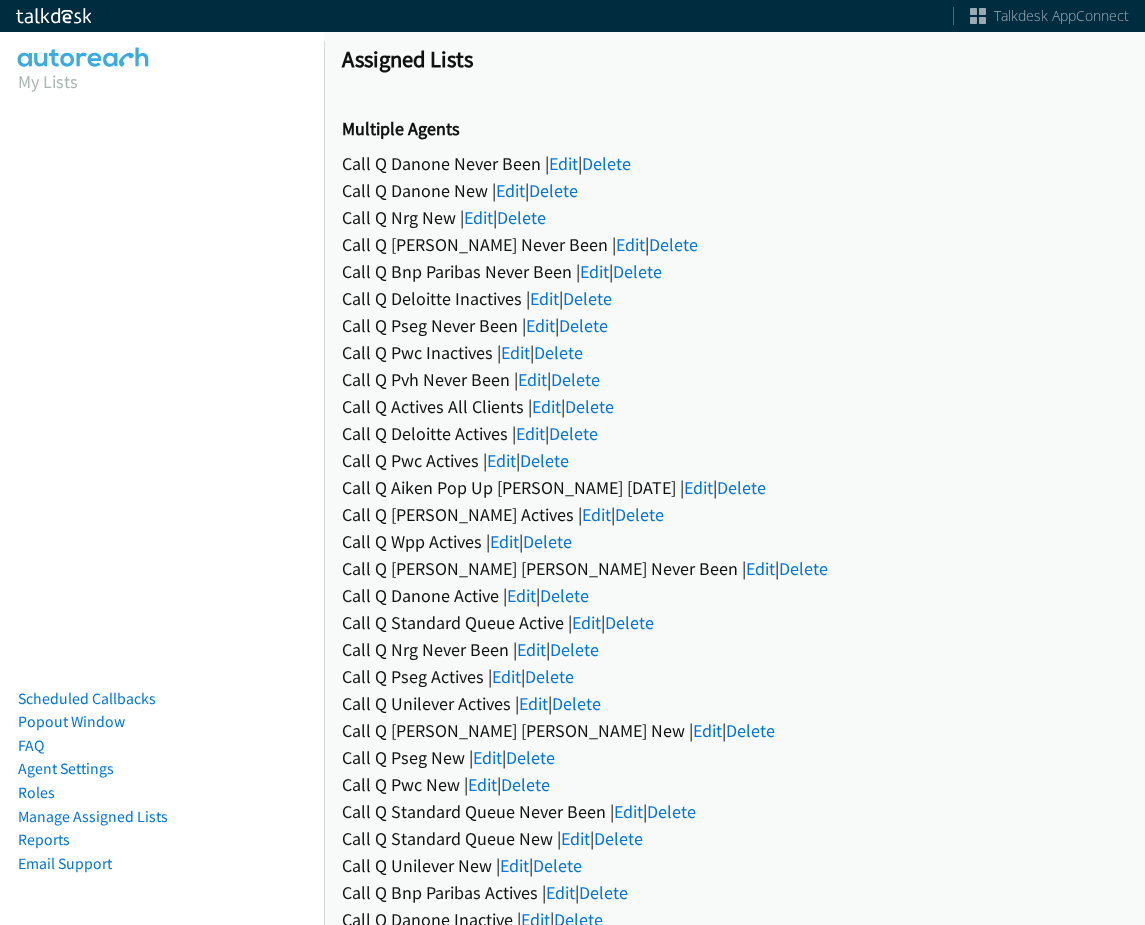 scroll, scrollTop: 0, scrollLeft: 0, axis: both 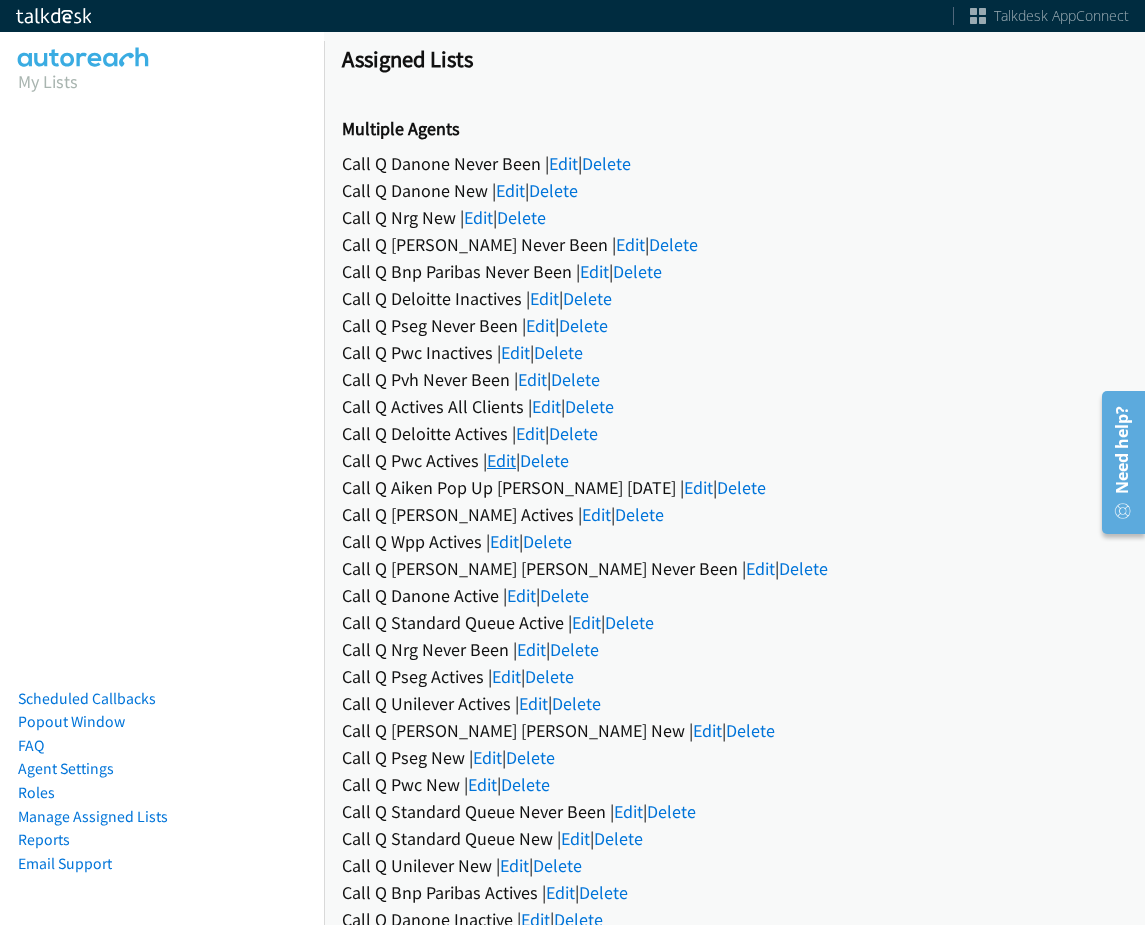 click on "Edit" at bounding box center [501, 460] 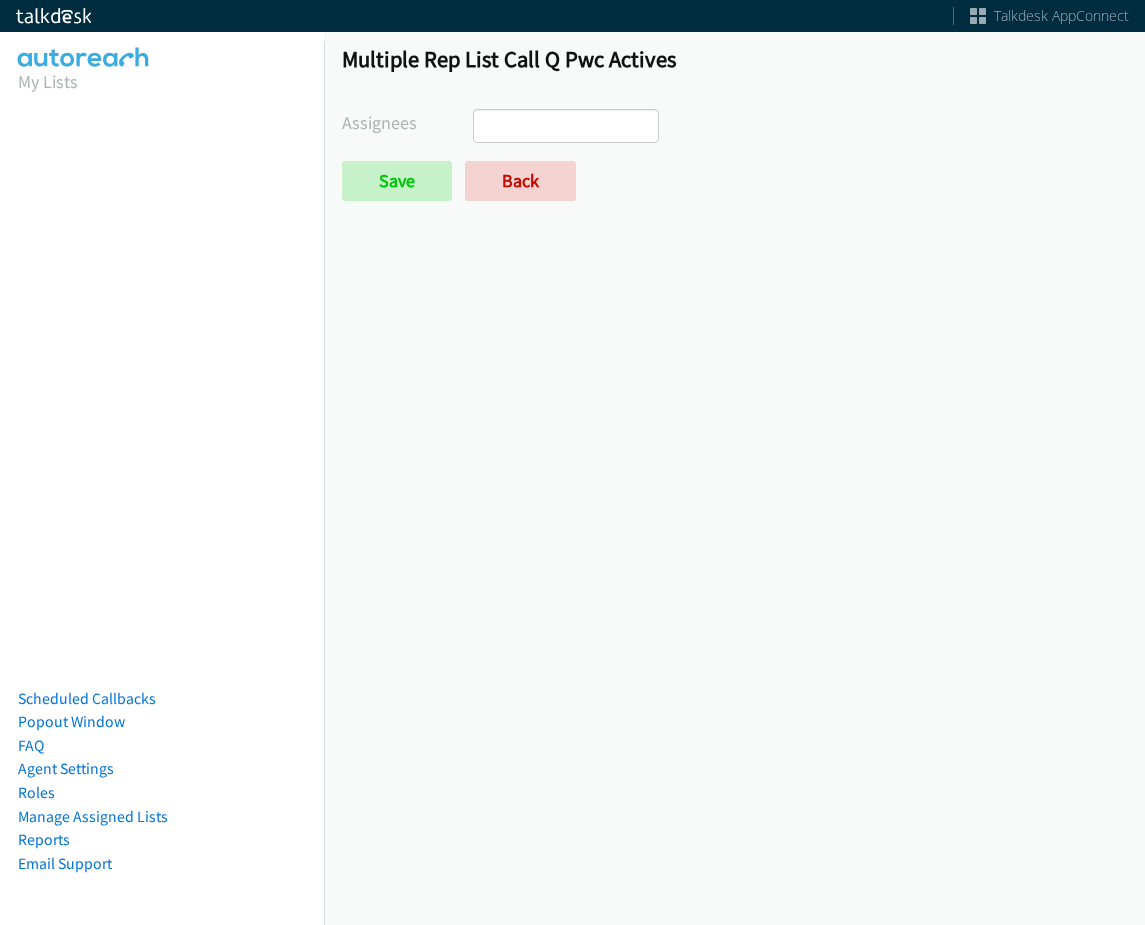 scroll, scrollTop: 0, scrollLeft: 0, axis: both 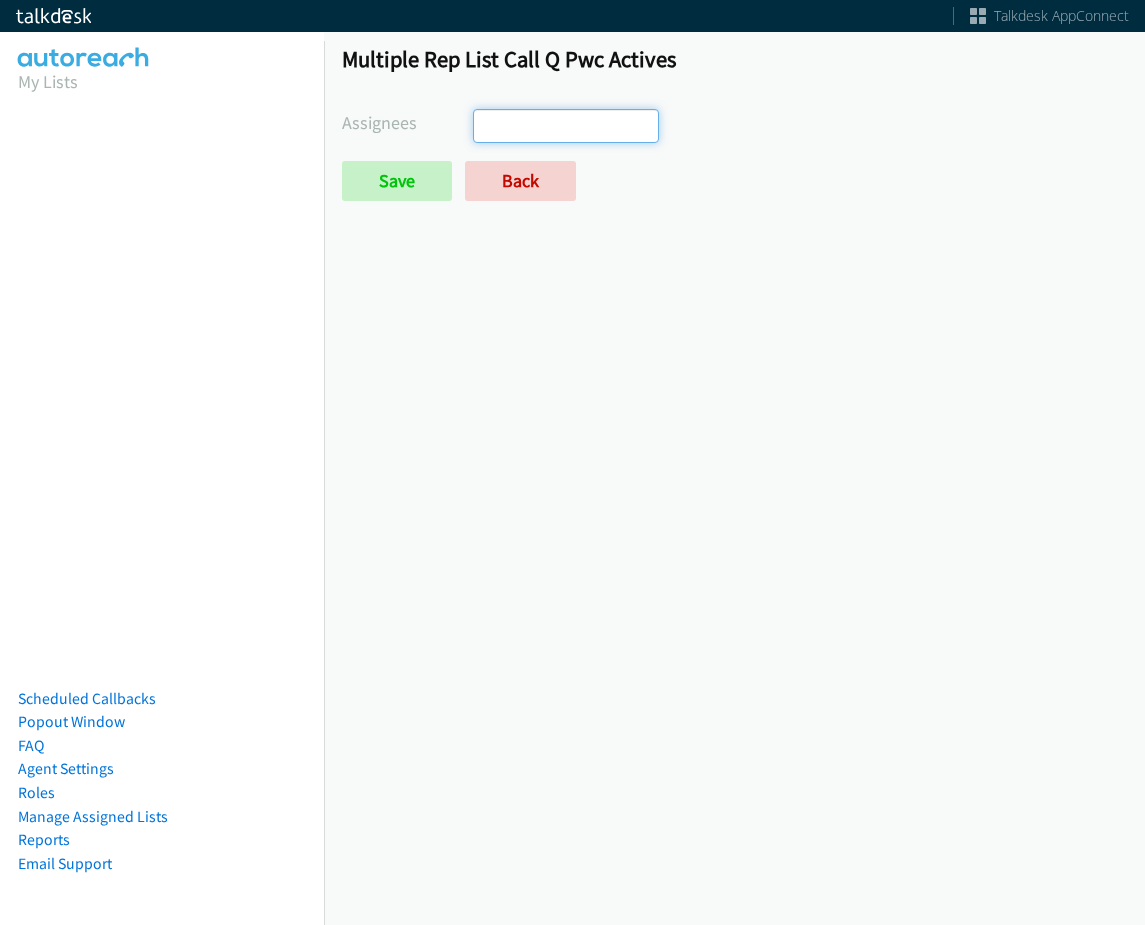 click at bounding box center (566, 126) 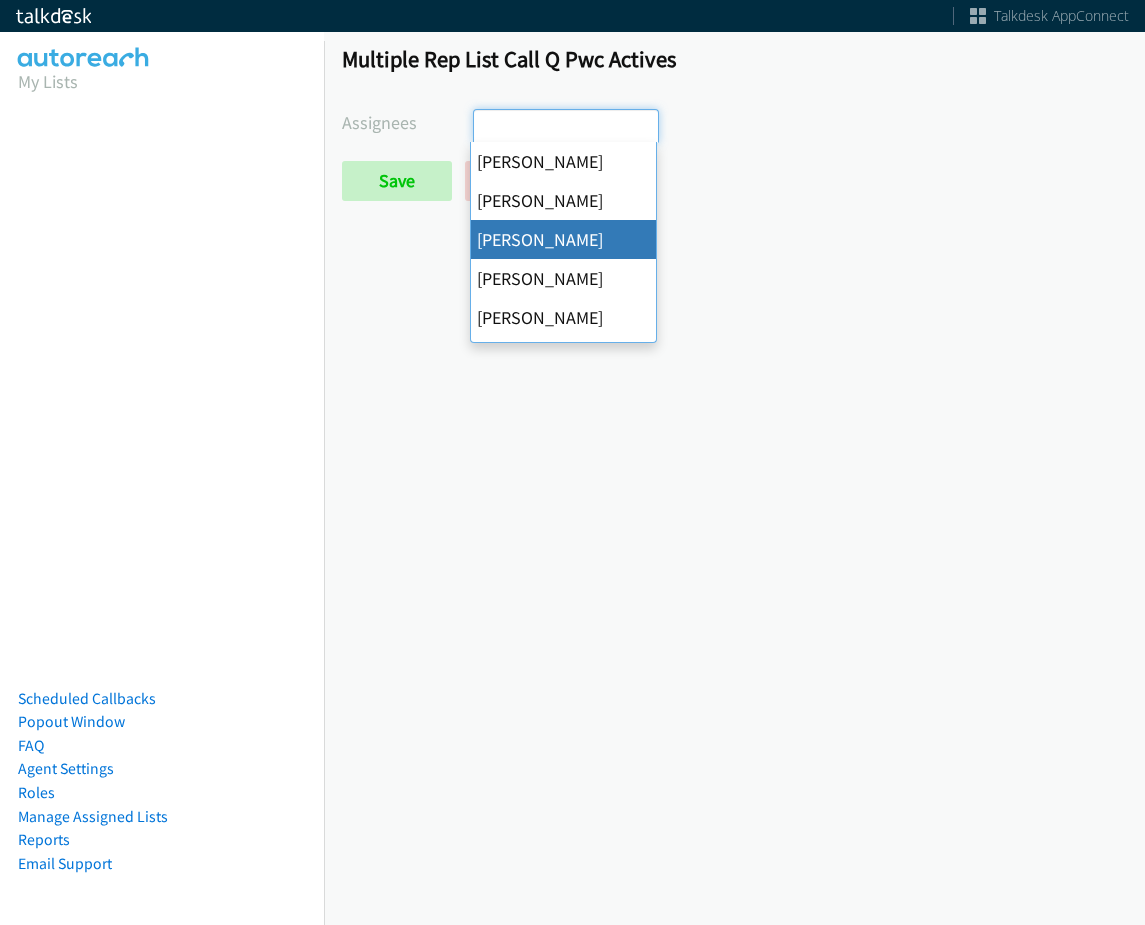 scroll, scrollTop: 0, scrollLeft: 0, axis: both 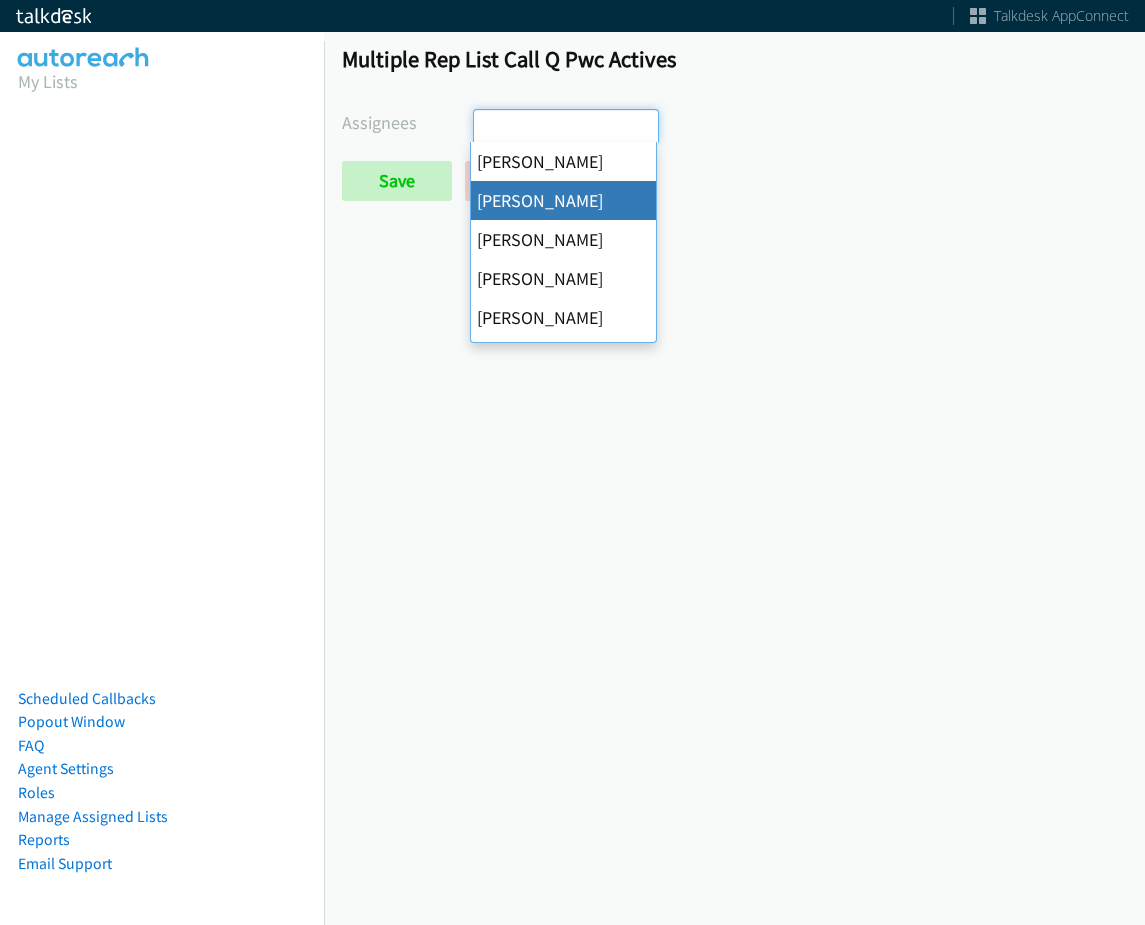 select on "05d74157-9386-4beb-b15d-36aa9c6f71bc" 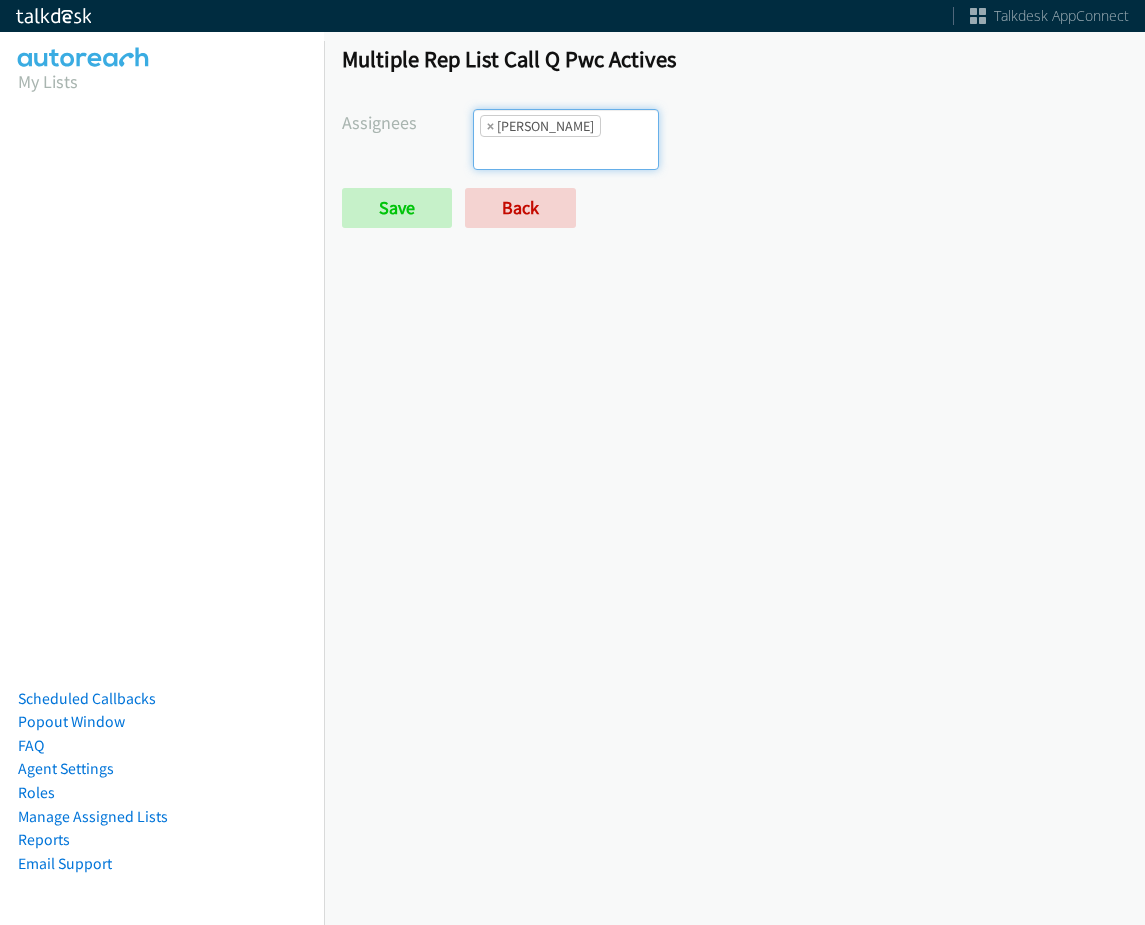 click on "× Alana Ruiz" at bounding box center [566, 139] 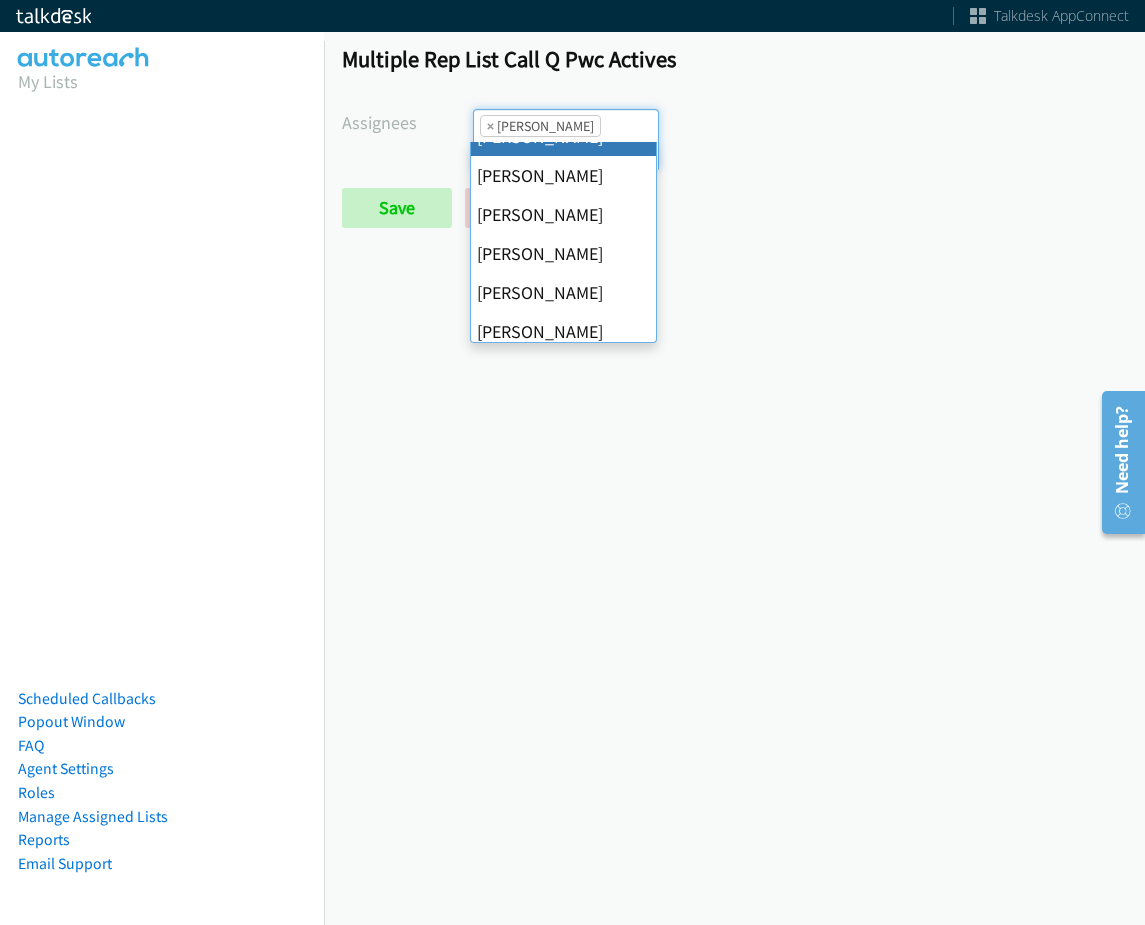 scroll, scrollTop: 200, scrollLeft: 0, axis: vertical 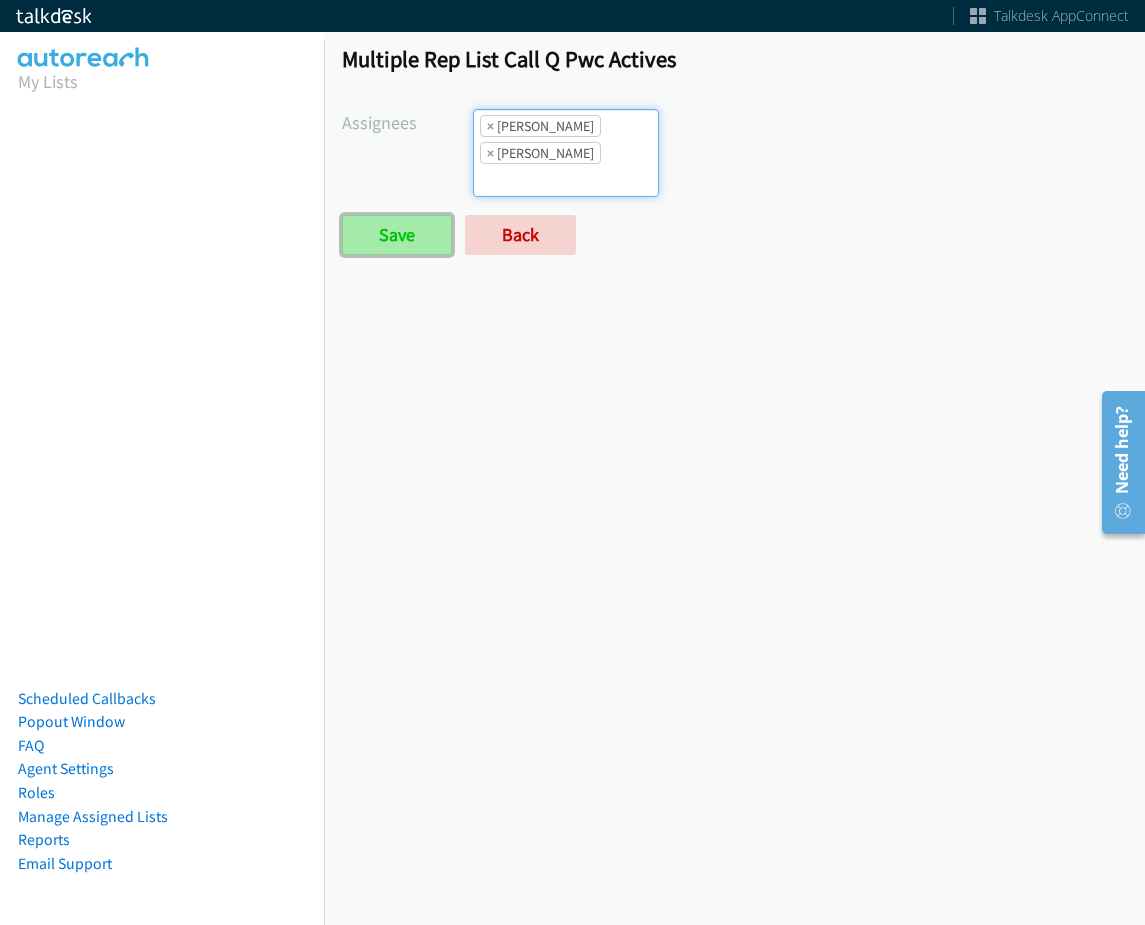 click on "Save" at bounding box center [397, 235] 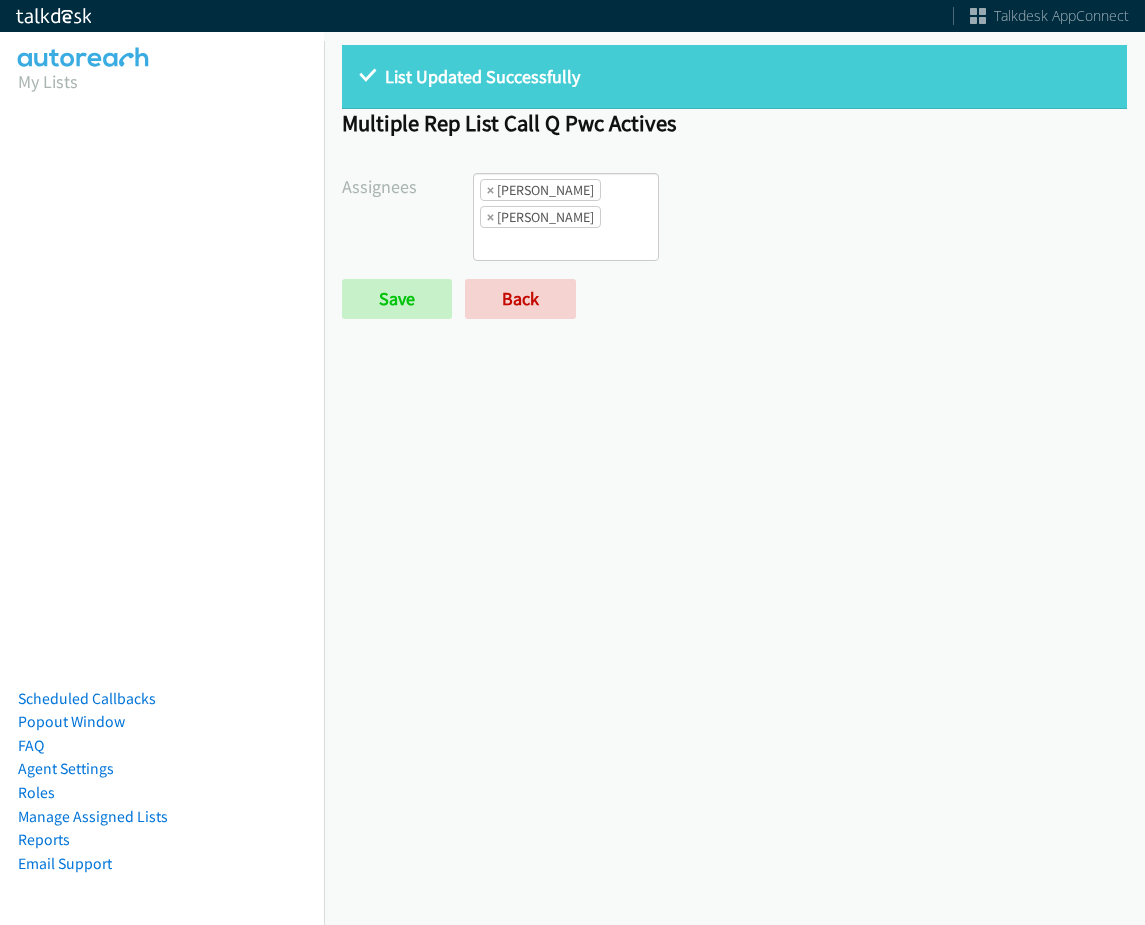 scroll, scrollTop: 0, scrollLeft: 0, axis: both 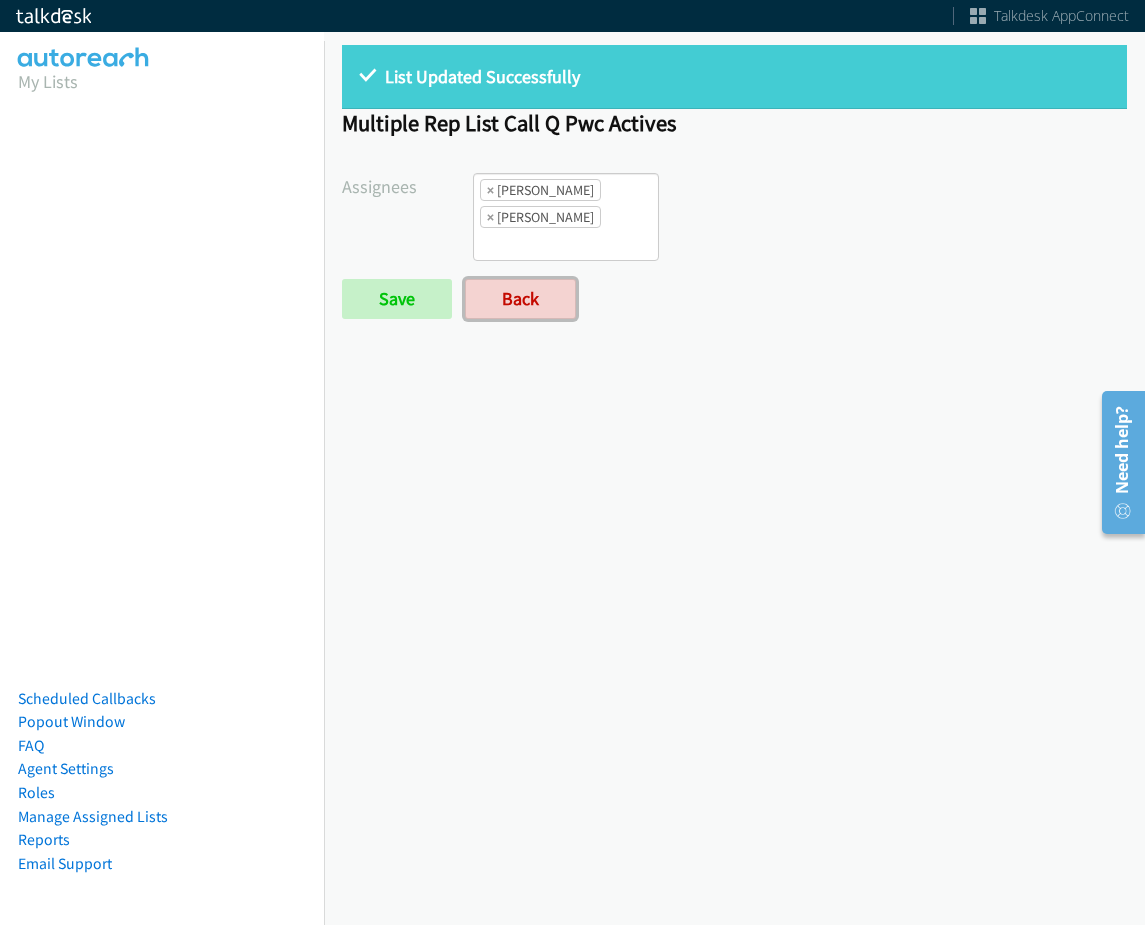drag, startPoint x: 510, startPoint y: 304, endPoint x: 605, endPoint y: 372, distance: 116.82893 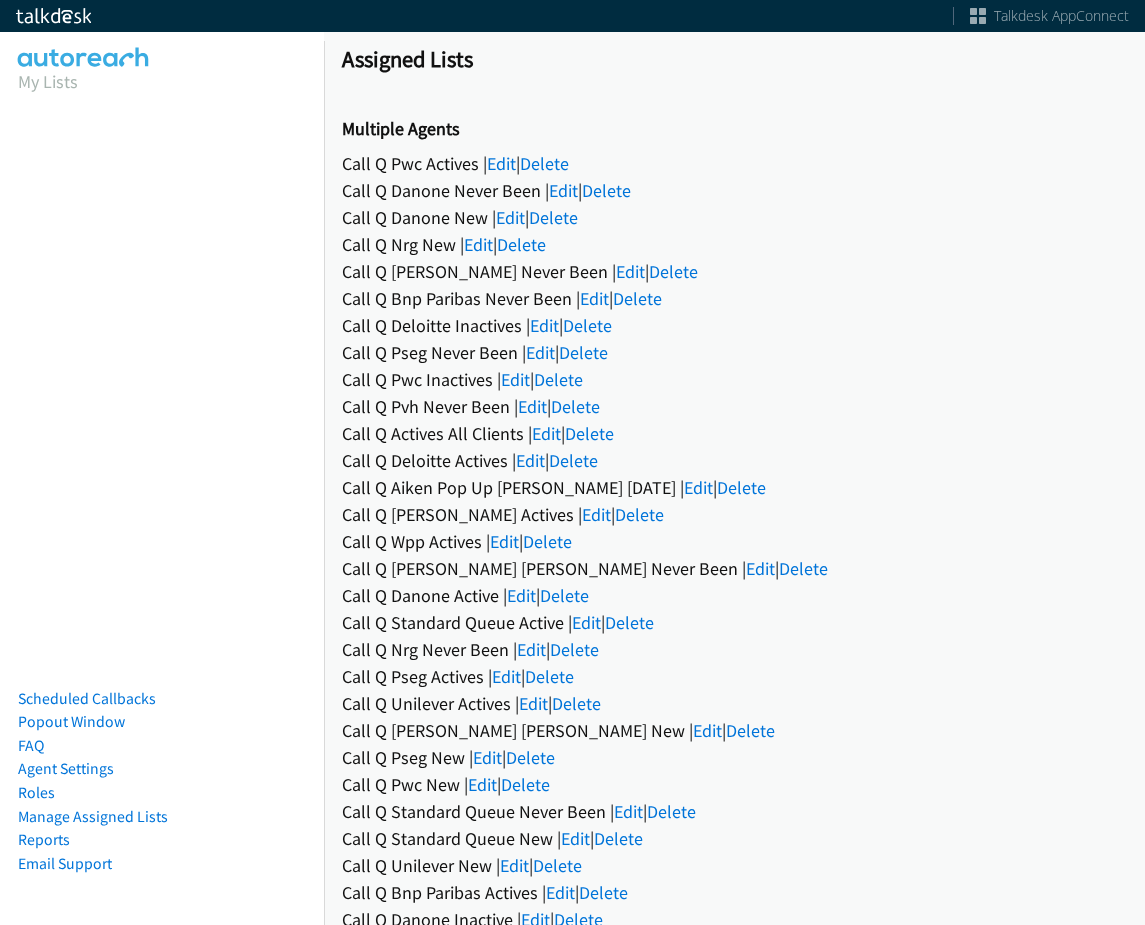 scroll, scrollTop: 0, scrollLeft: 0, axis: both 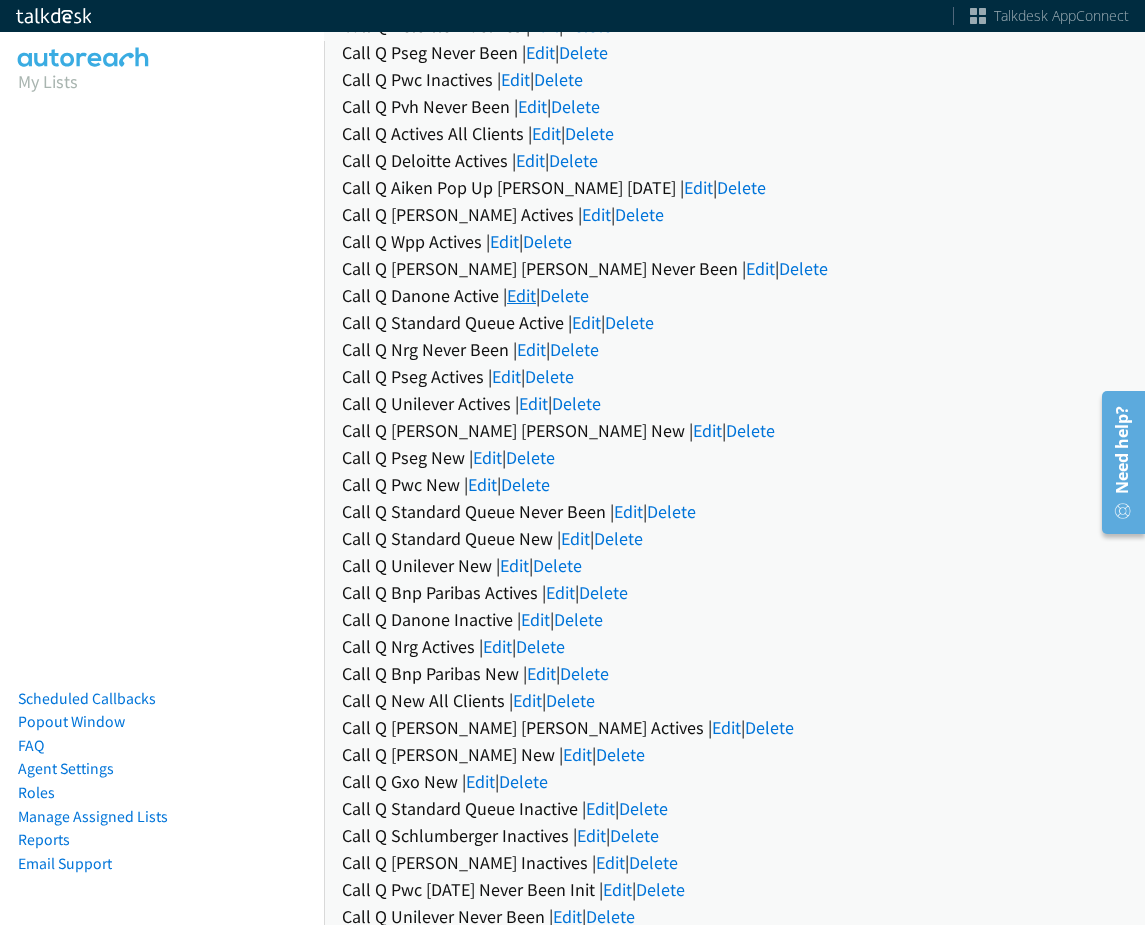 click on "Edit" at bounding box center (521, 295) 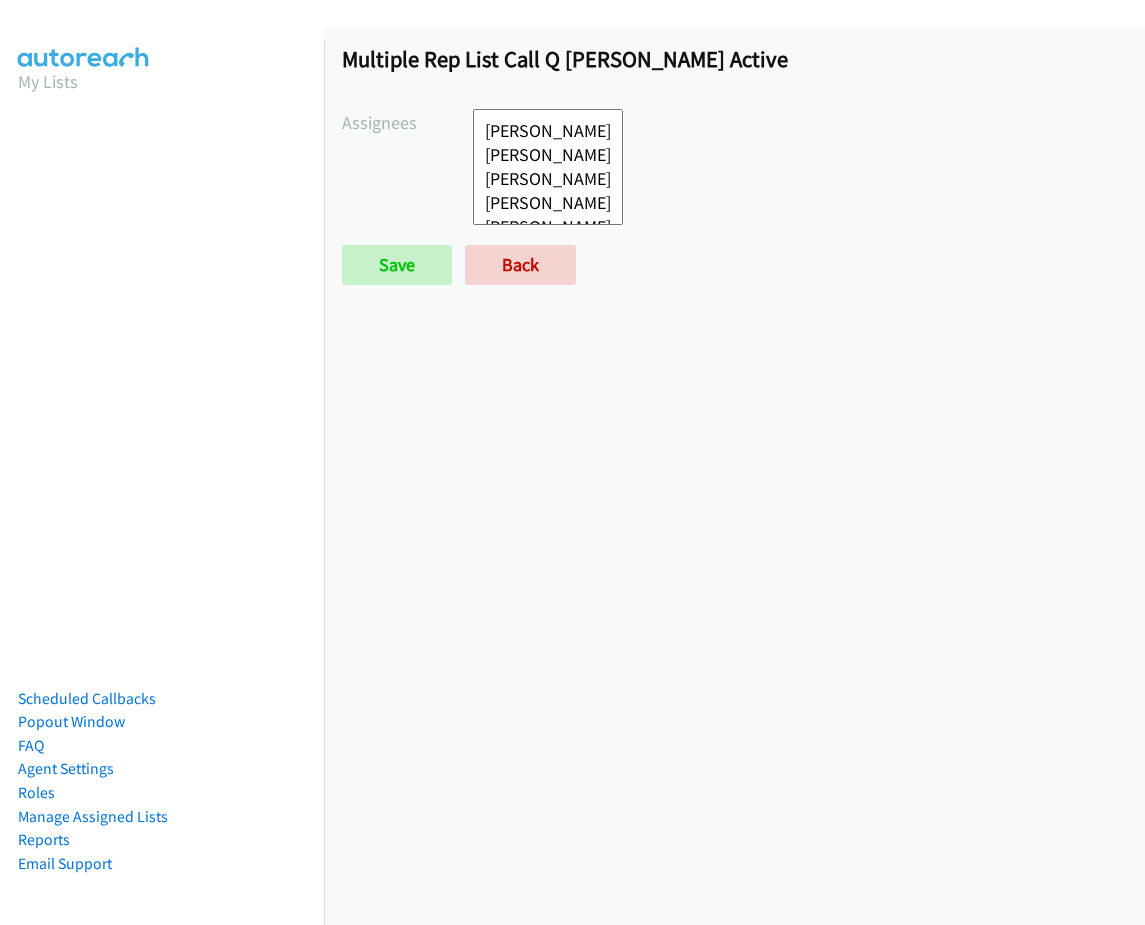 scroll, scrollTop: 0, scrollLeft: 0, axis: both 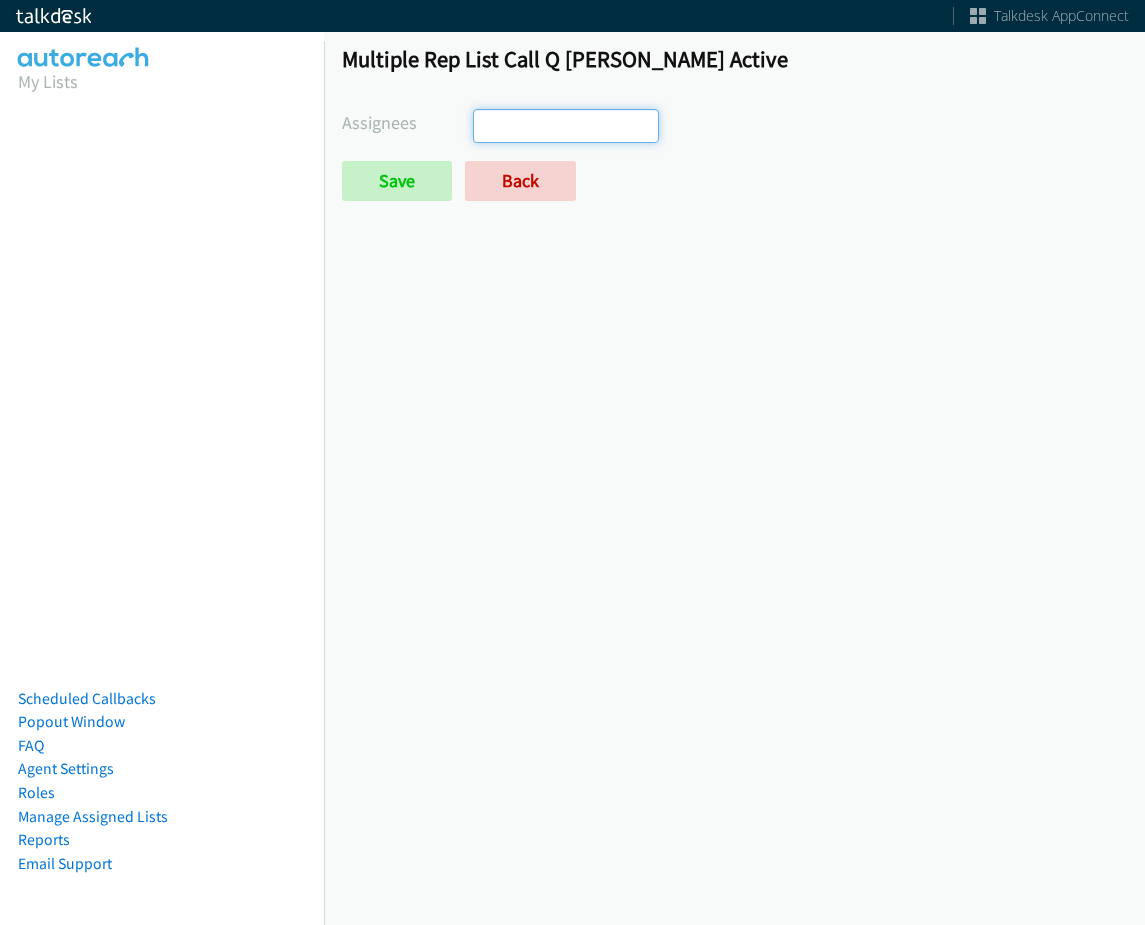 click at bounding box center [566, 126] 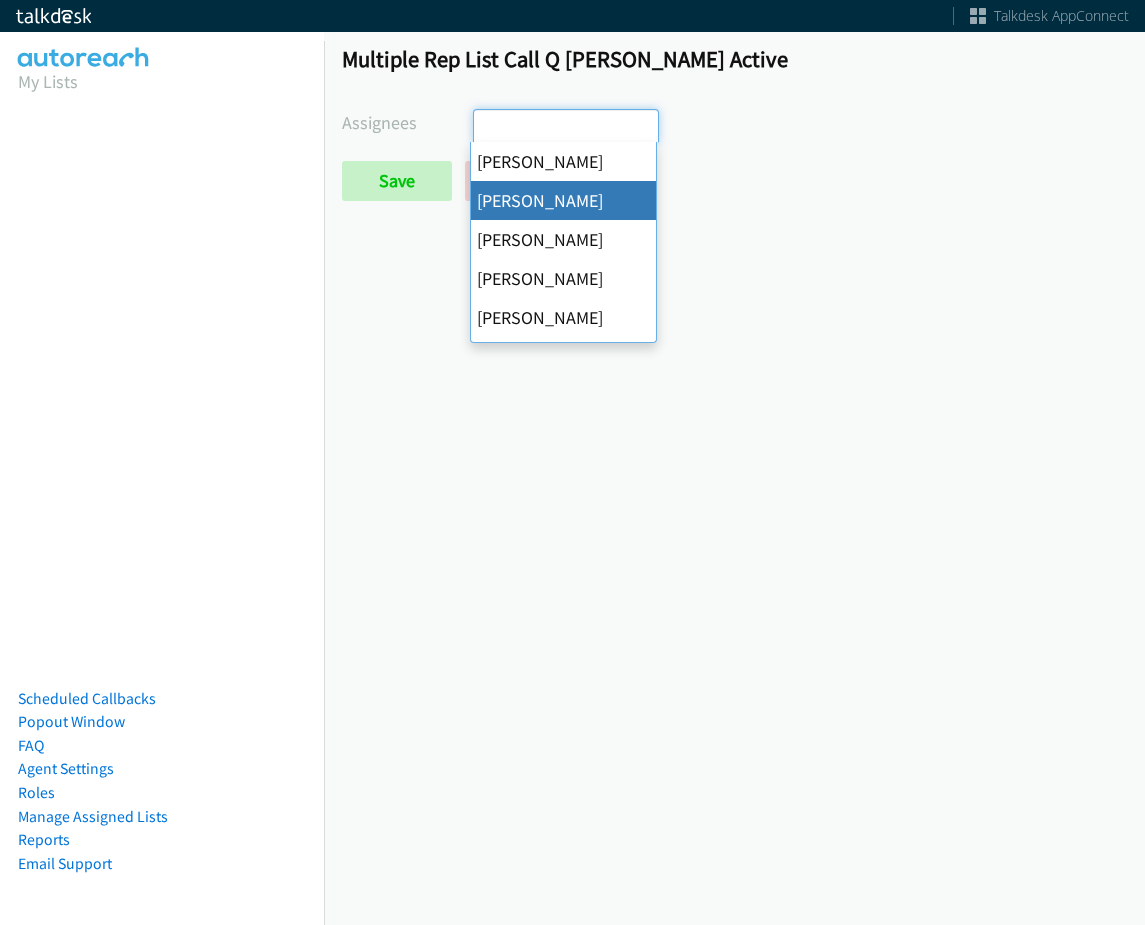 scroll, scrollTop: 0, scrollLeft: 0, axis: both 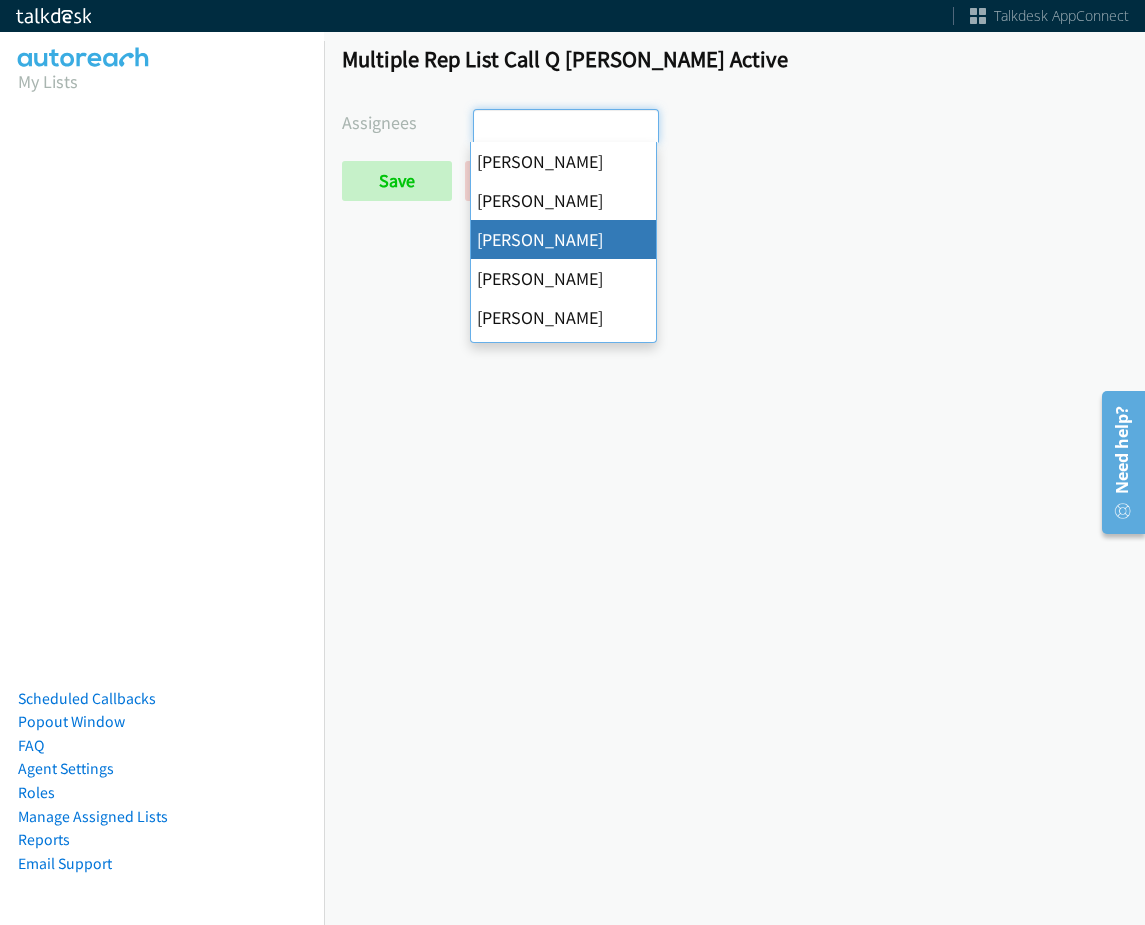 select on "1e611323-3aa0-4e2f-a997-a69f17c8194d" 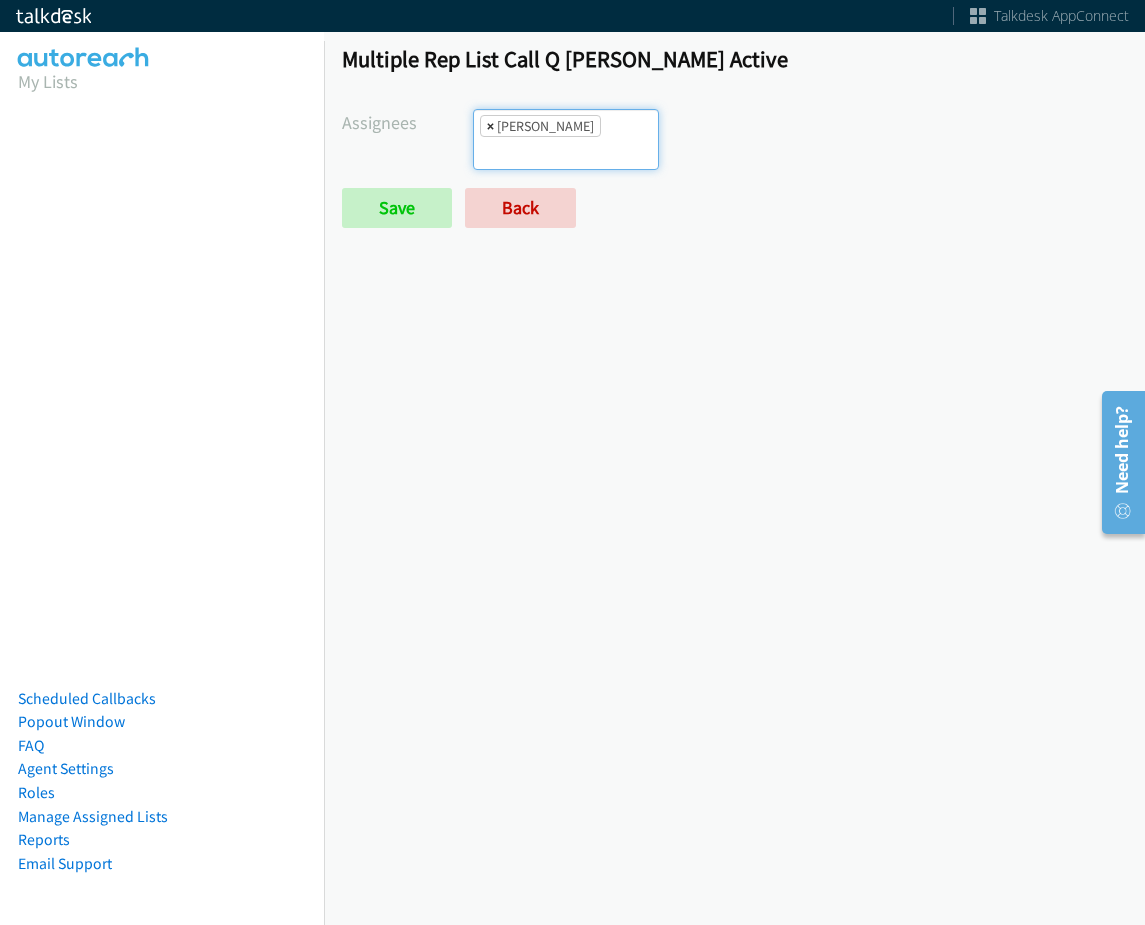 click on "×" at bounding box center (490, 126) 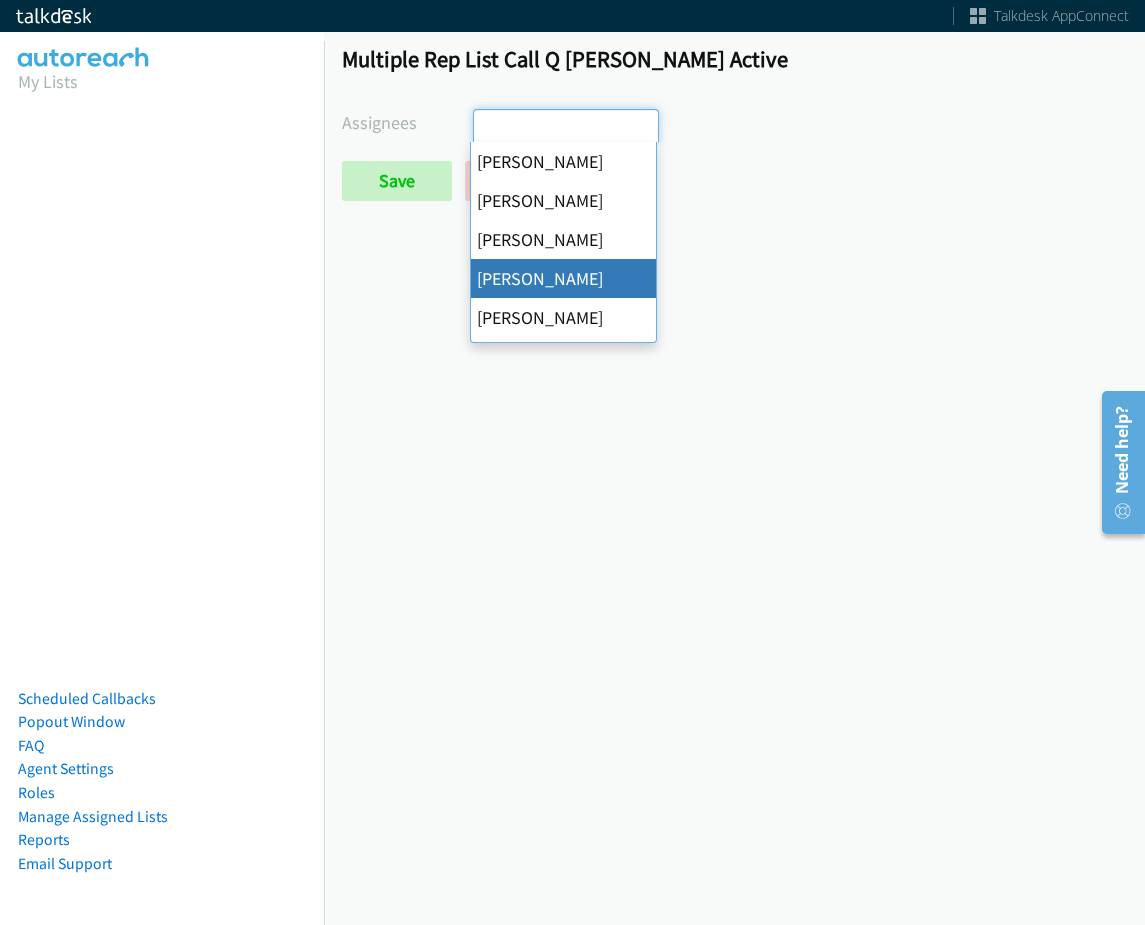 select on "d0419105-5ab7-42f4-854b-1efac0a4a5af" 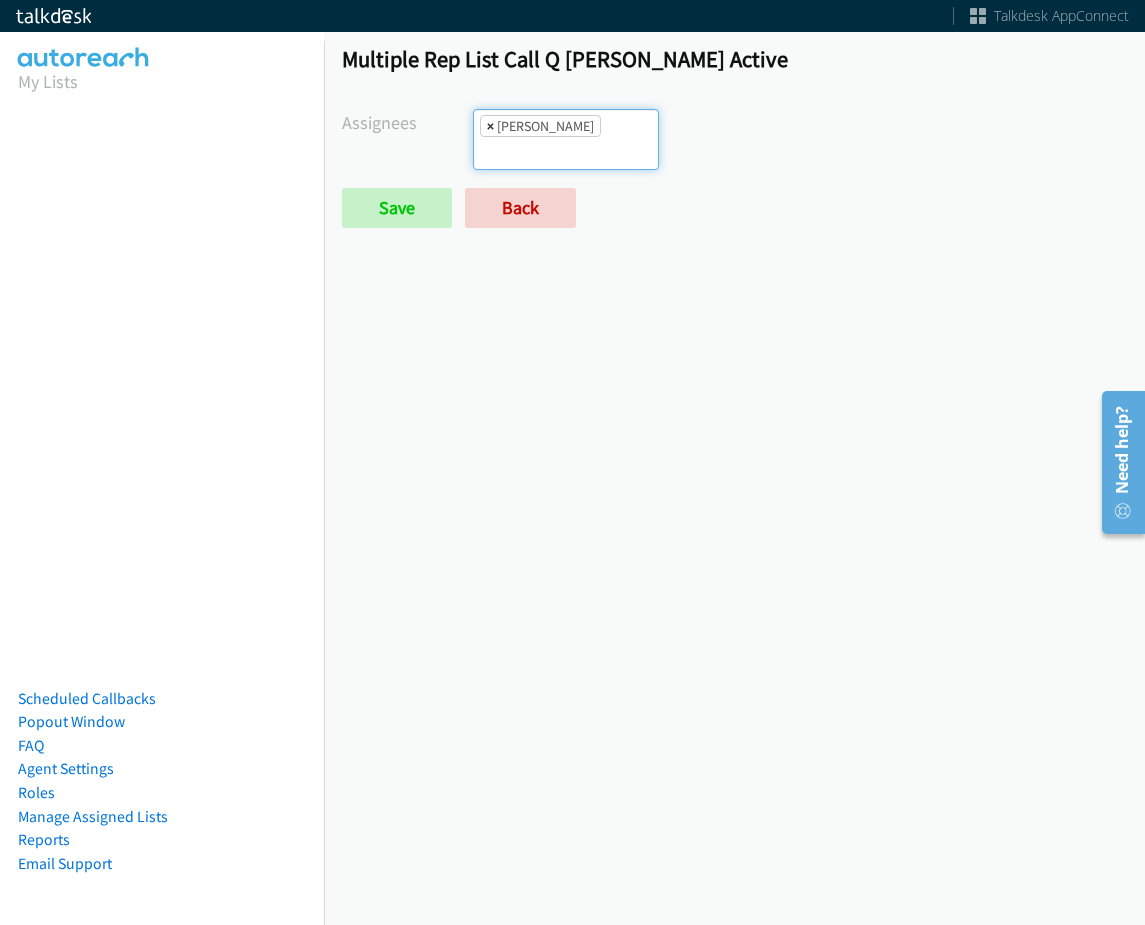click on "×" at bounding box center (490, 126) 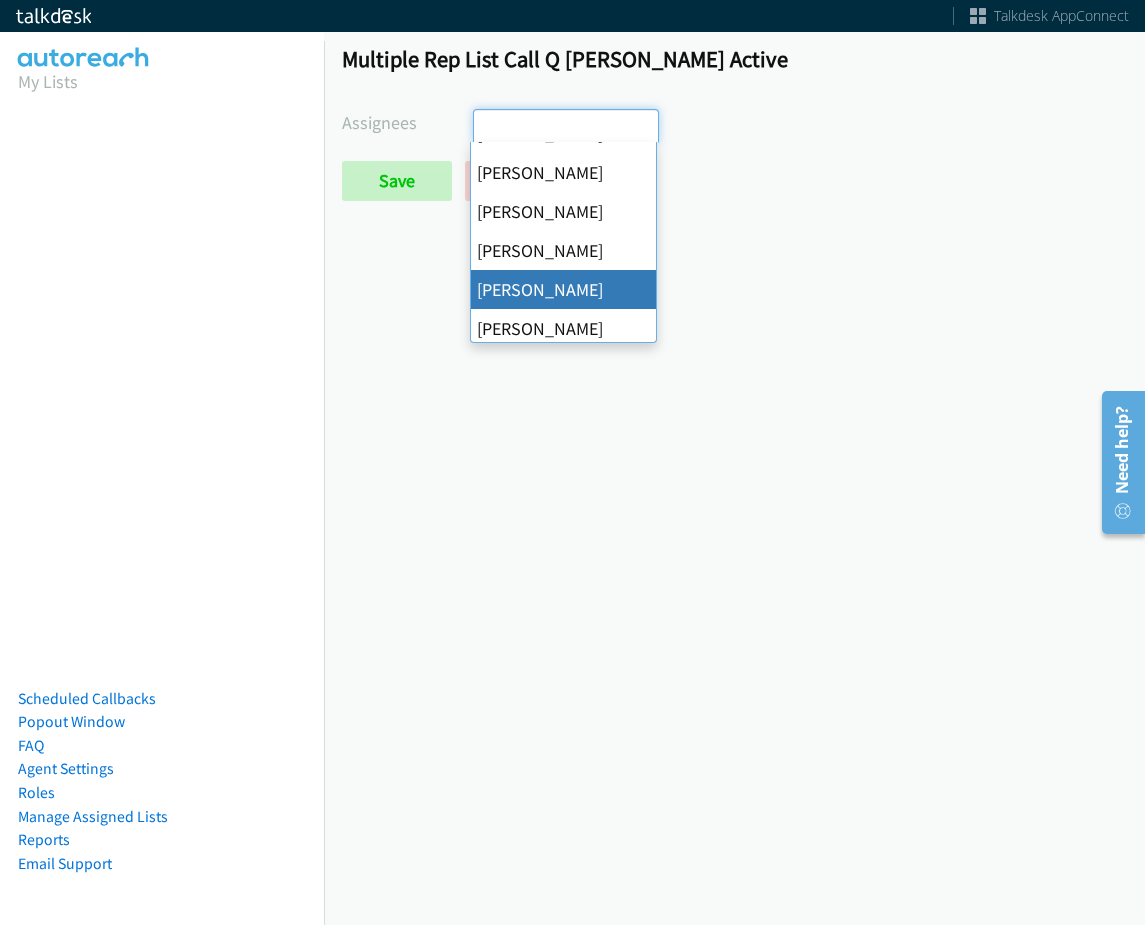 scroll, scrollTop: 100, scrollLeft: 0, axis: vertical 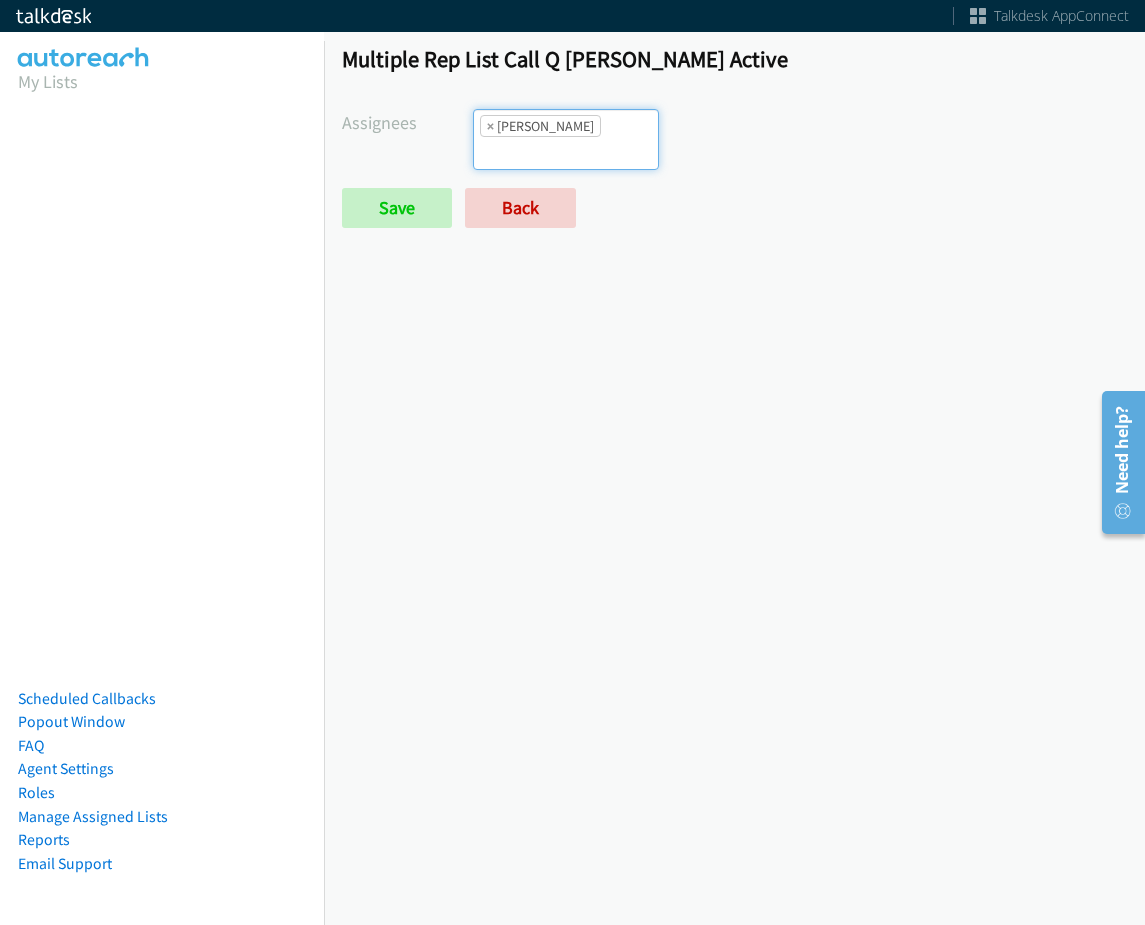 click at bounding box center (509, 153) 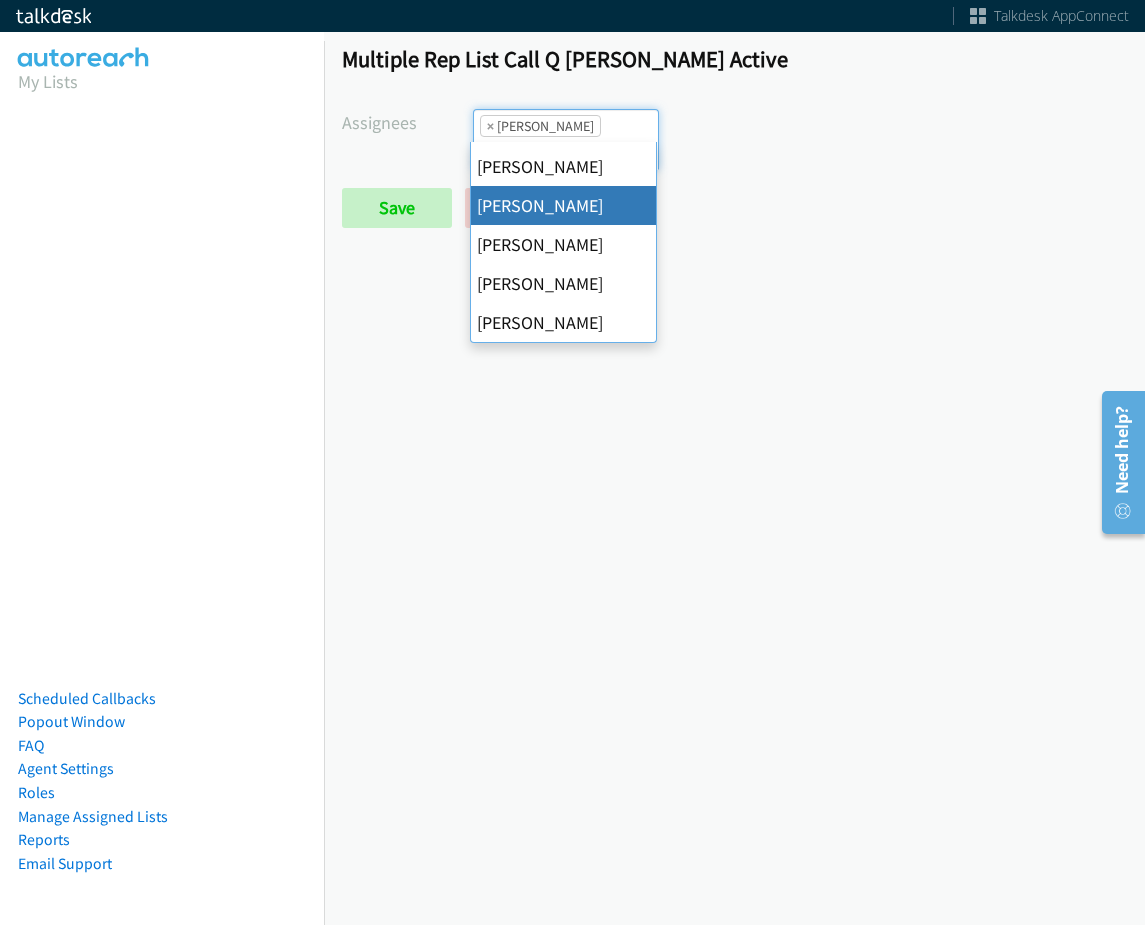 scroll, scrollTop: 0, scrollLeft: 0, axis: both 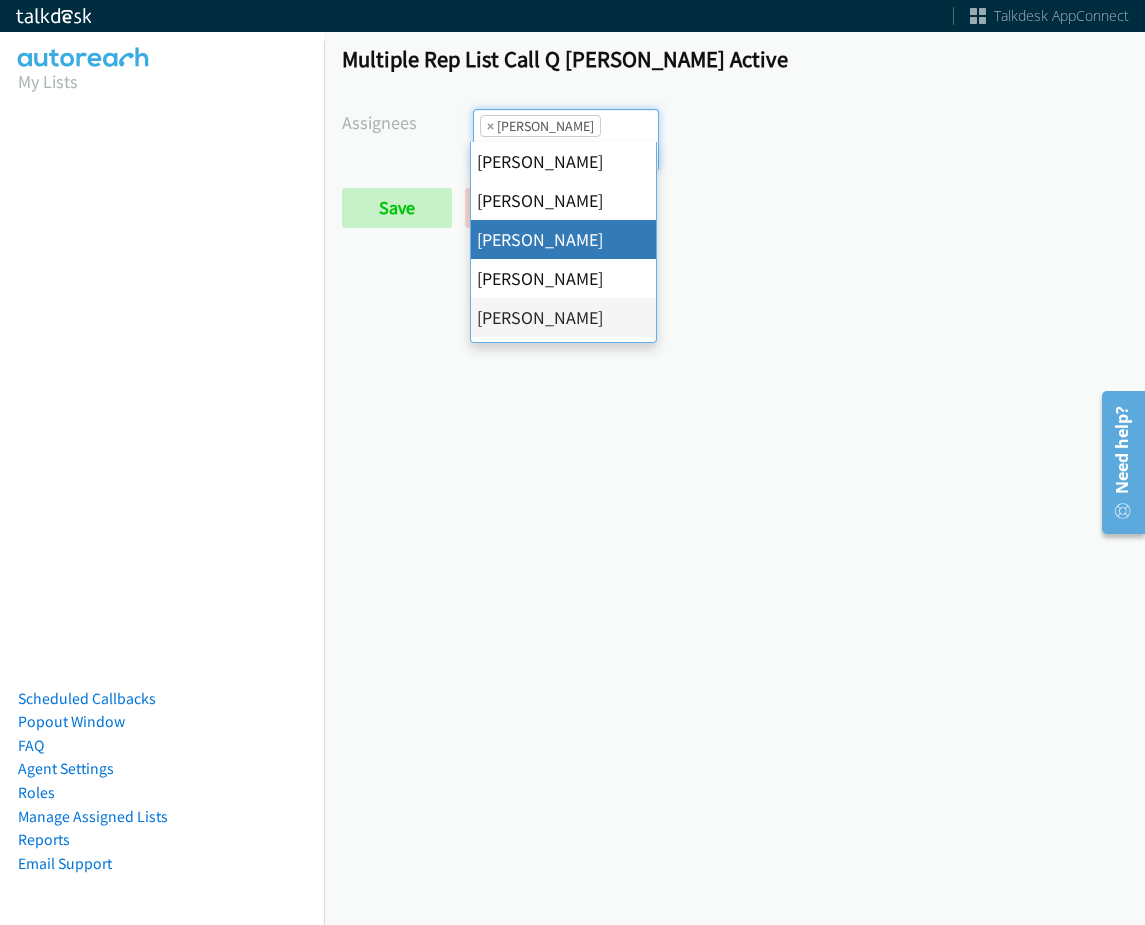 select on "1e611323-3aa0-4e2f-a997-a69f17c8194d" 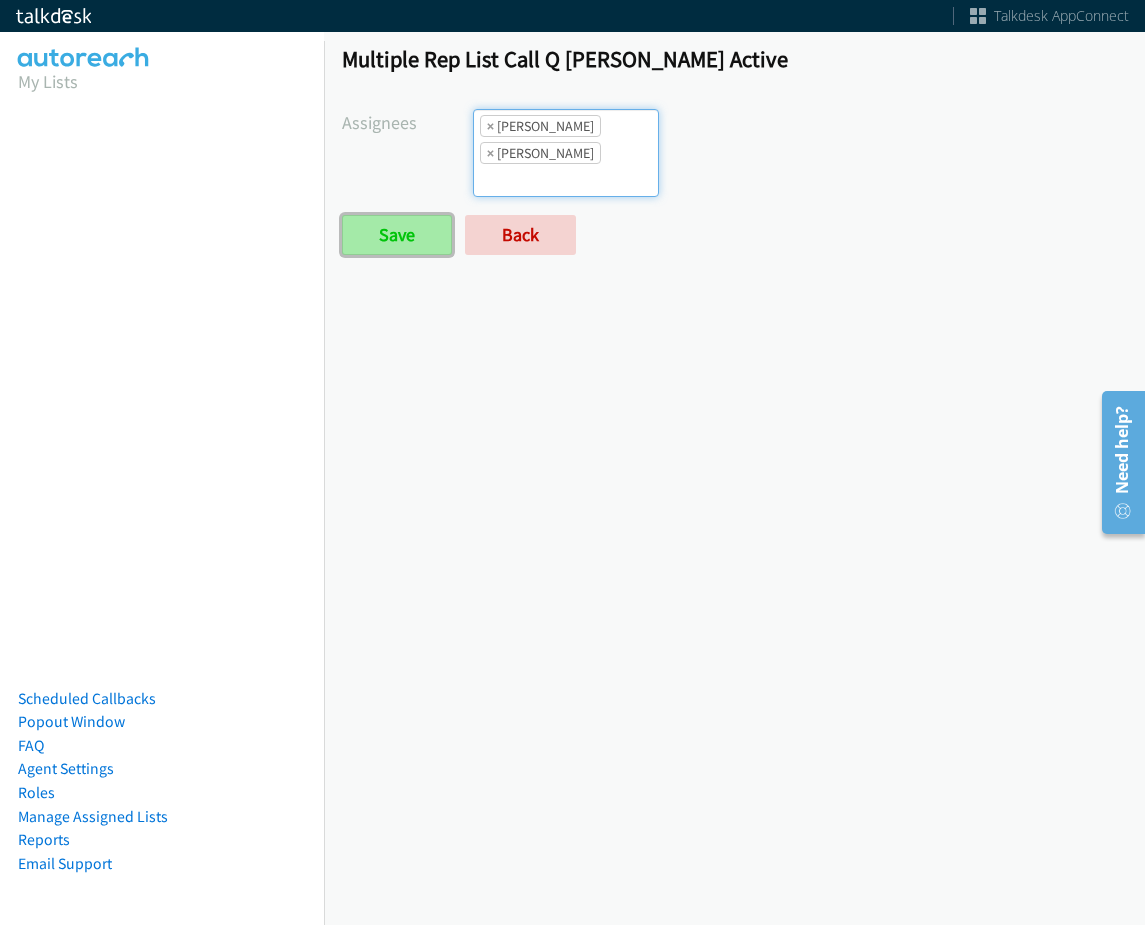 click on "Save" at bounding box center (397, 235) 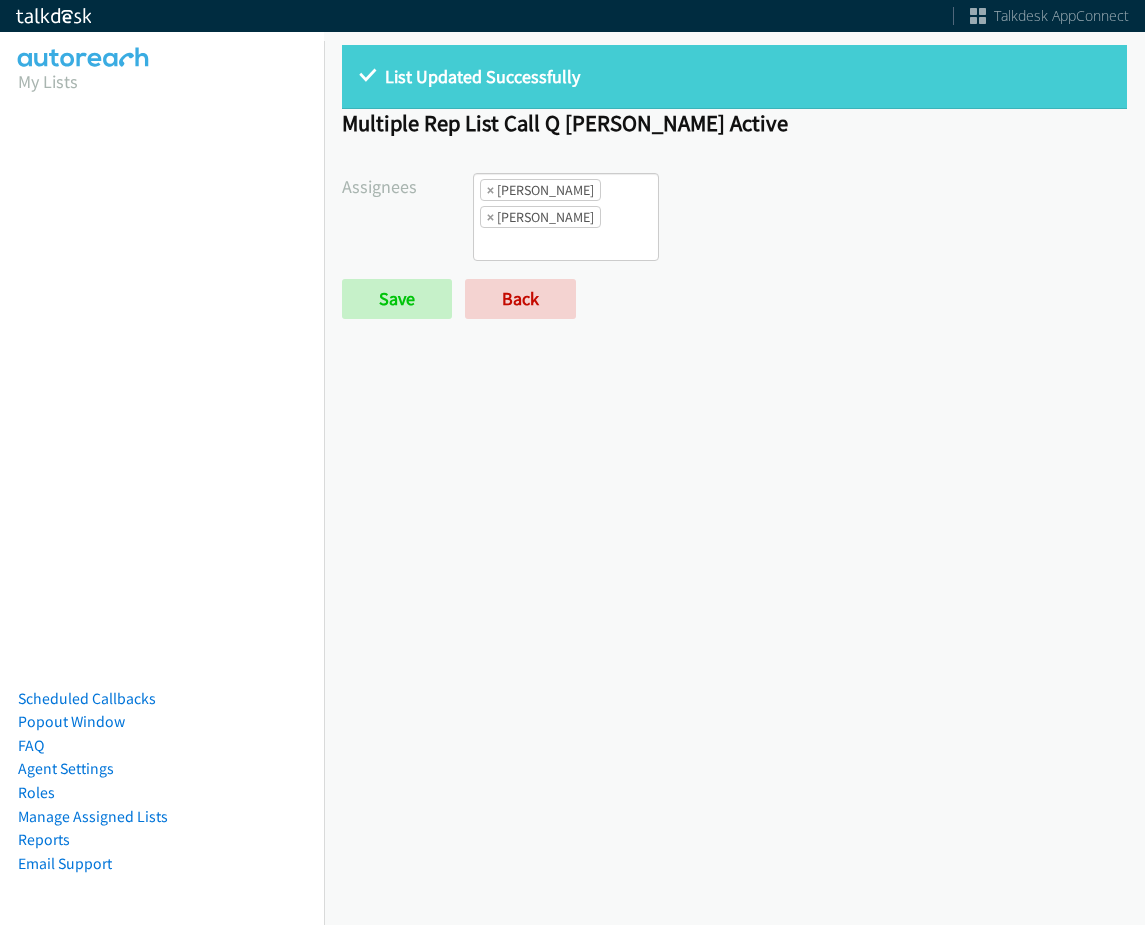 scroll, scrollTop: 0, scrollLeft: 0, axis: both 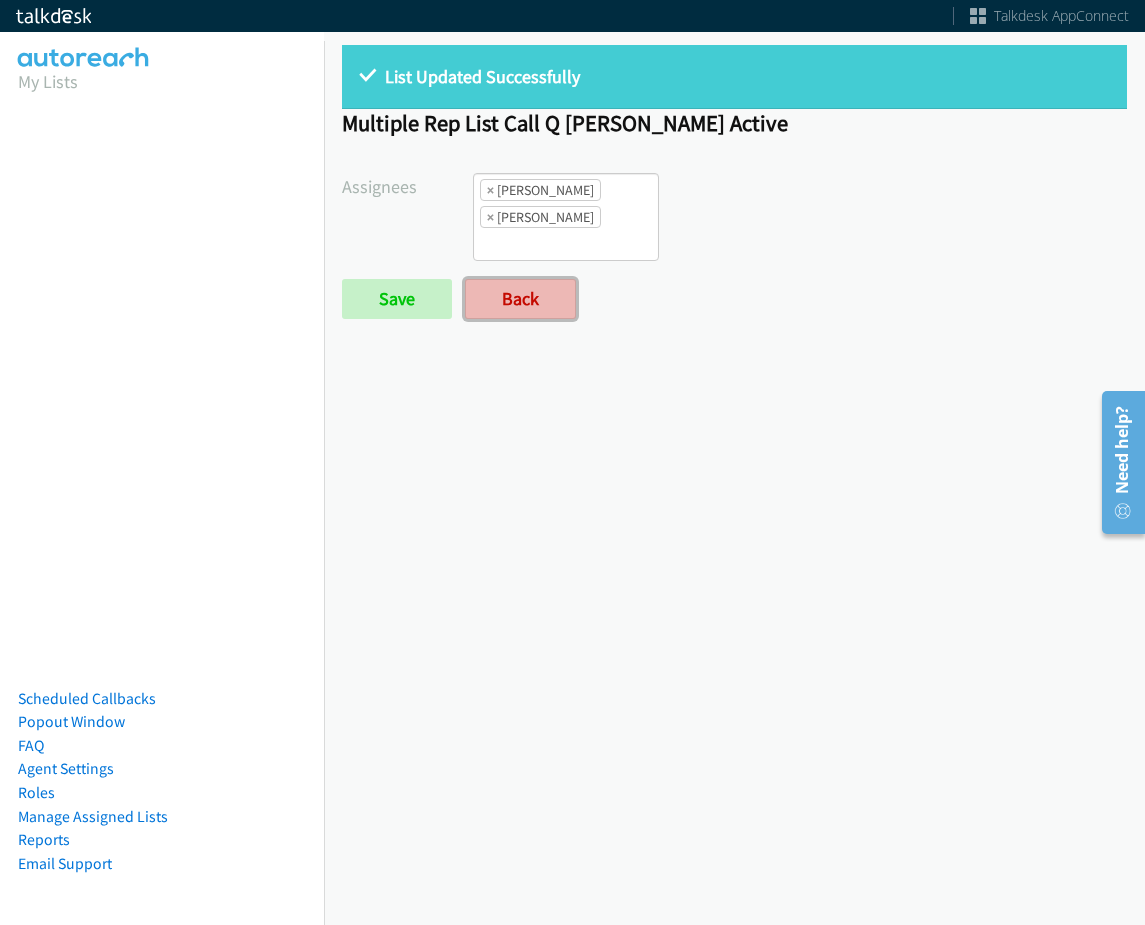 click on "Back" at bounding box center [520, 299] 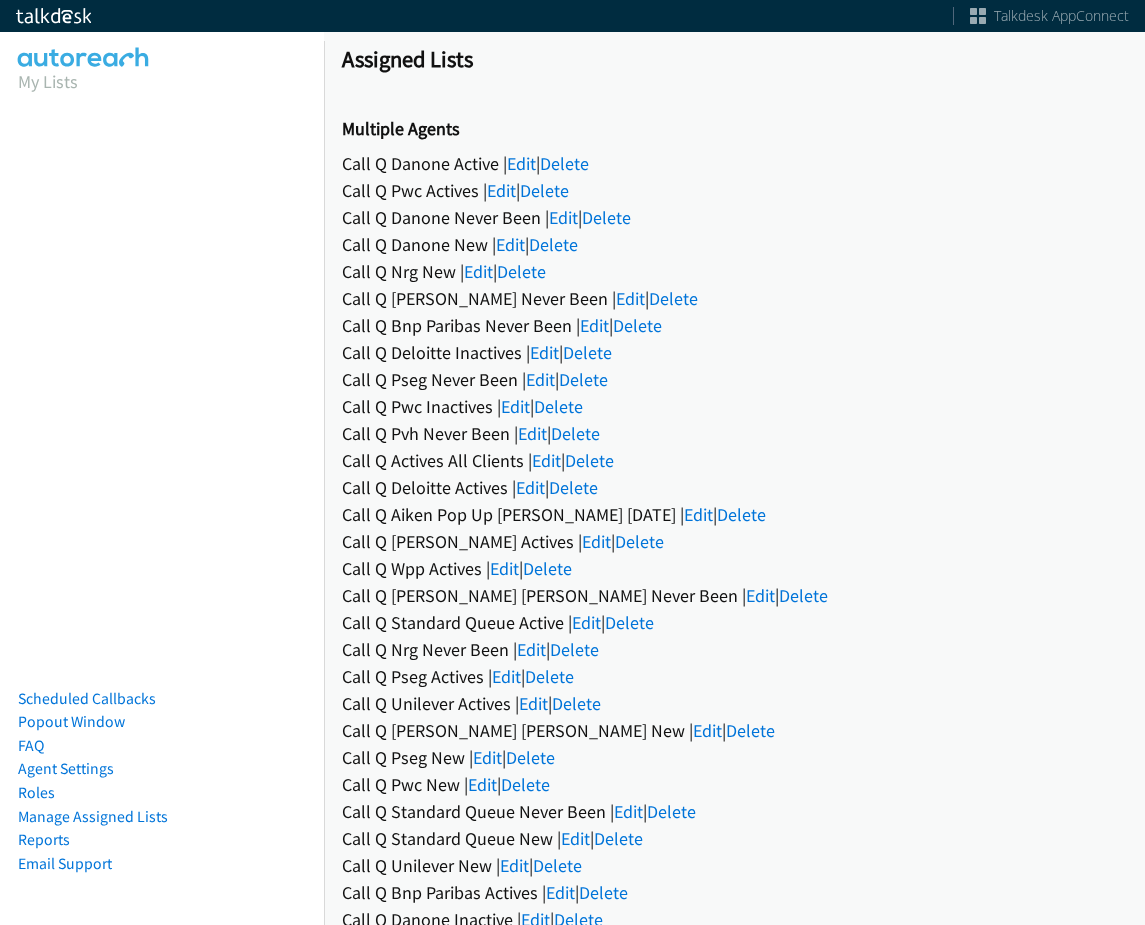 scroll, scrollTop: 0, scrollLeft: 0, axis: both 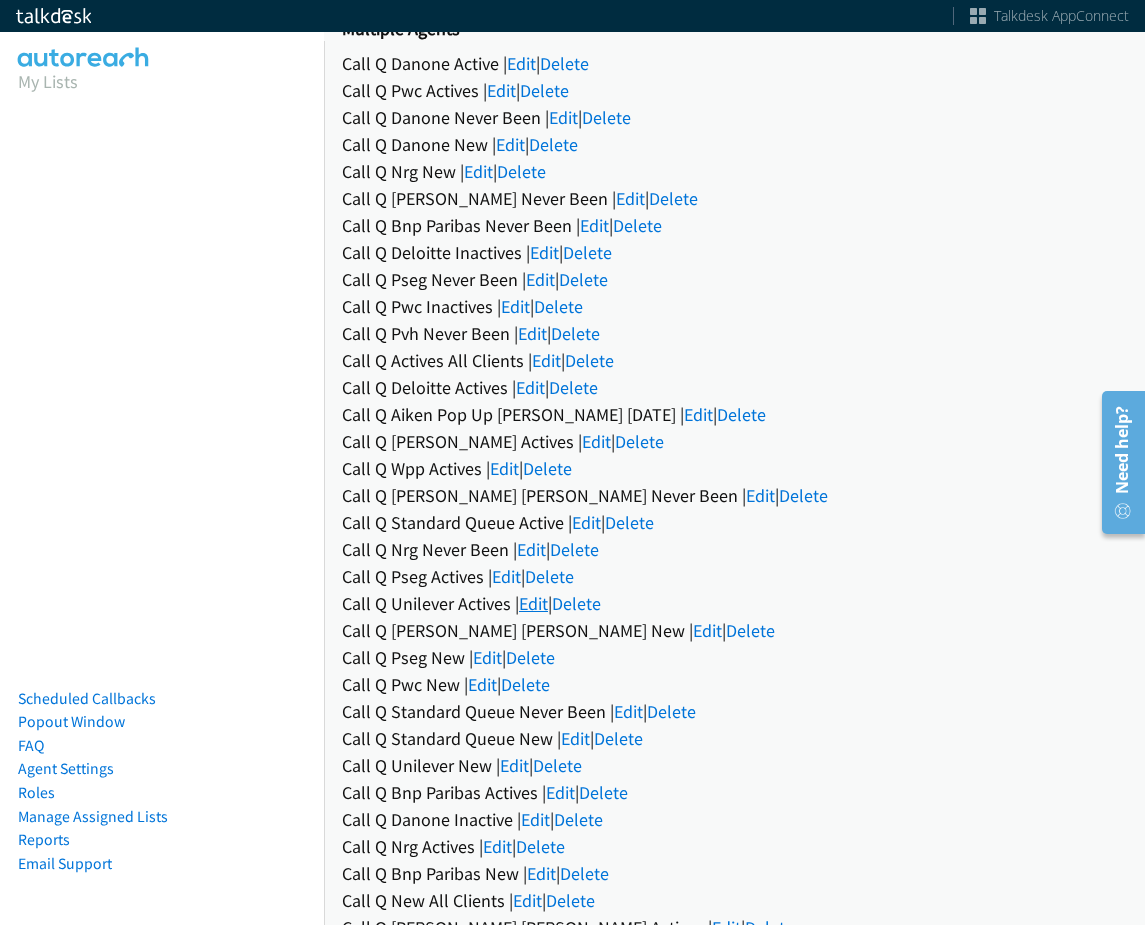 click on "Edit" at bounding box center (533, 603) 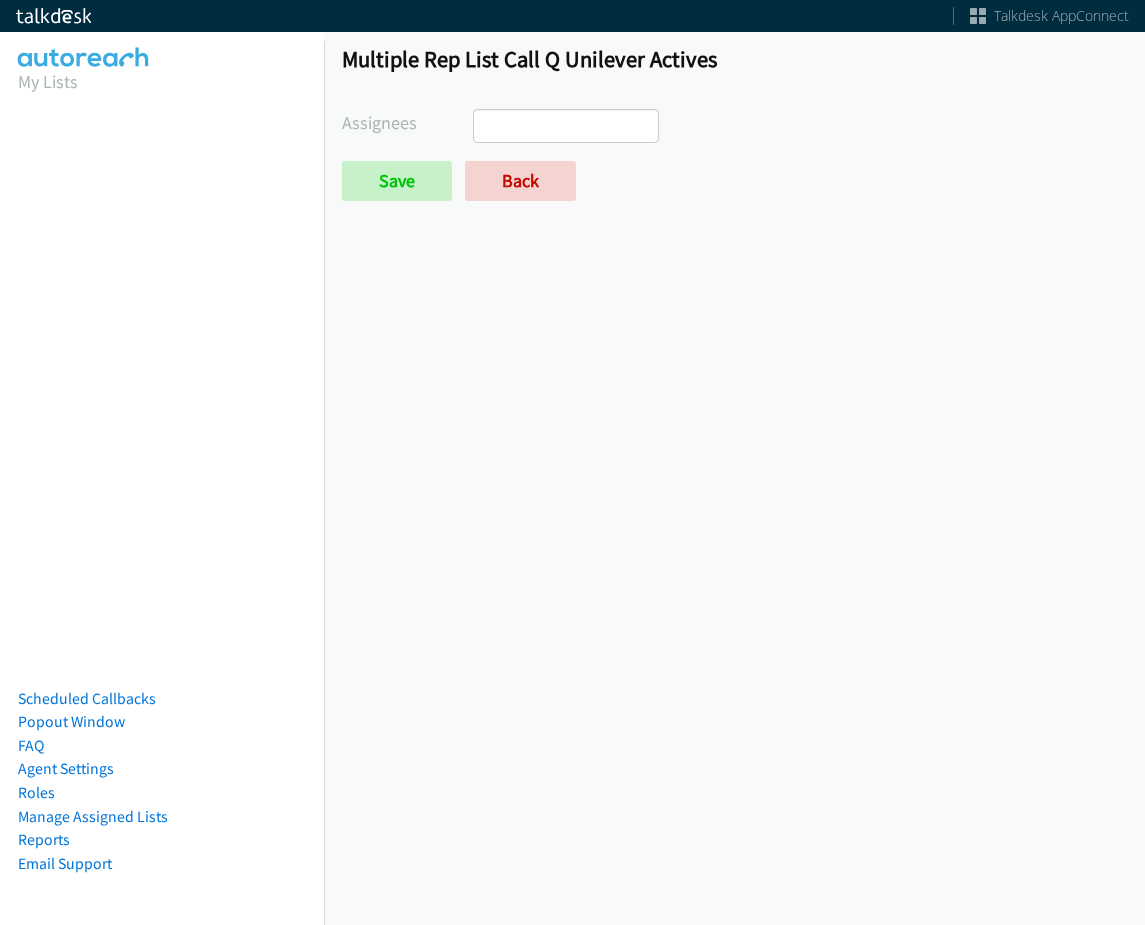 scroll, scrollTop: 0, scrollLeft: 0, axis: both 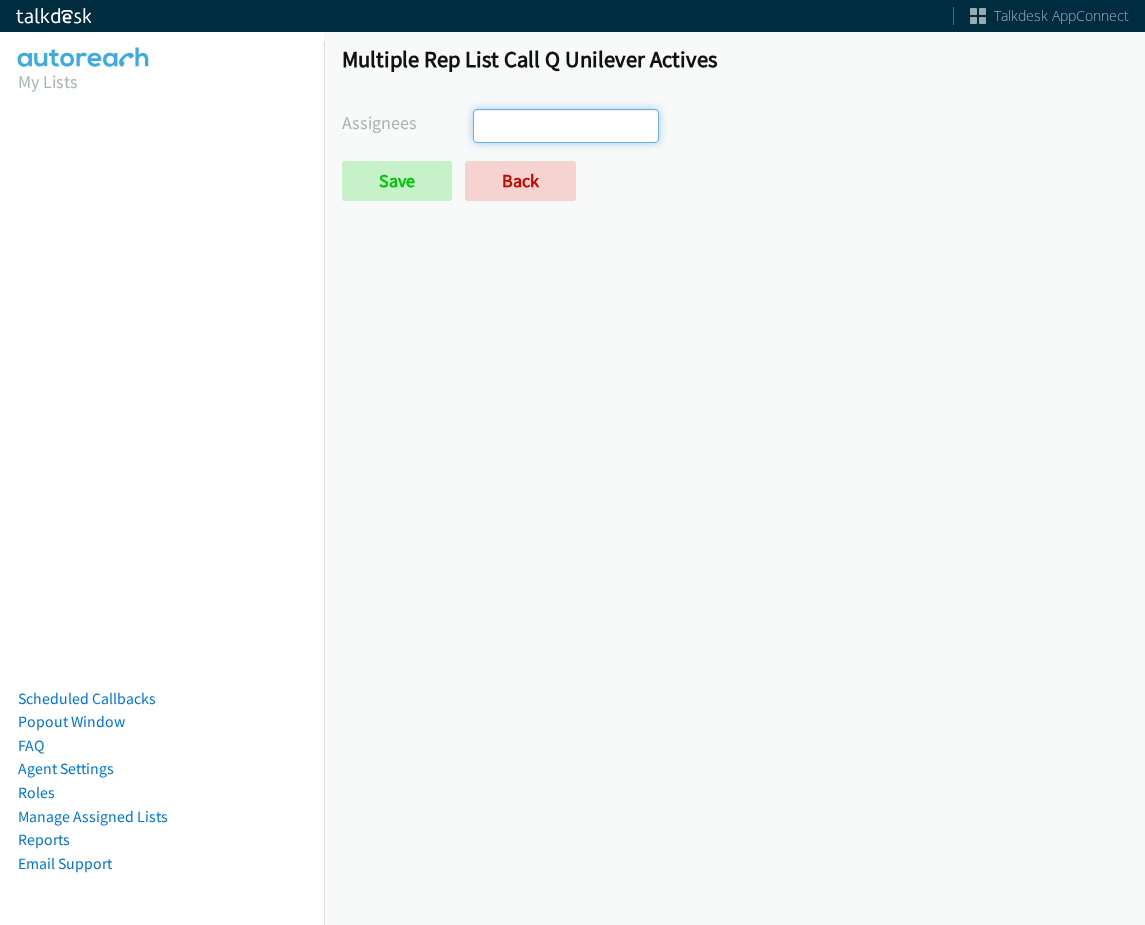 click at bounding box center [509, 126] 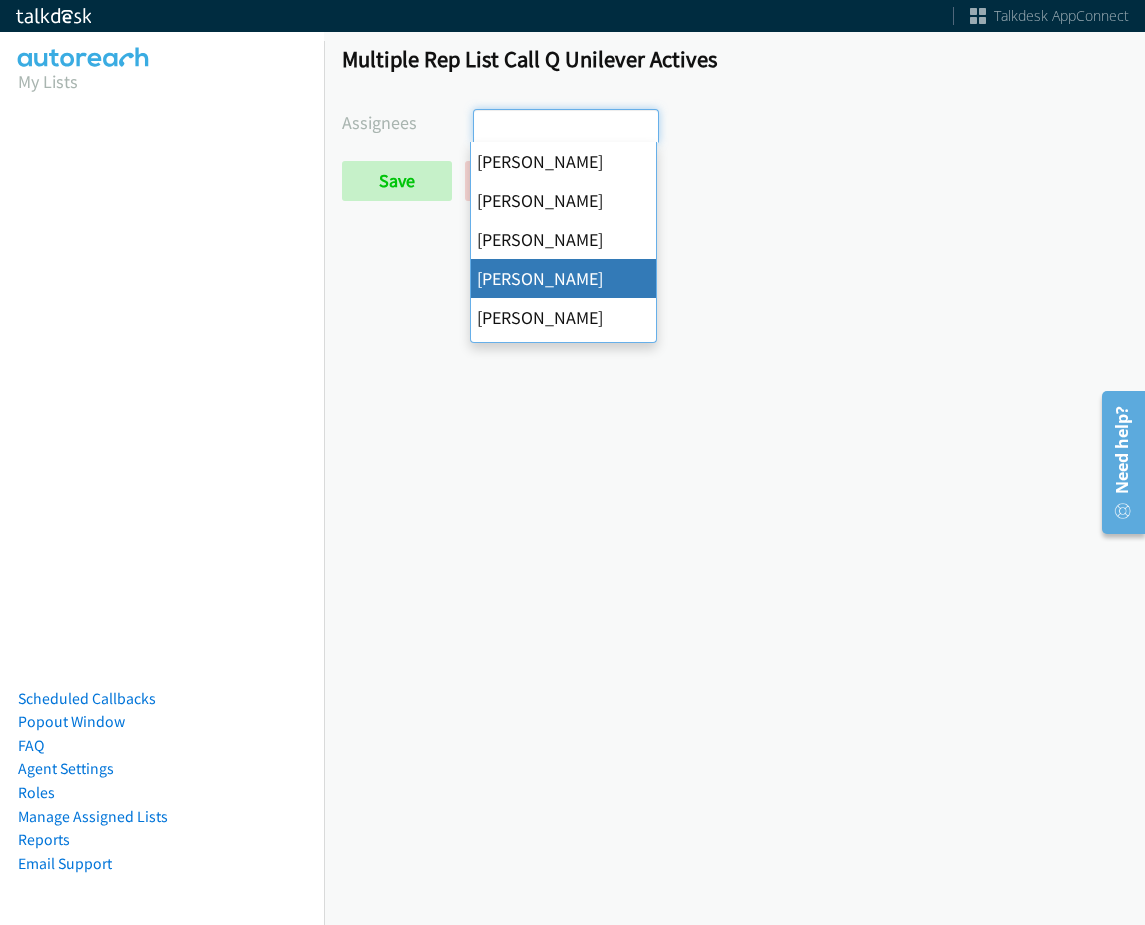 drag, startPoint x: 511, startPoint y: 271, endPoint x: 523, endPoint y: 157, distance: 114.62984 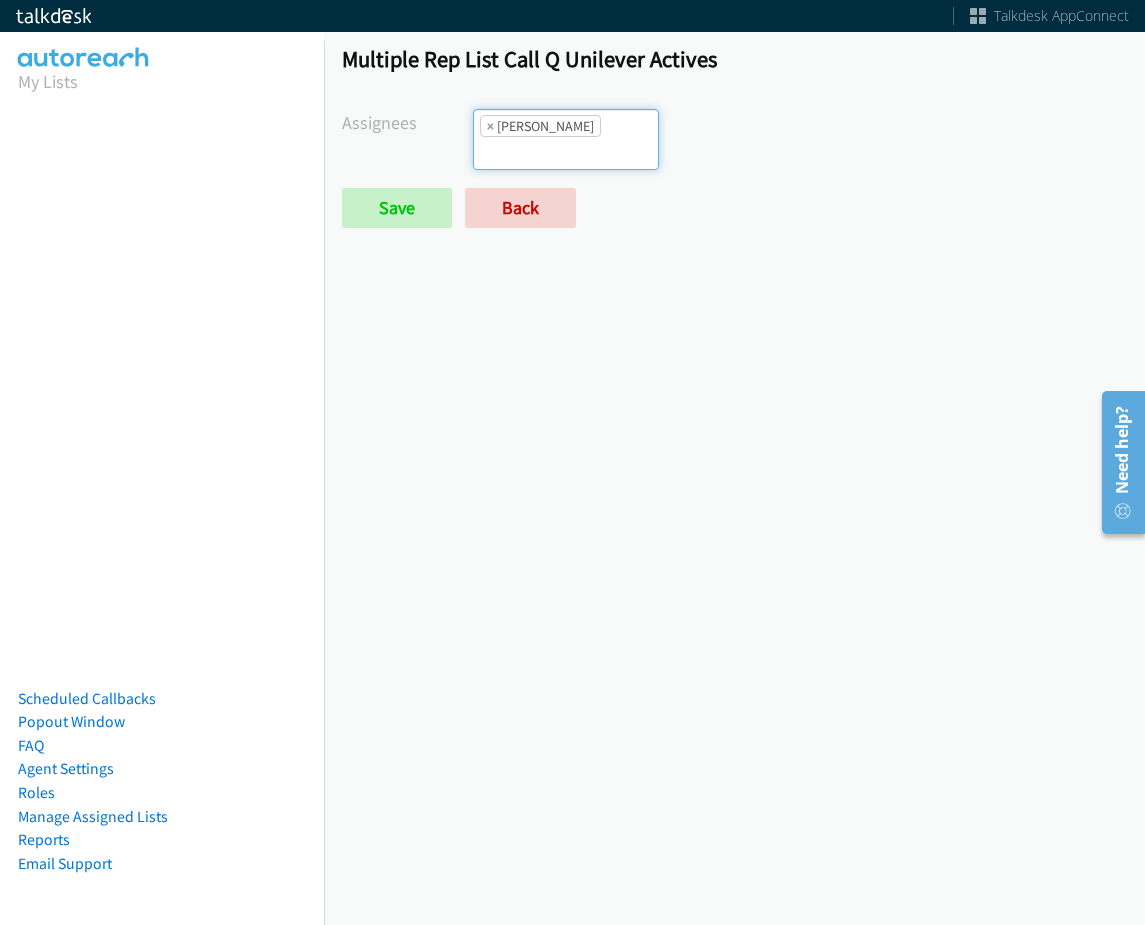 click at bounding box center [509, 153] 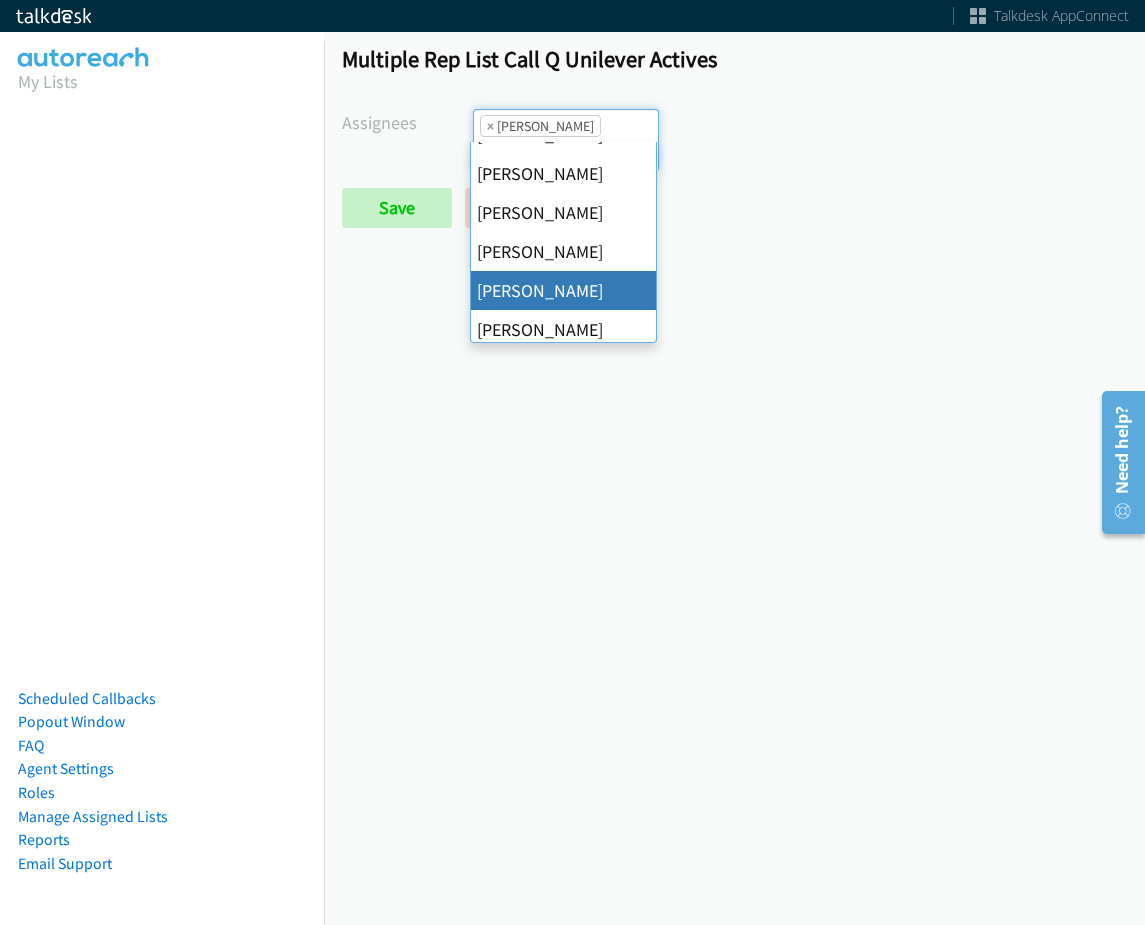 scroll, scrollTop: 385, scrollLeft: 0, axis: vertical 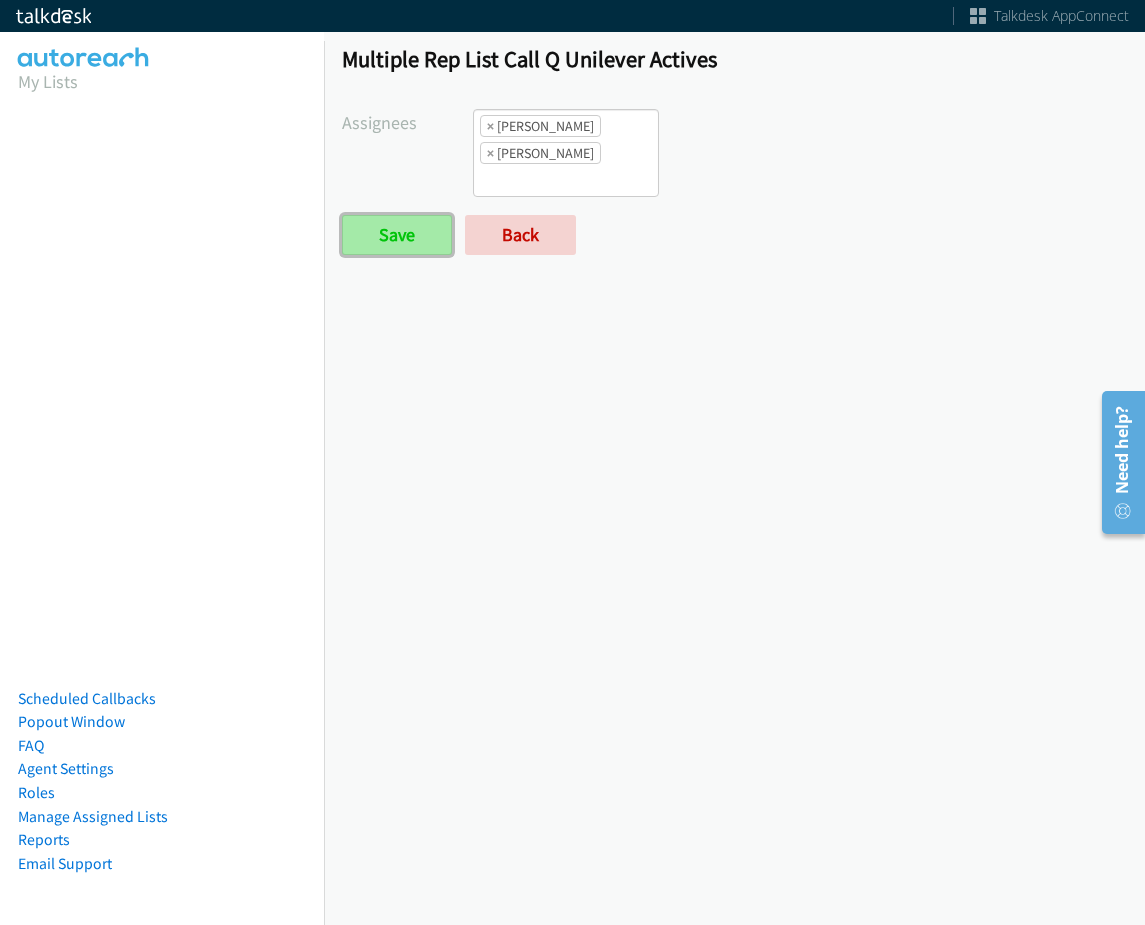 click on "Save" at bounding box center (397, 235) 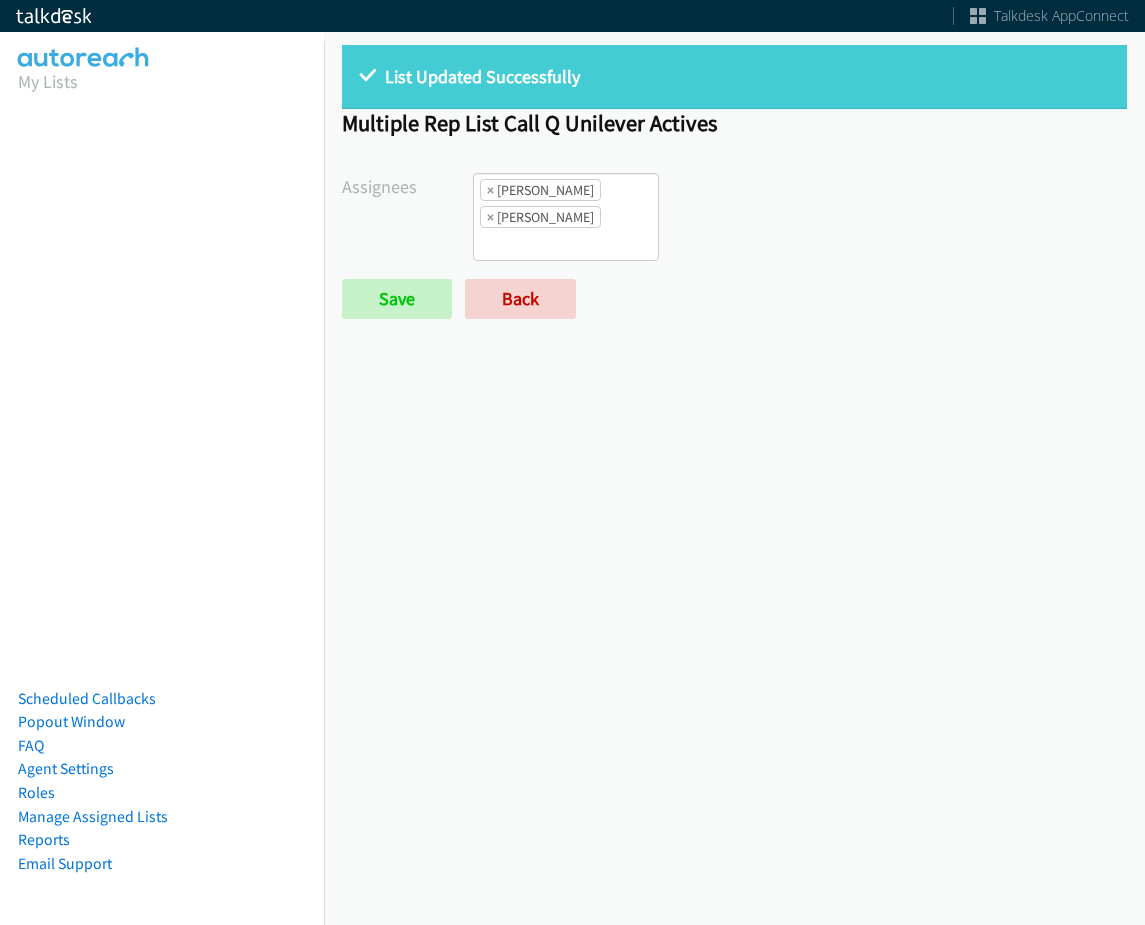 scroll, scrollTop: 0, scrollLeft: 0, axis: both 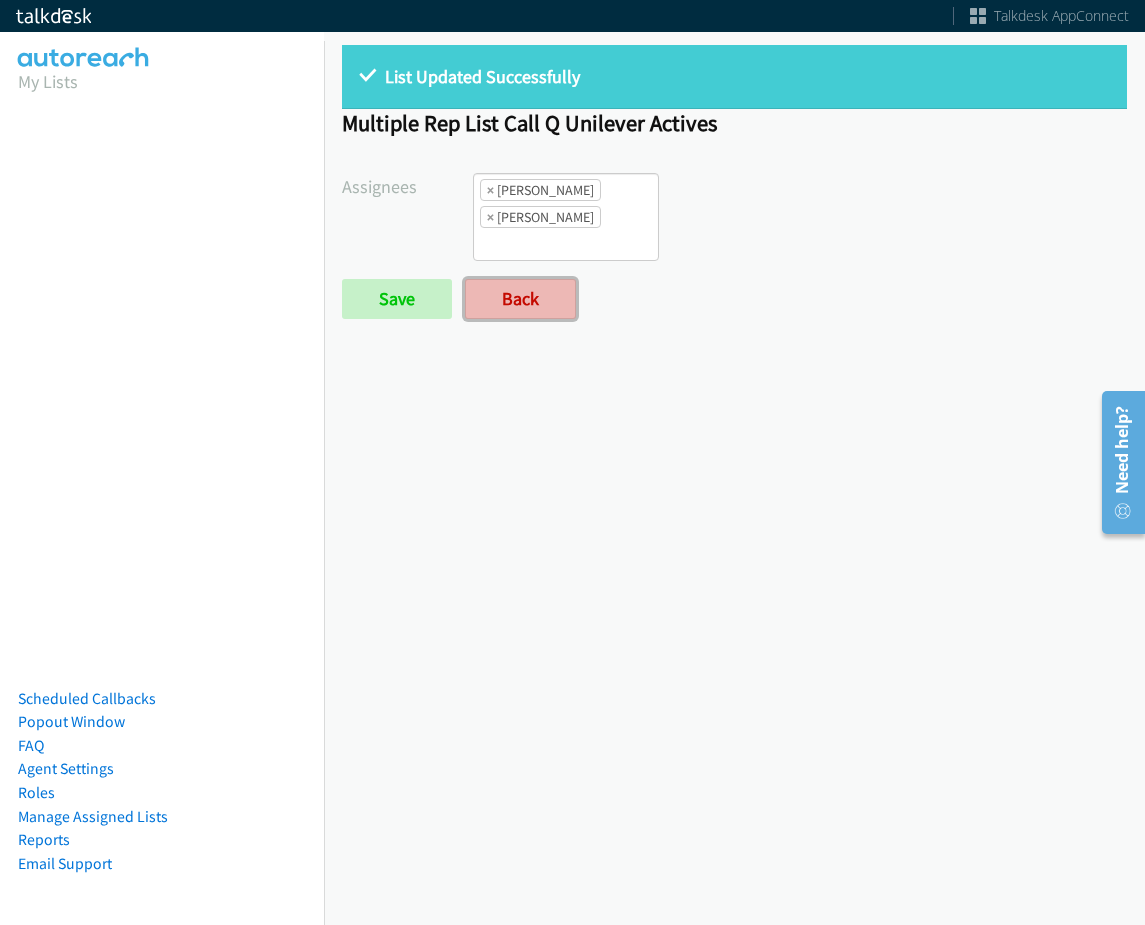 click on "Back" at bounding box center (520, 299) 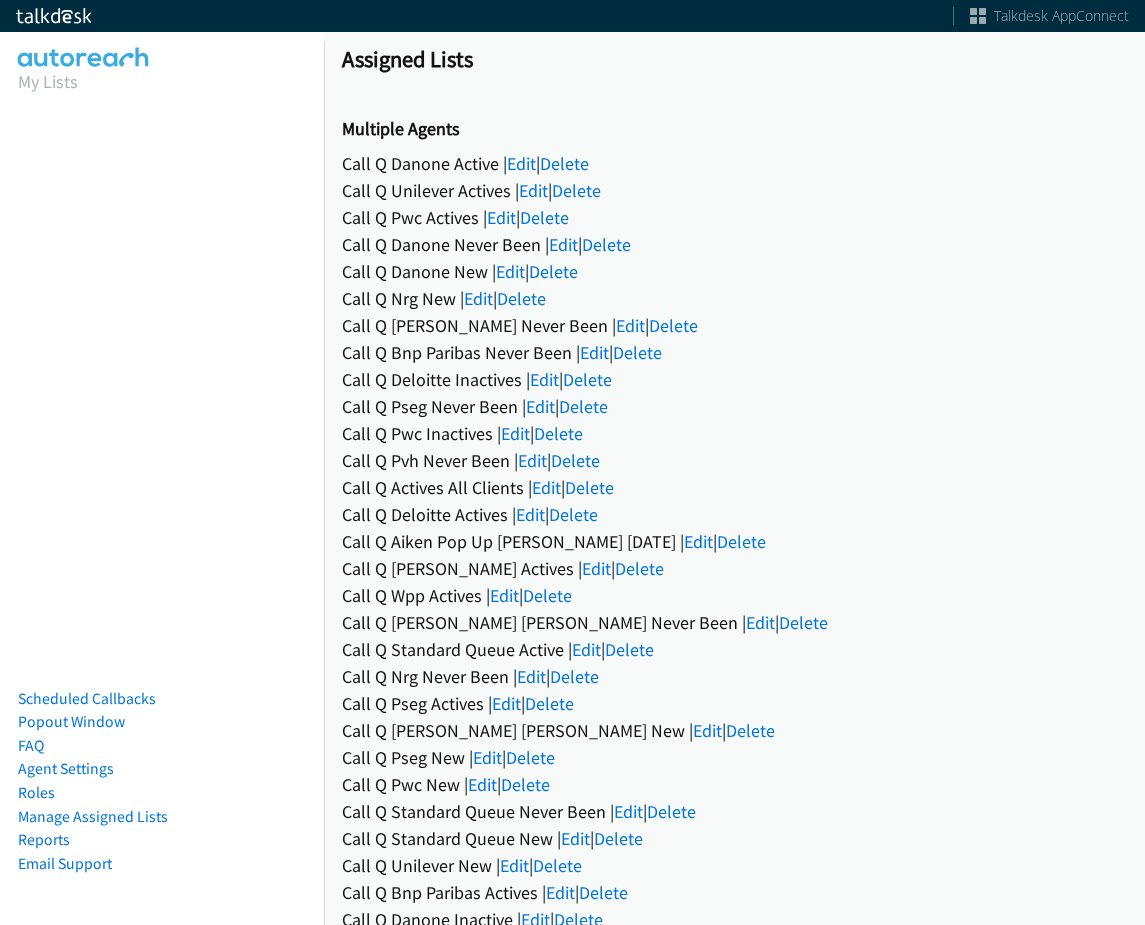 scroll, scrollTop: 0, scrollLeft: 0, axis: both 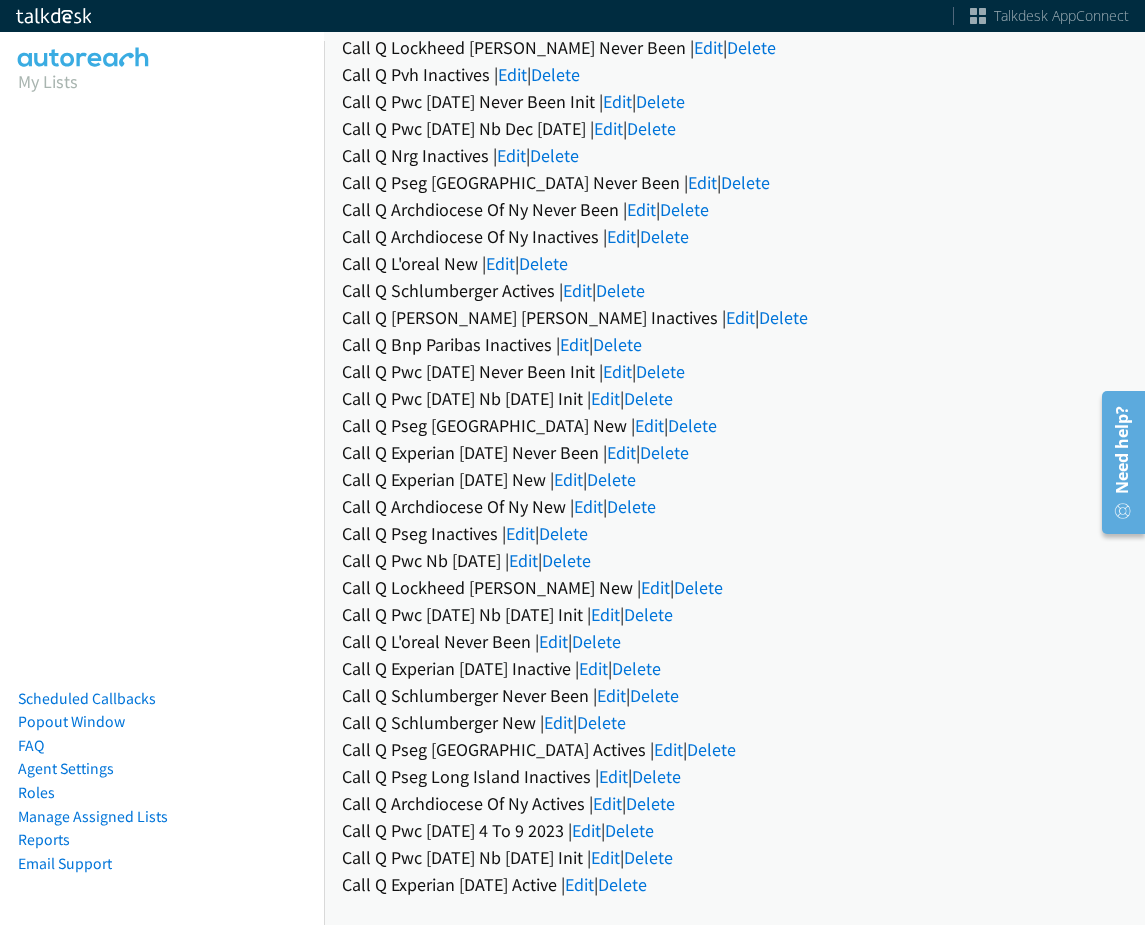 click on "Call Q   Schlumberger   Actives |
Edit
|
Delete" at bounding box center [734, 290] 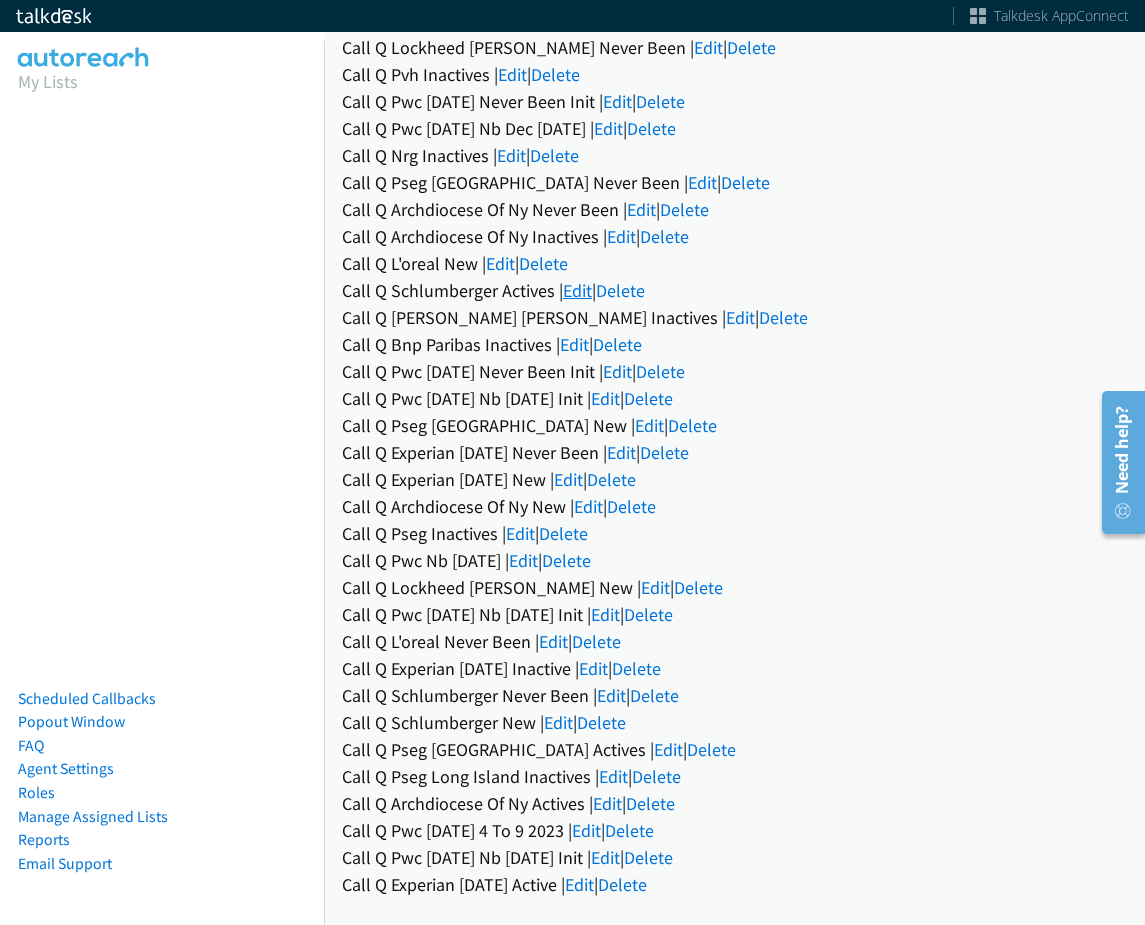 click on "Edit" at bounding box center [577, 290] 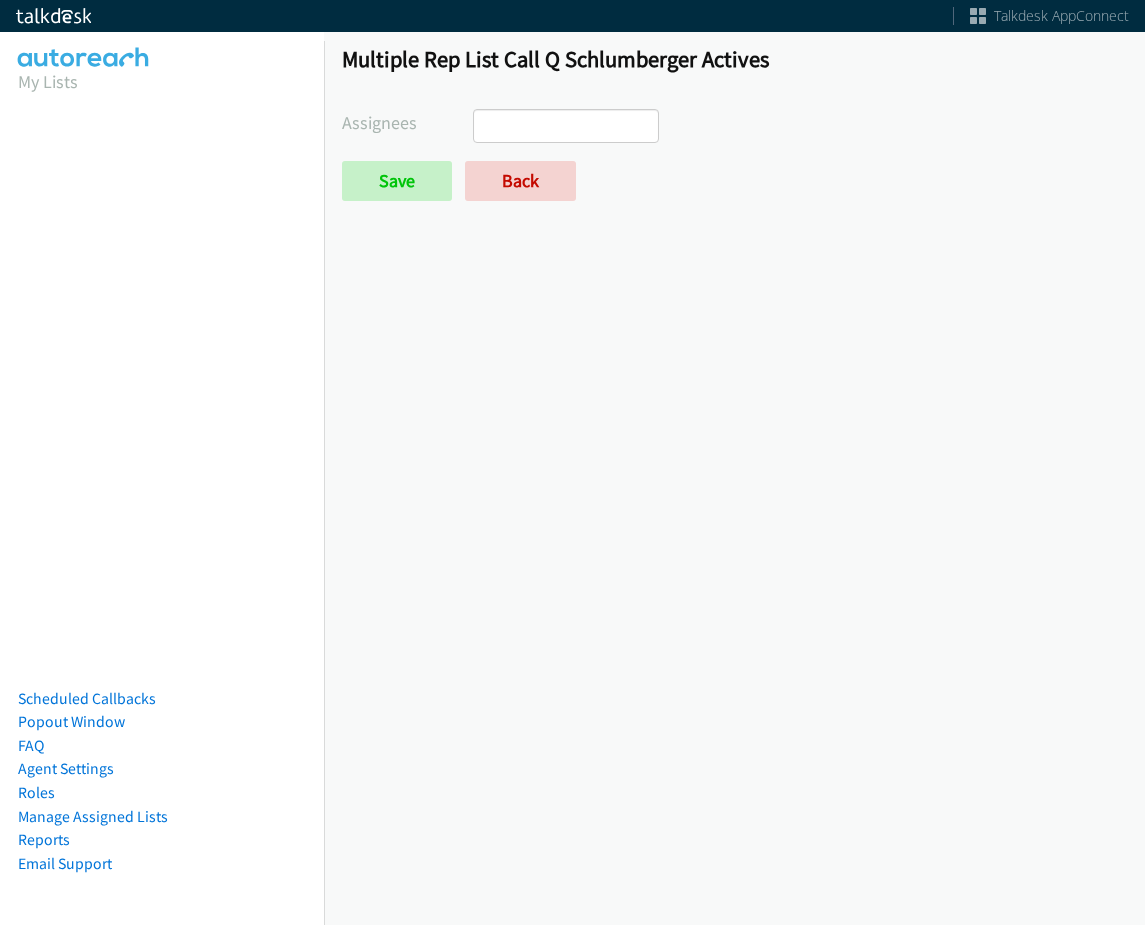 scroll, scrollTop: 0, scrollLeft: 0, axis: both 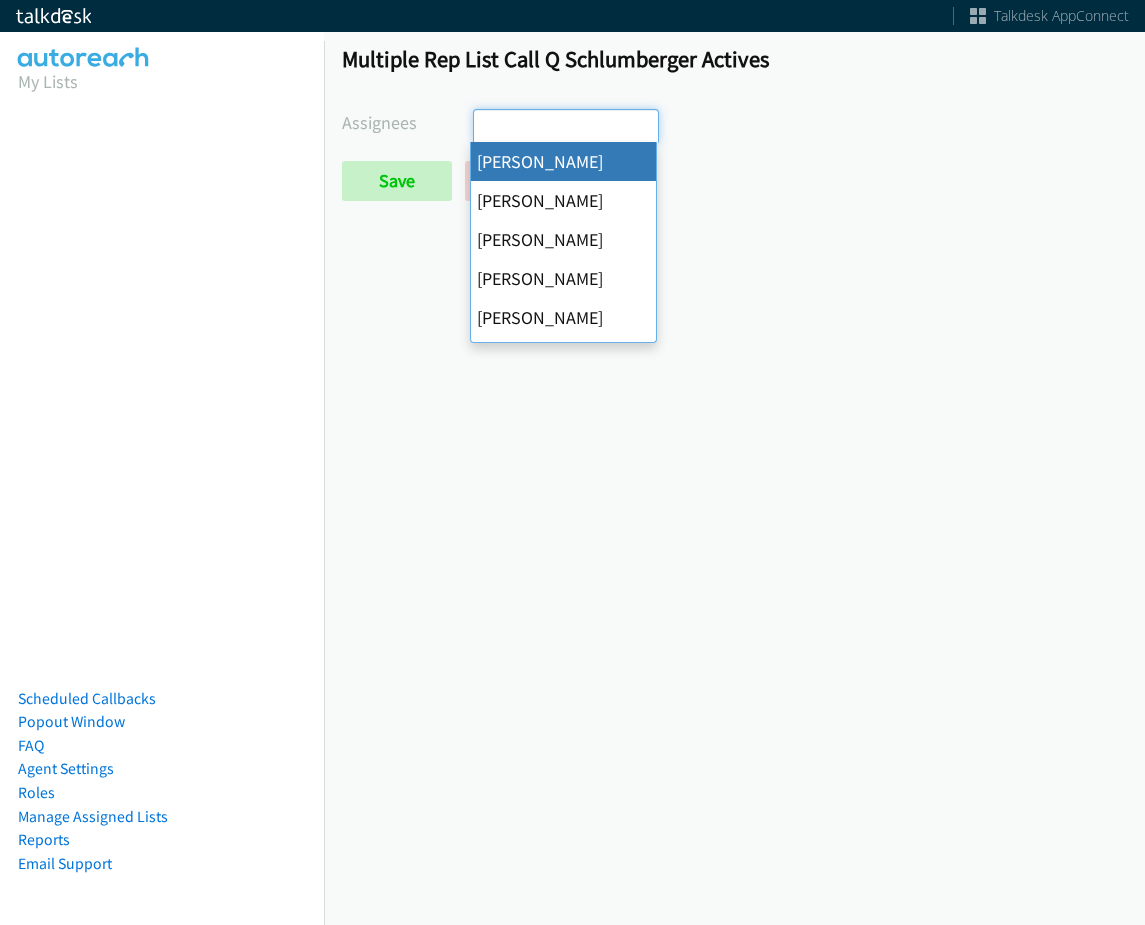 select on "cb11e729-9a1d-44de-9b38-0f5a50c7e01c" 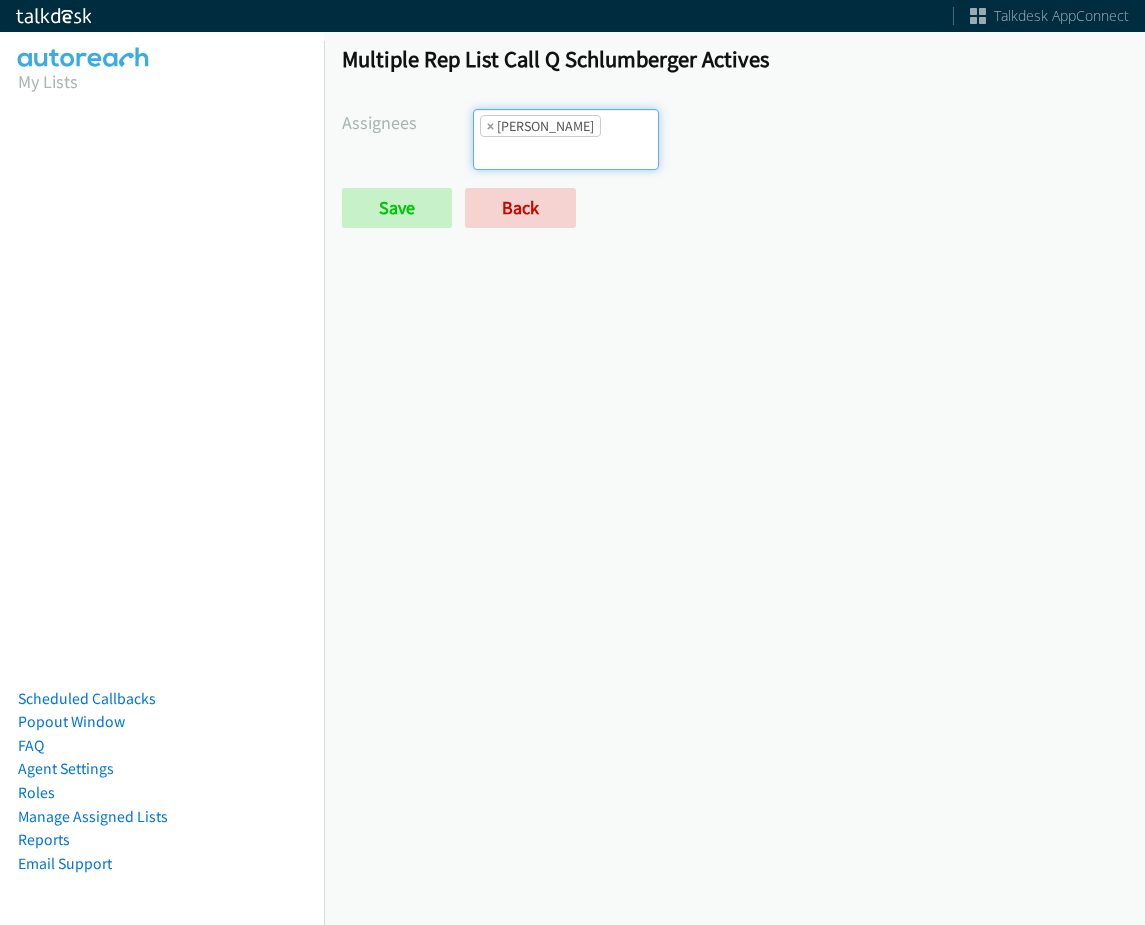 scroll, scrollTop: 0, scrollLeft: 0, axis: both 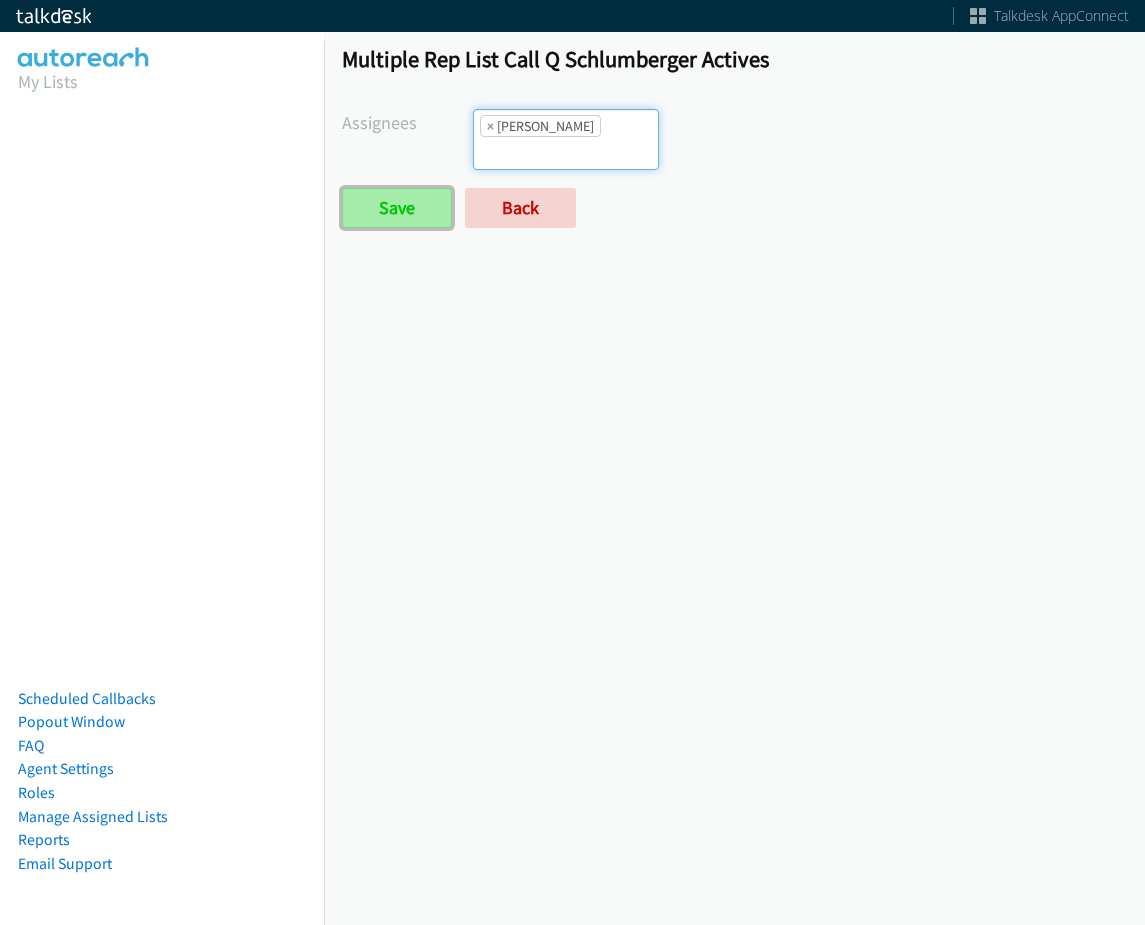 click on "Save" at bounding box center (397, 208) 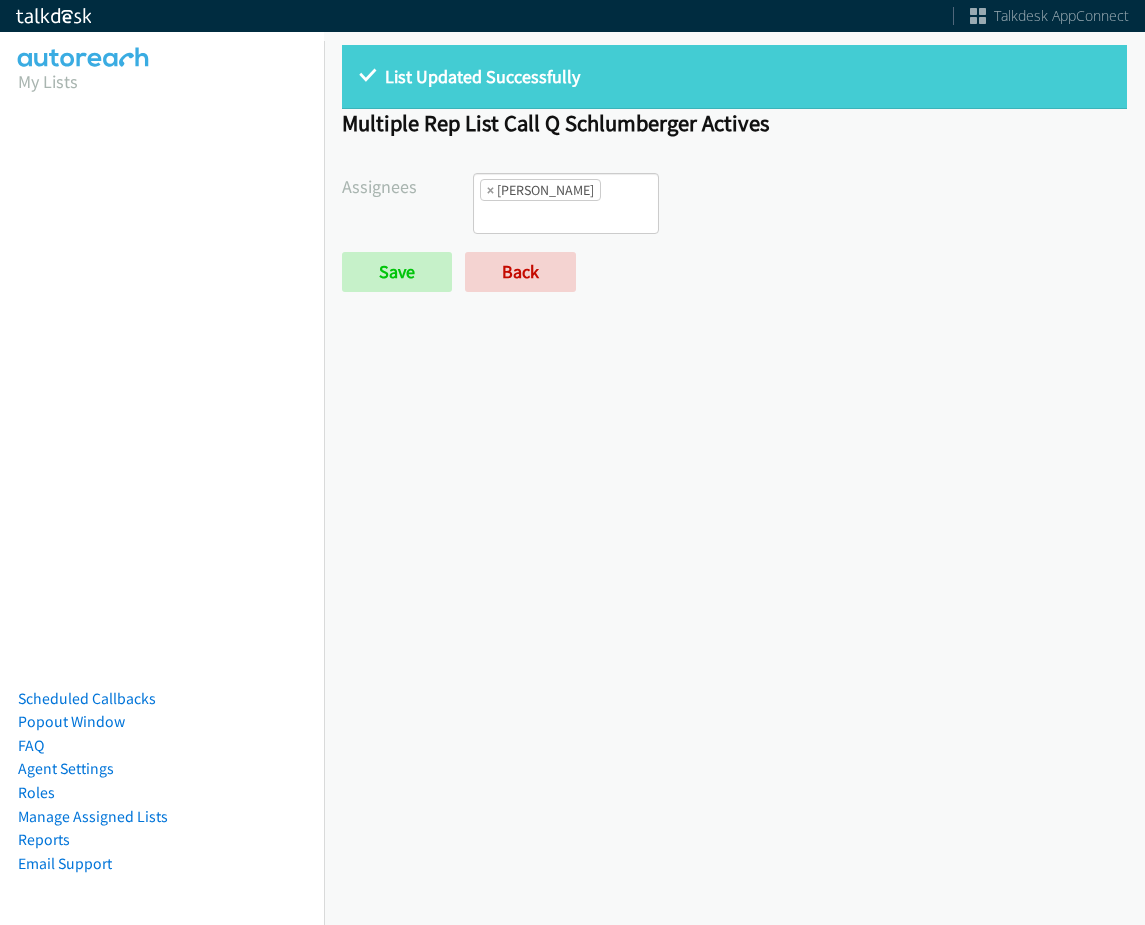 scroll, scrollTop: 0, scrollLeft: 0, axis: both 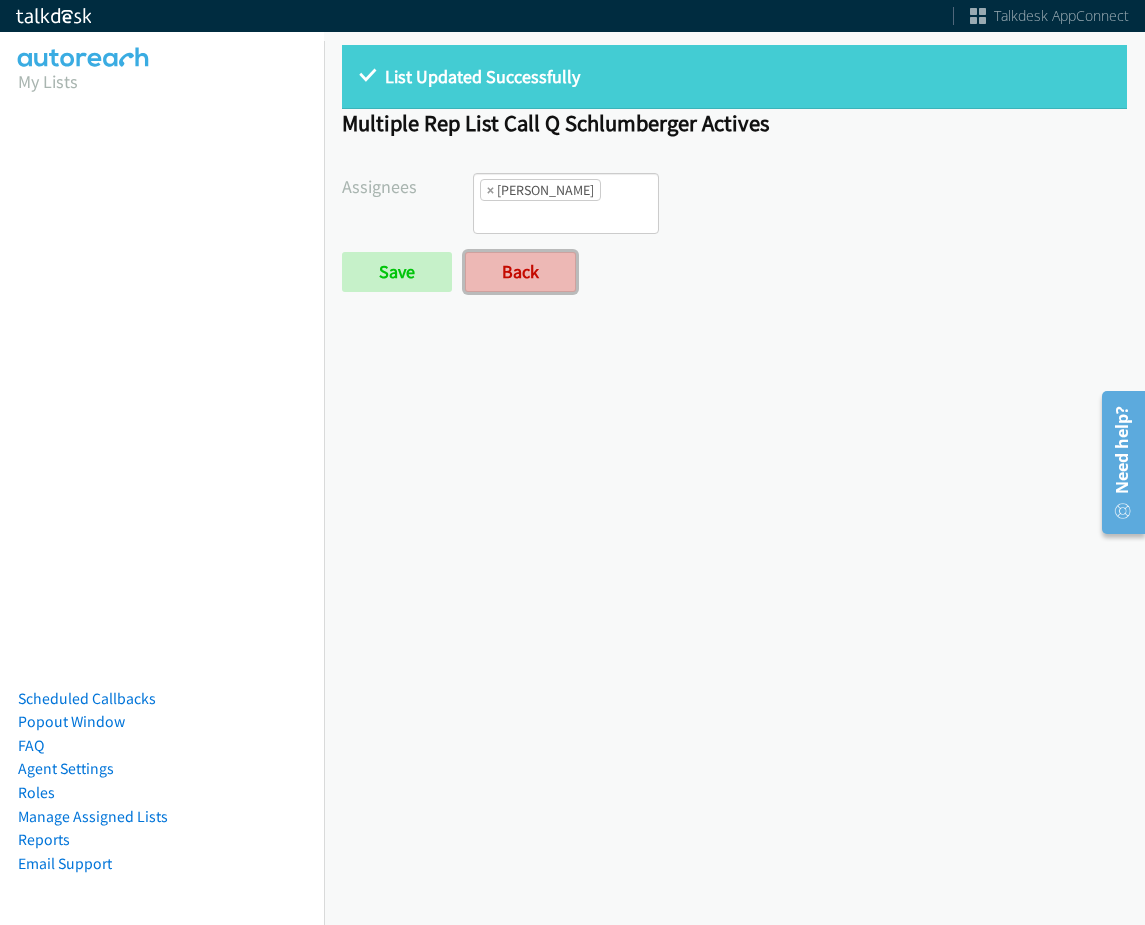 click on "Back" at bounding box center (520, 272) 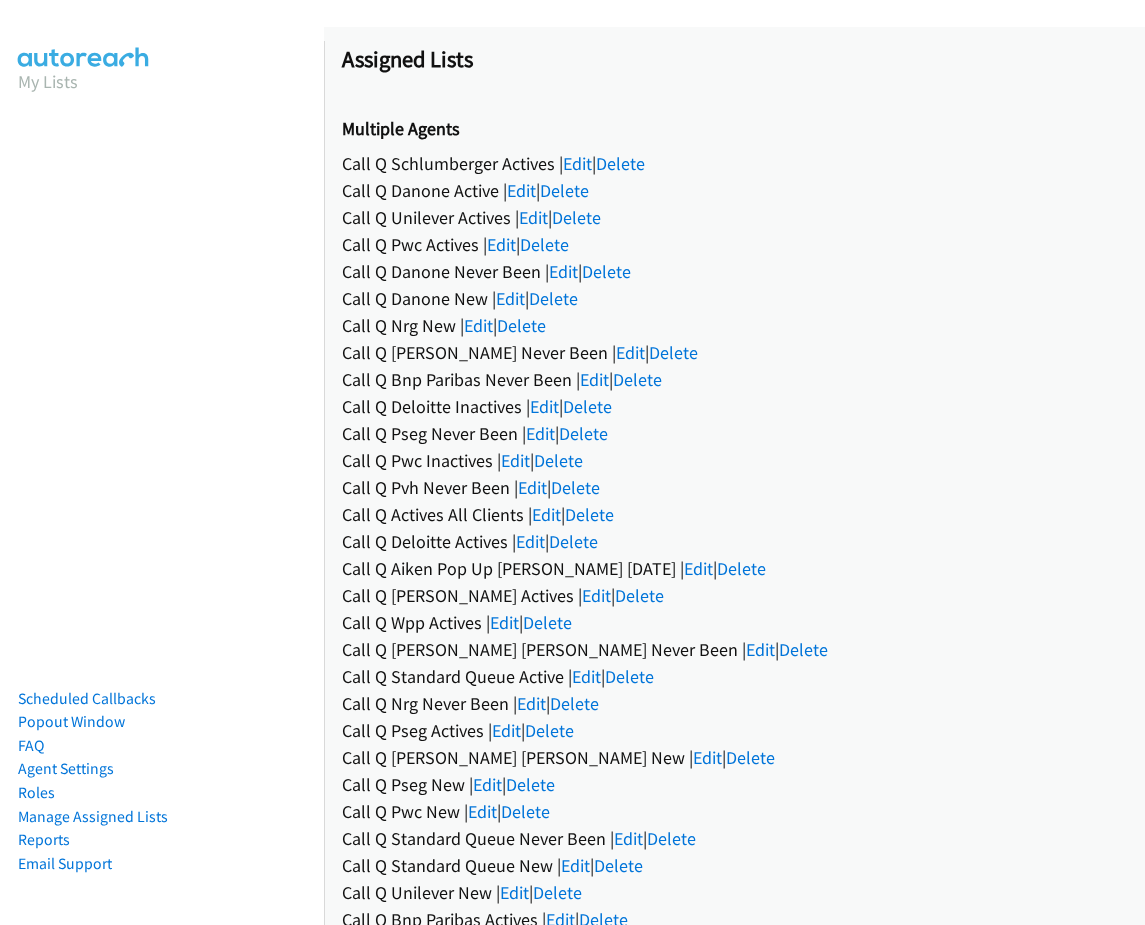 scroll, scrollTop: 0, scrollLeft: 0, axis: both 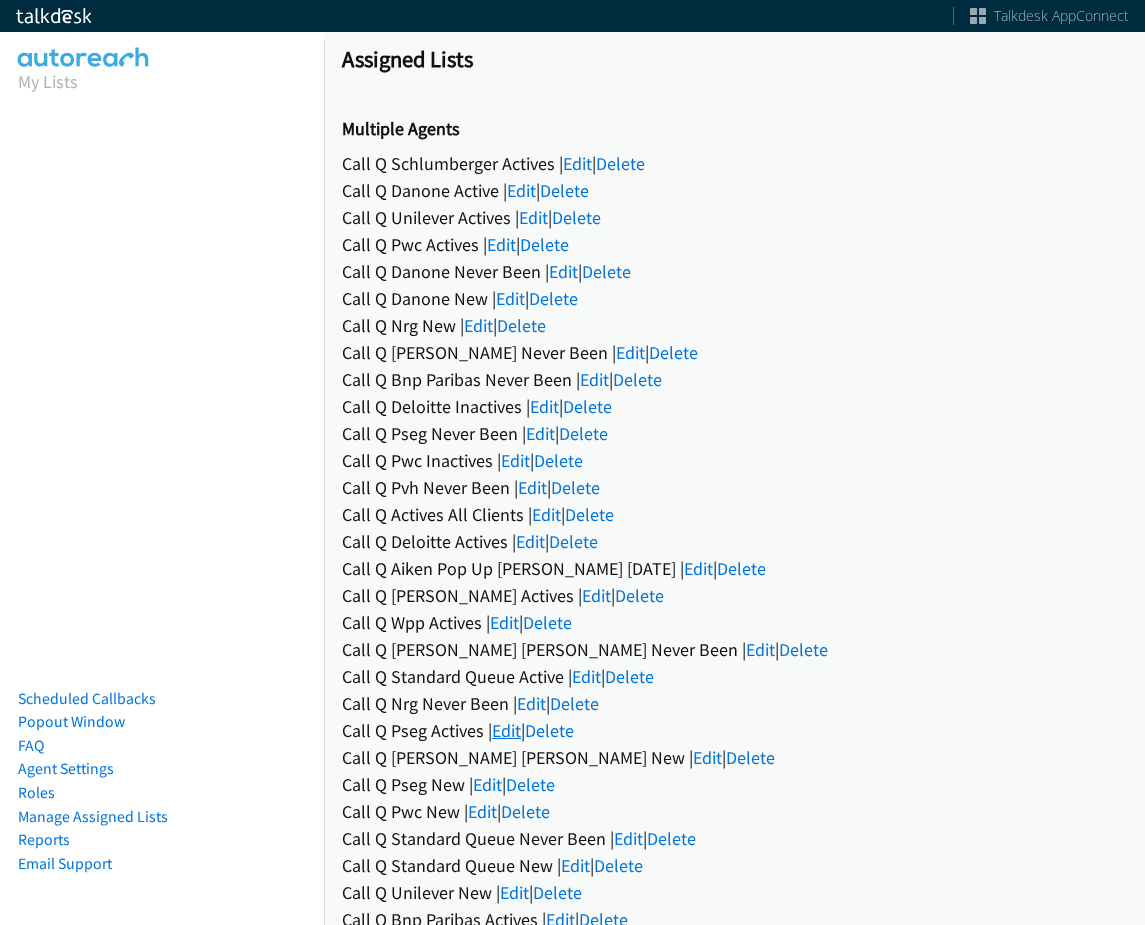click on "Edit" at bounding box center (506, 730) 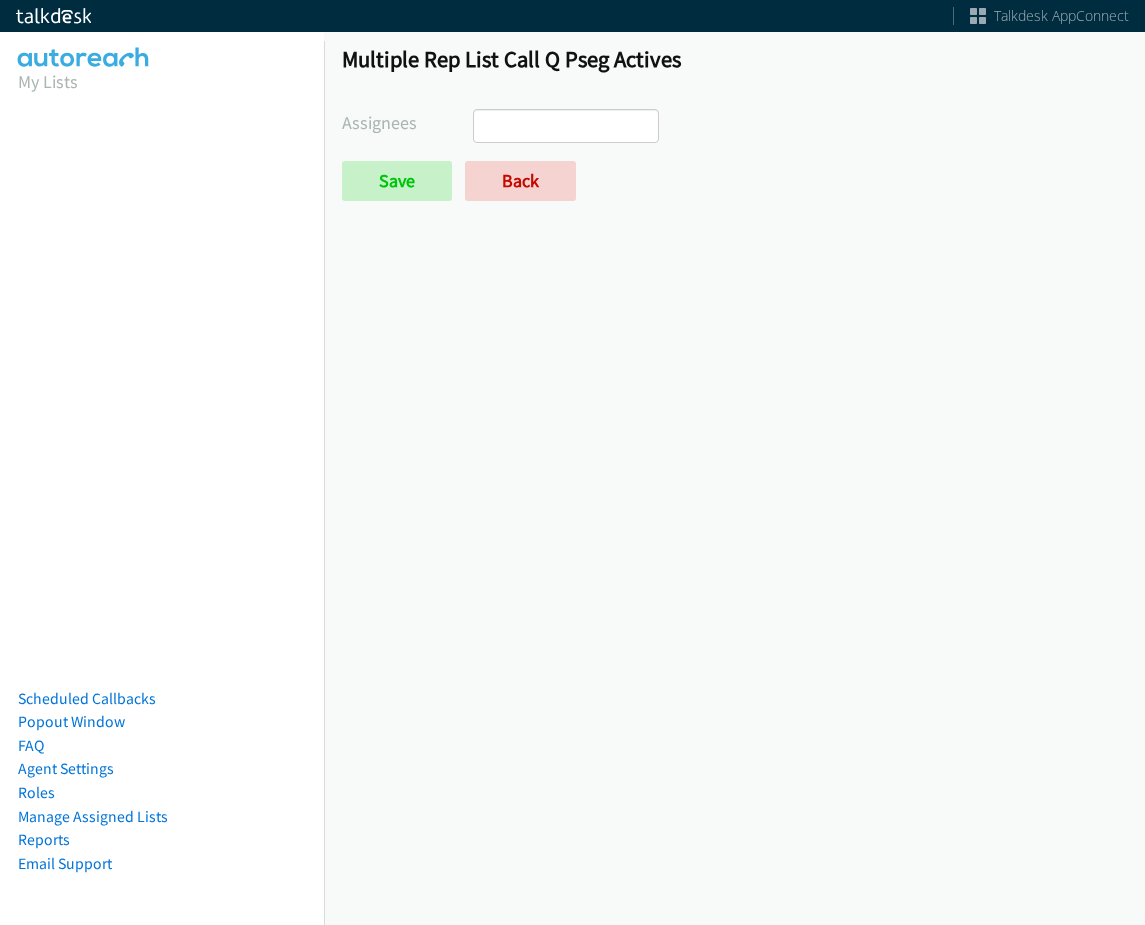 scroll, scrollTop: 0, scrollLeft: 0, axis: both 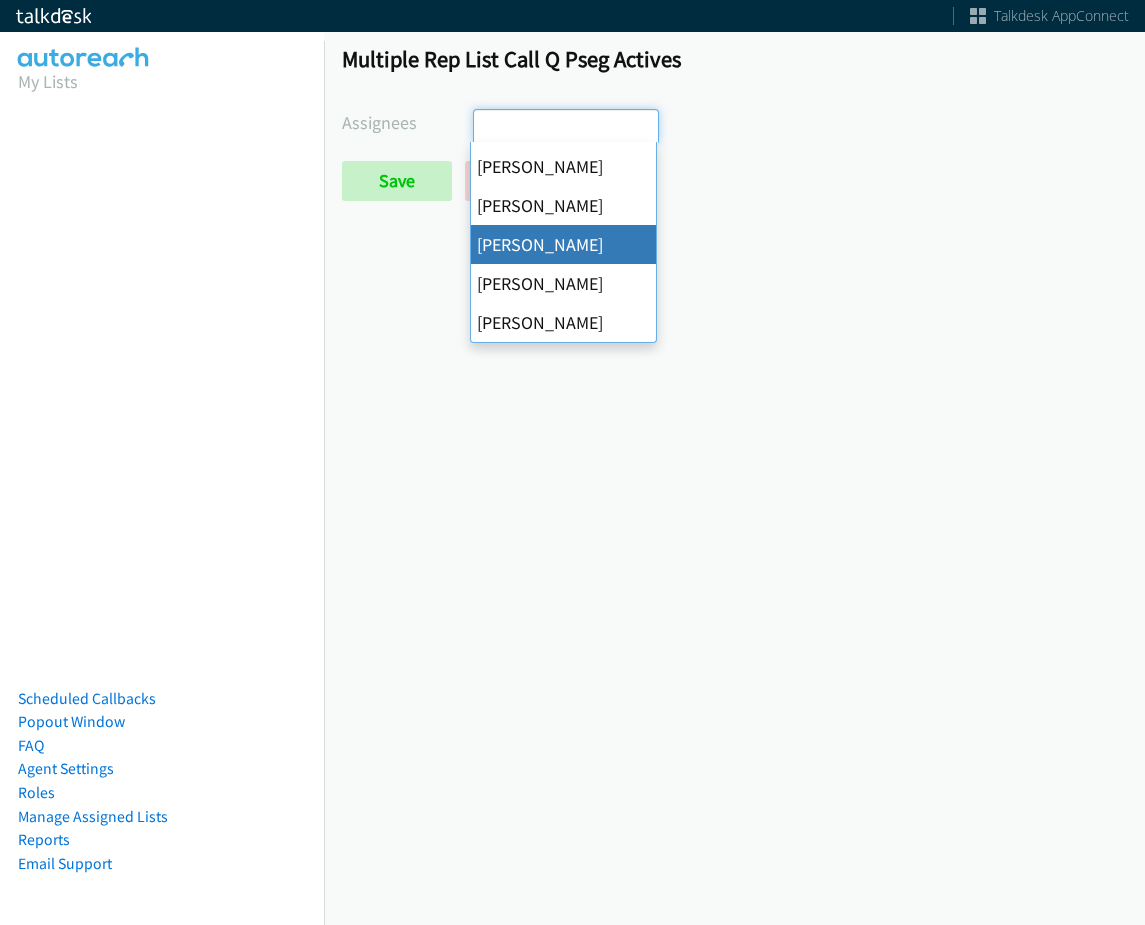 select on "342df737-67c3-4ba0-b24a-dddbcb1c4b65" 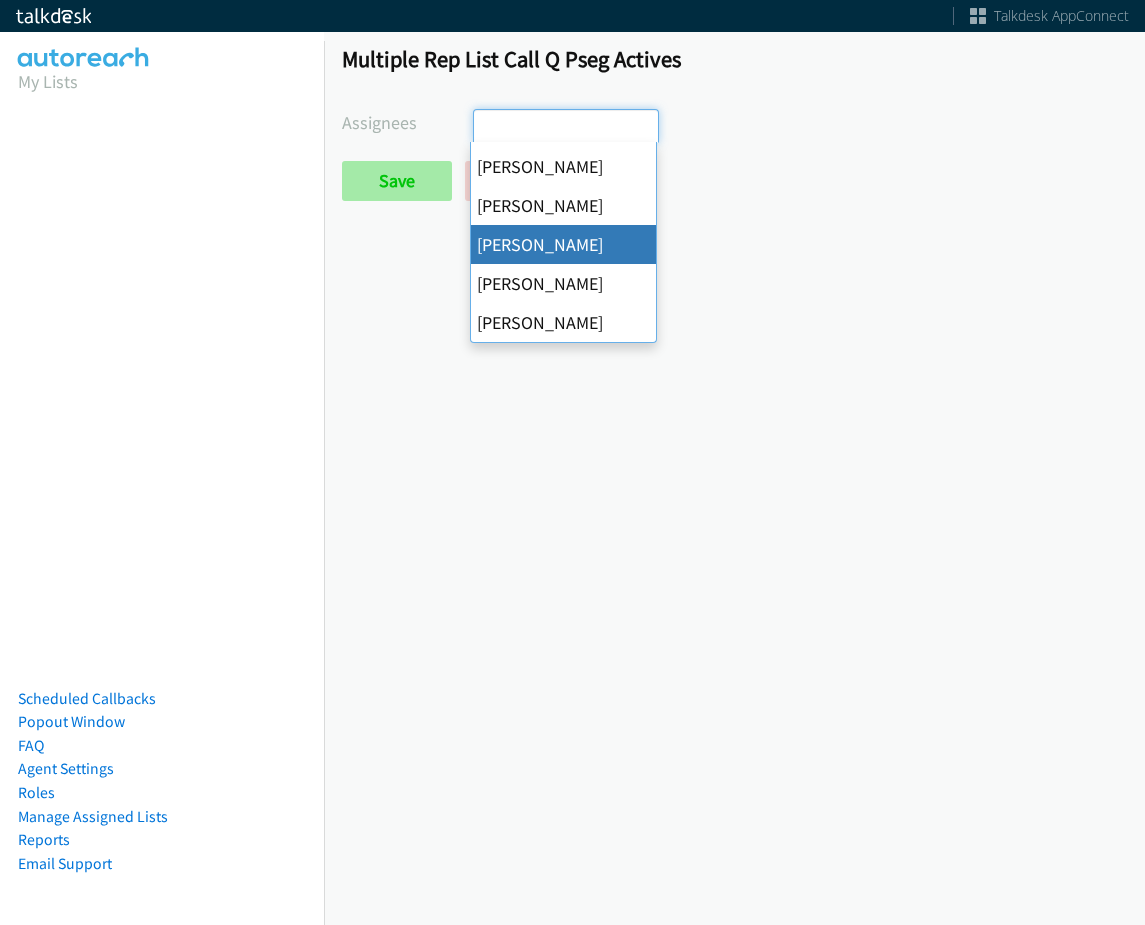 scroll, scrollTop: 288, scrollLeft: 0, axis: vertical 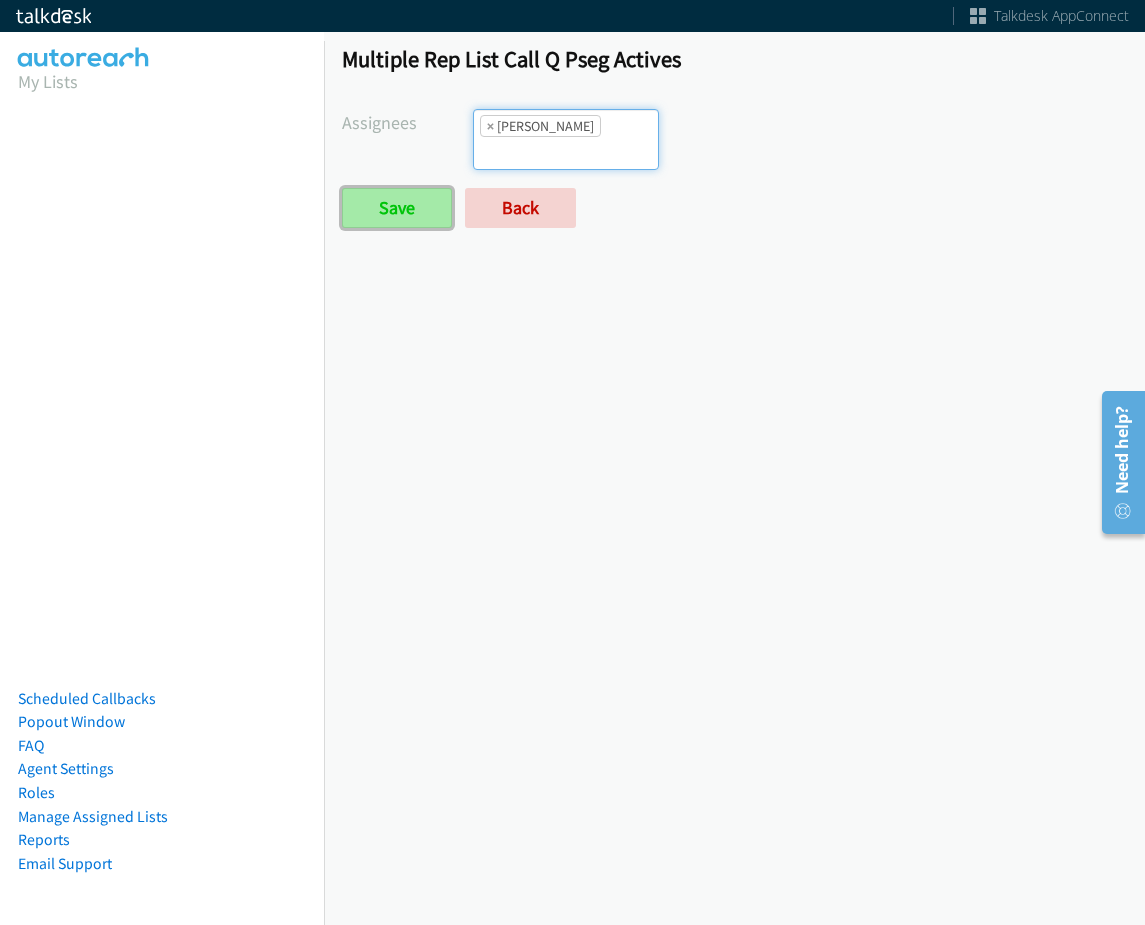 click on "Save" at bounding box center (397, 208) 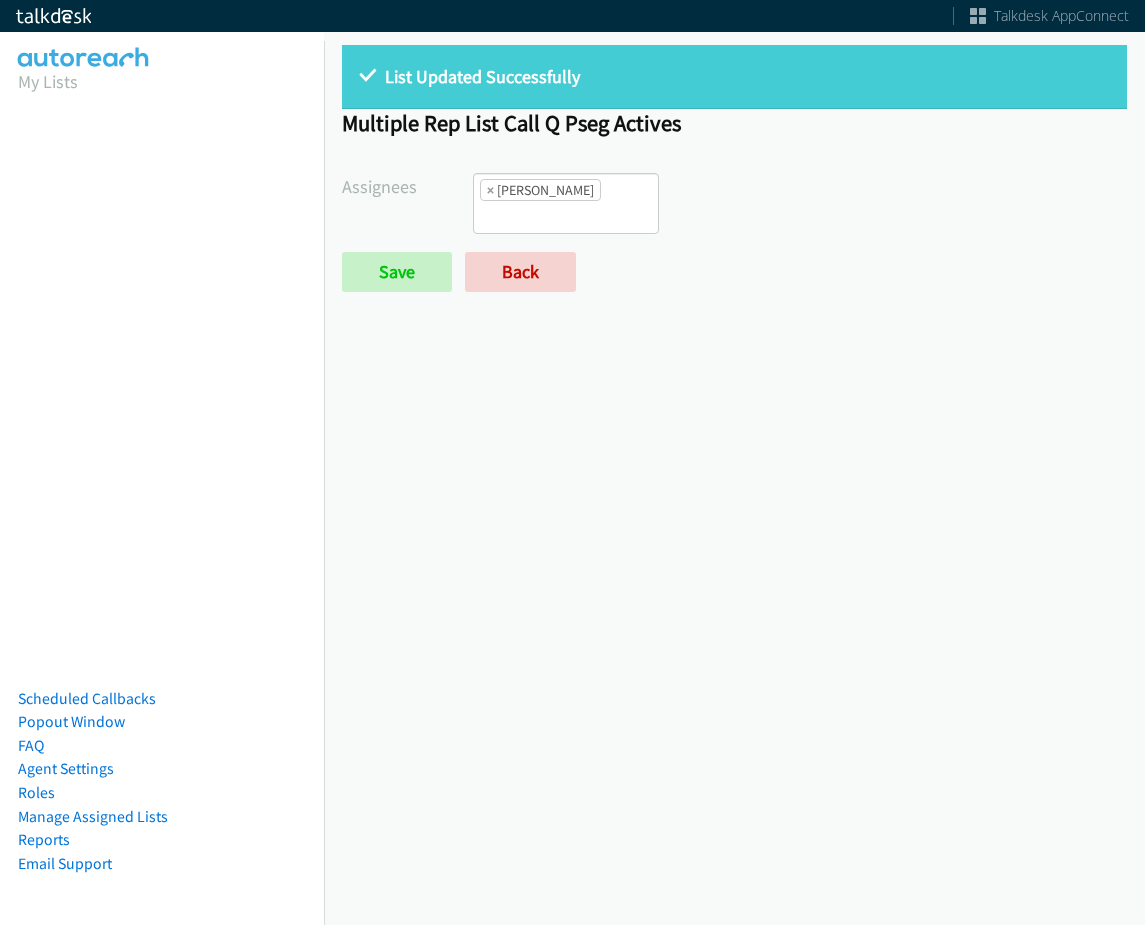 scroll, scrollTop: 0, scrollLeft: 0, axis: both 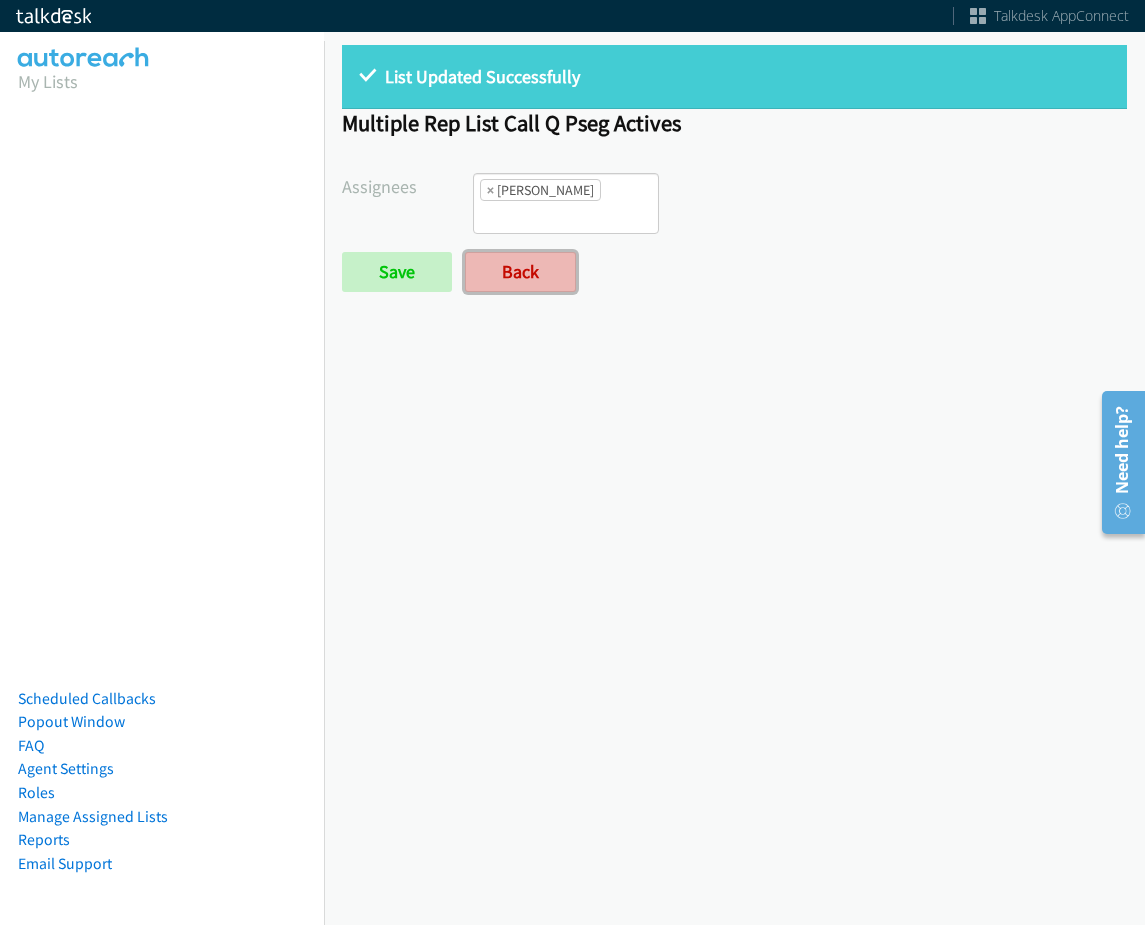 click on "Back" at bounding box center (520, 272) 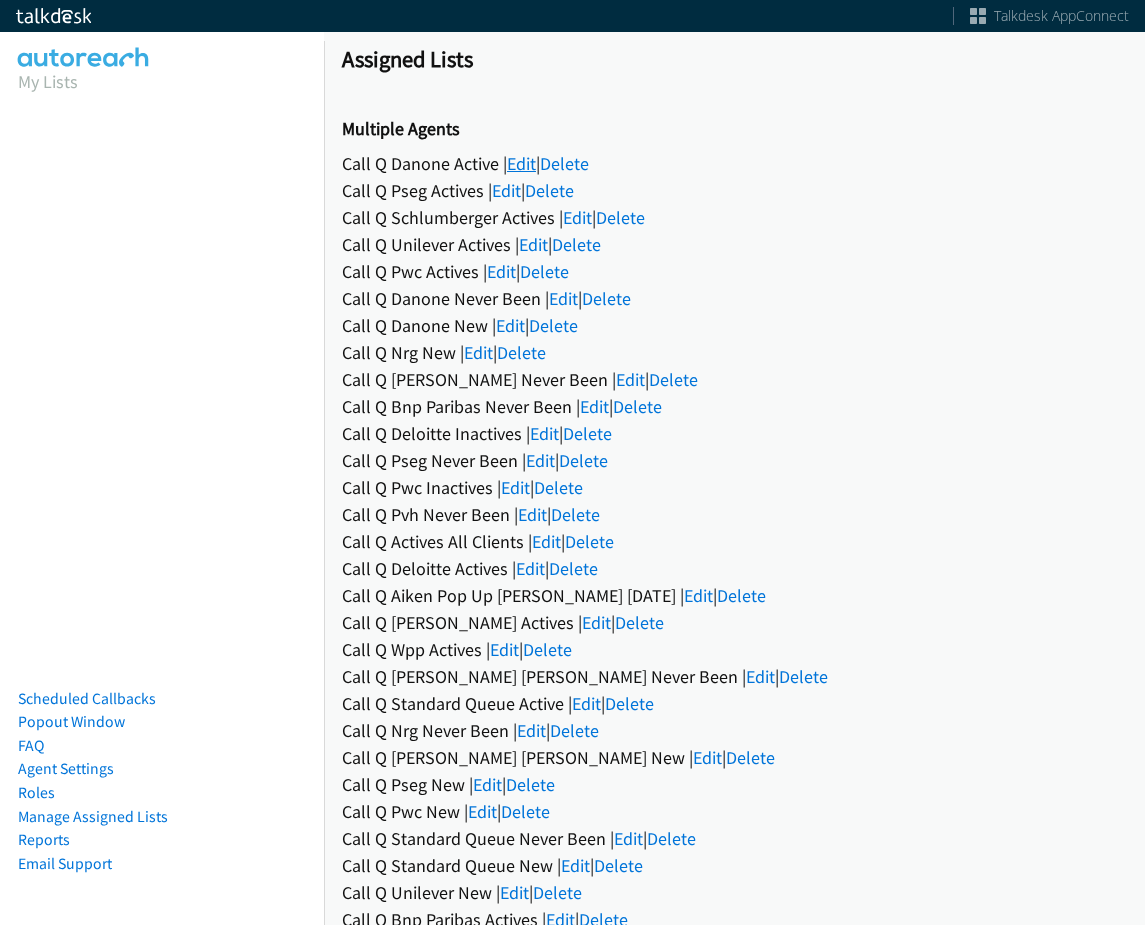 scroll, scrollTop: 0, scrollLeft: 0, axis: both 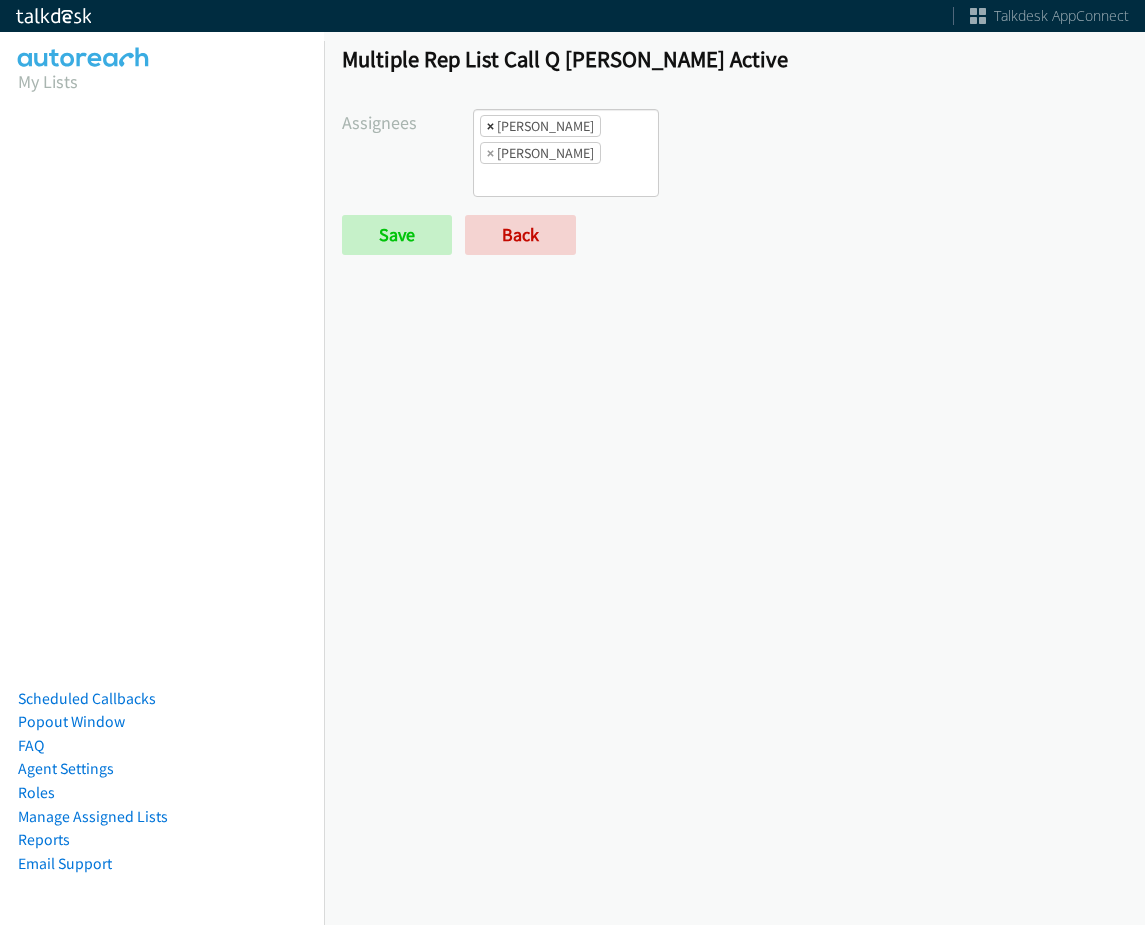click on "×" at bounding box center [490, 126] 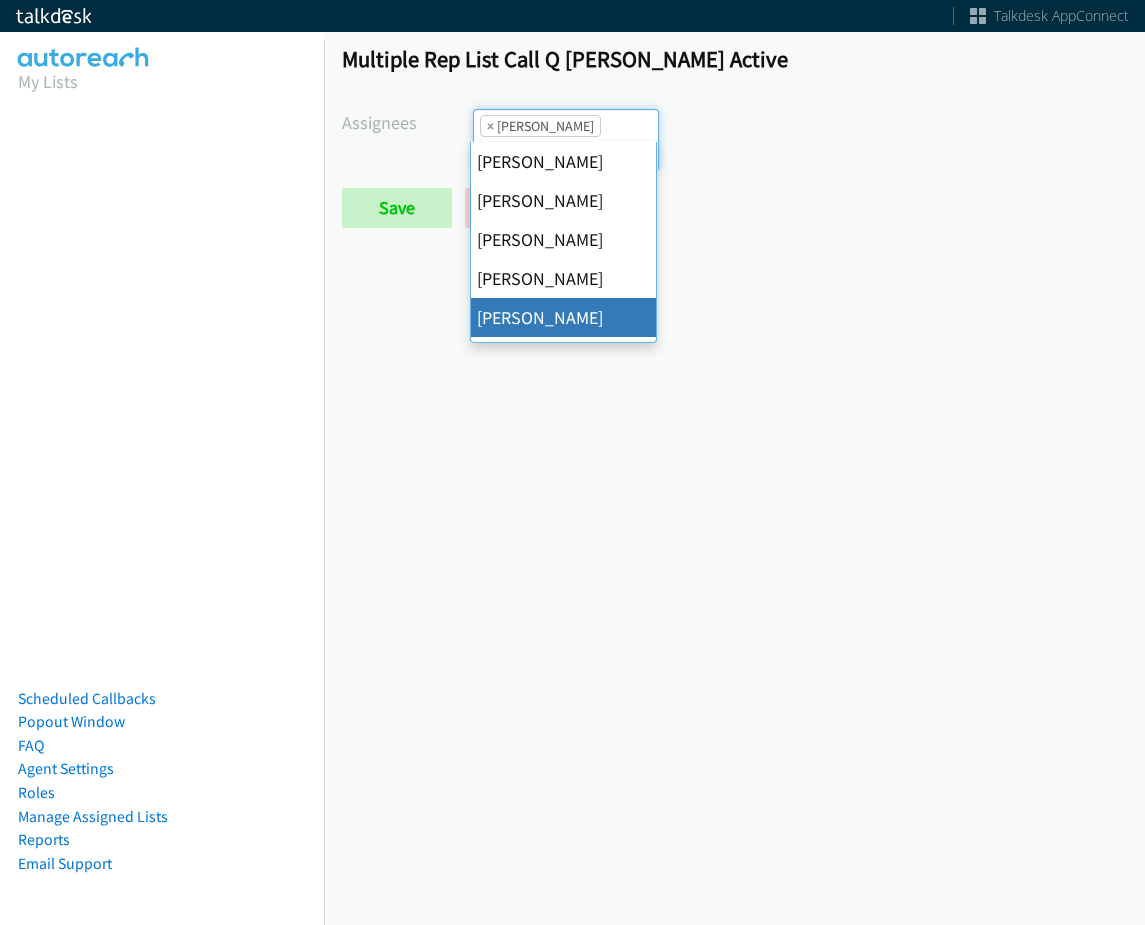 click on "×" at bounding box center [490, 126] 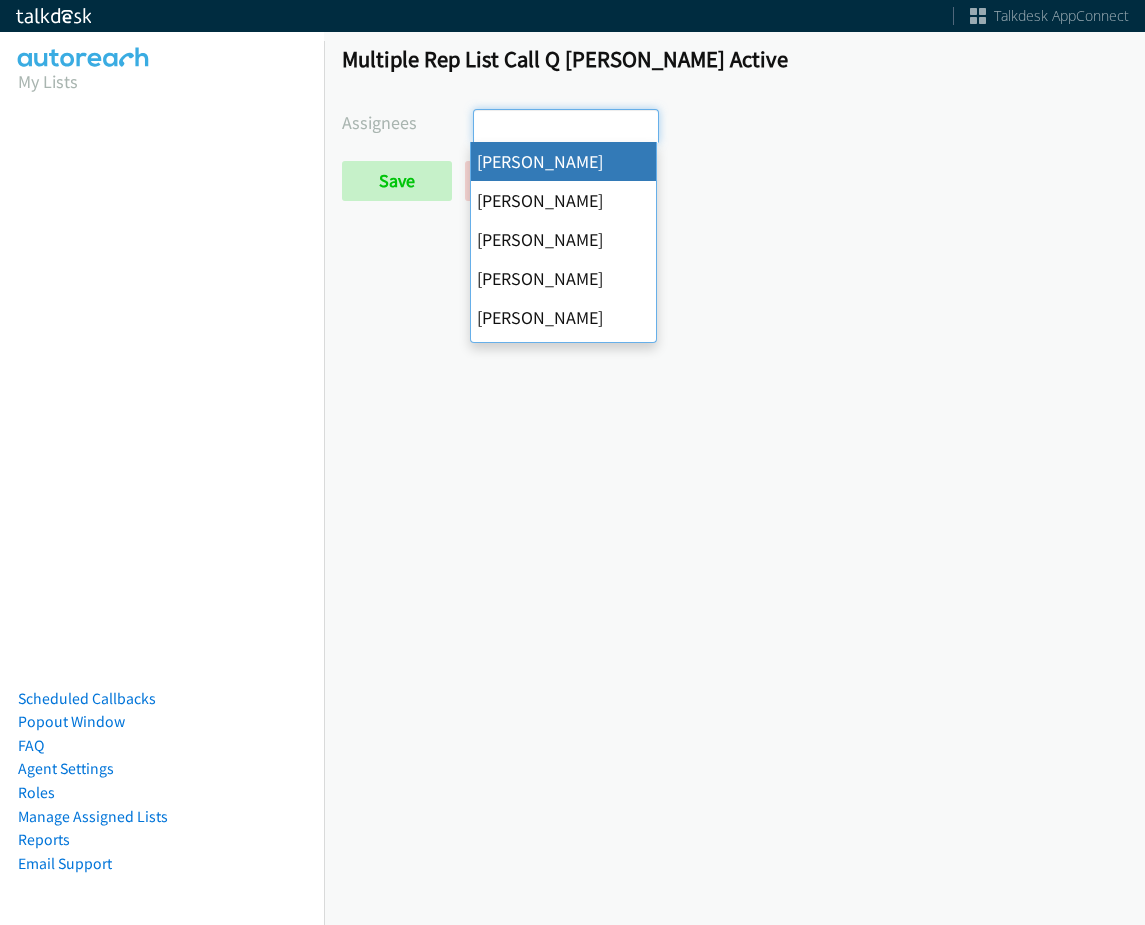 scroll, scrollTop: 0, scrollLeft: 0, axis: both 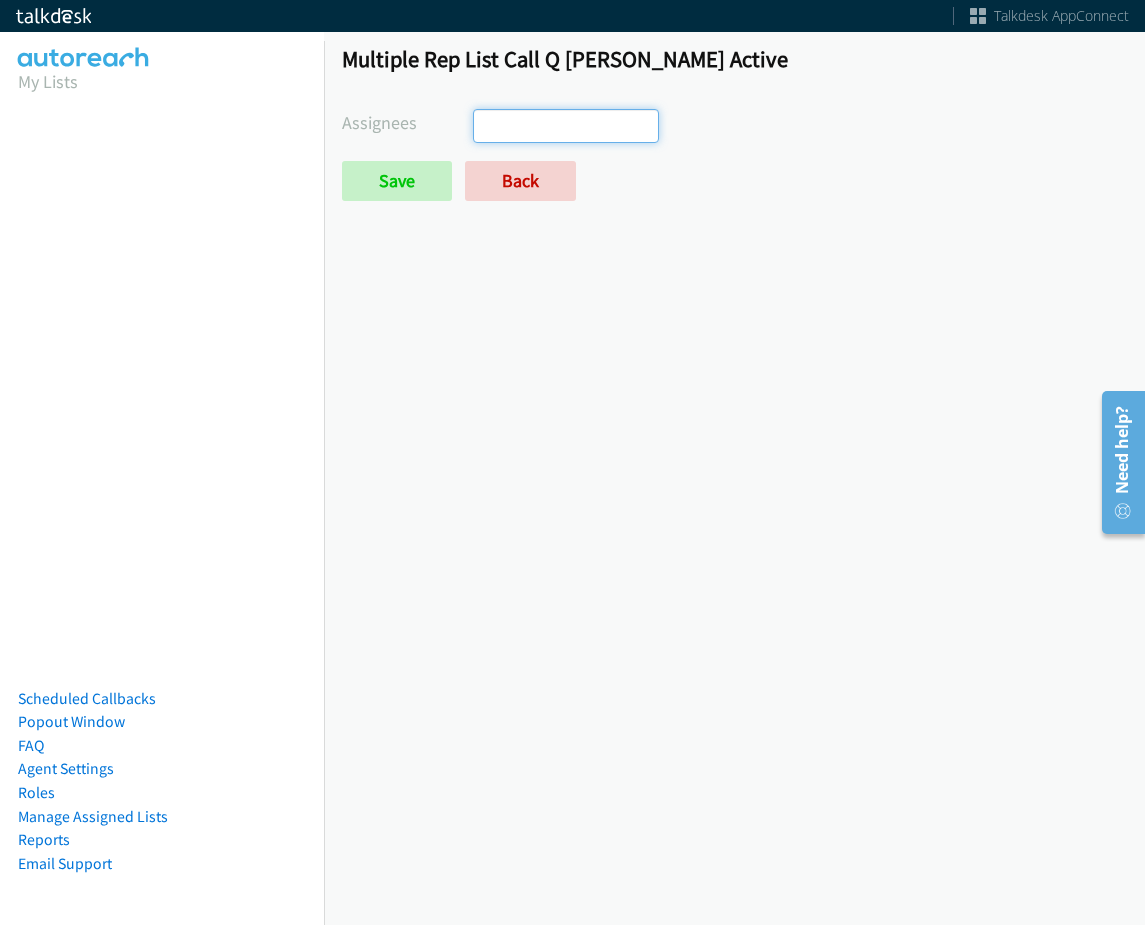 click at bounding box center [509, 126] 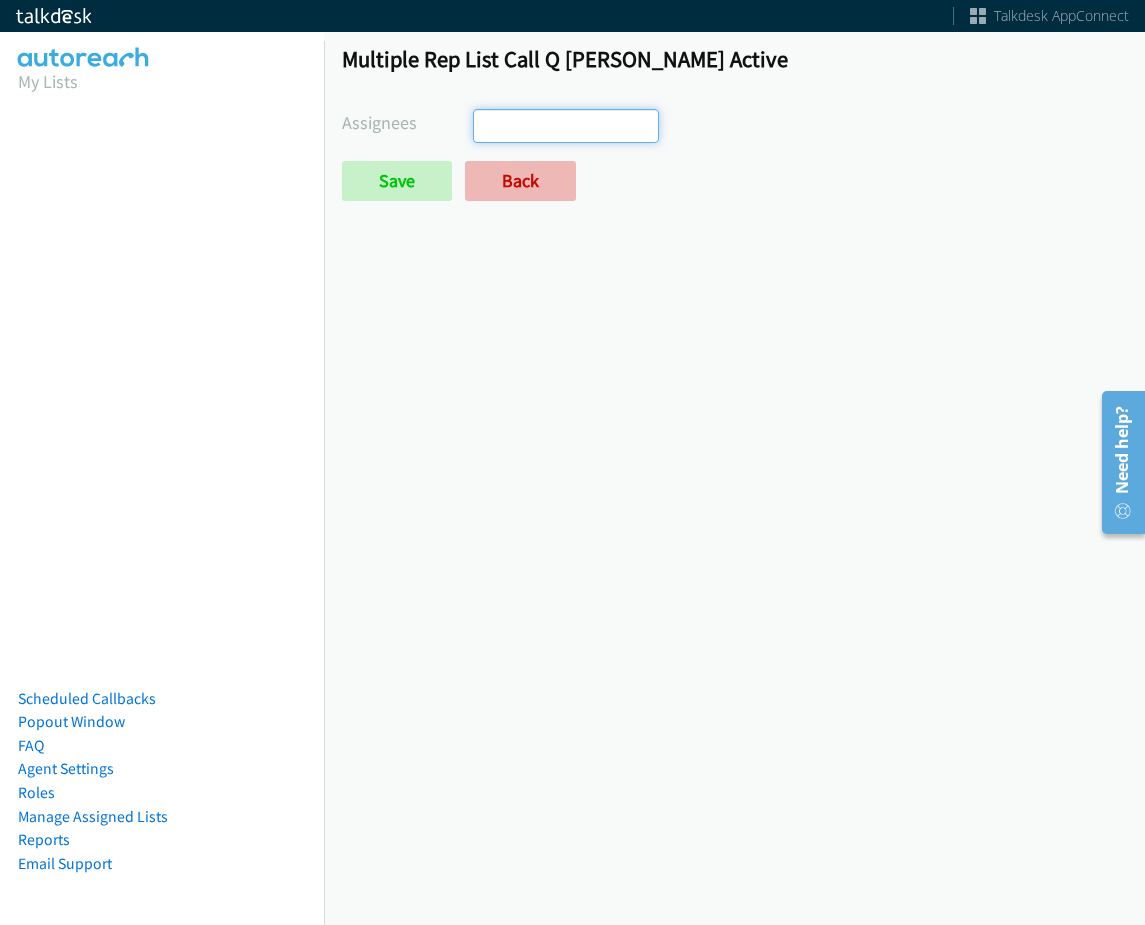 click on "Abigail Odhiambo
Alana Ruiz
Ariel Thompson
Cathy Shahan
Charles Ross
Daquaya Johnson
Ian
Jada Caton
James Robertson
Jasmin Martinez
Jordan Stehlik
Michael Mallh
Rodnika Murphy
Tatiana Medina
Trevonna Lancaster" at bounding box center (800, 126) 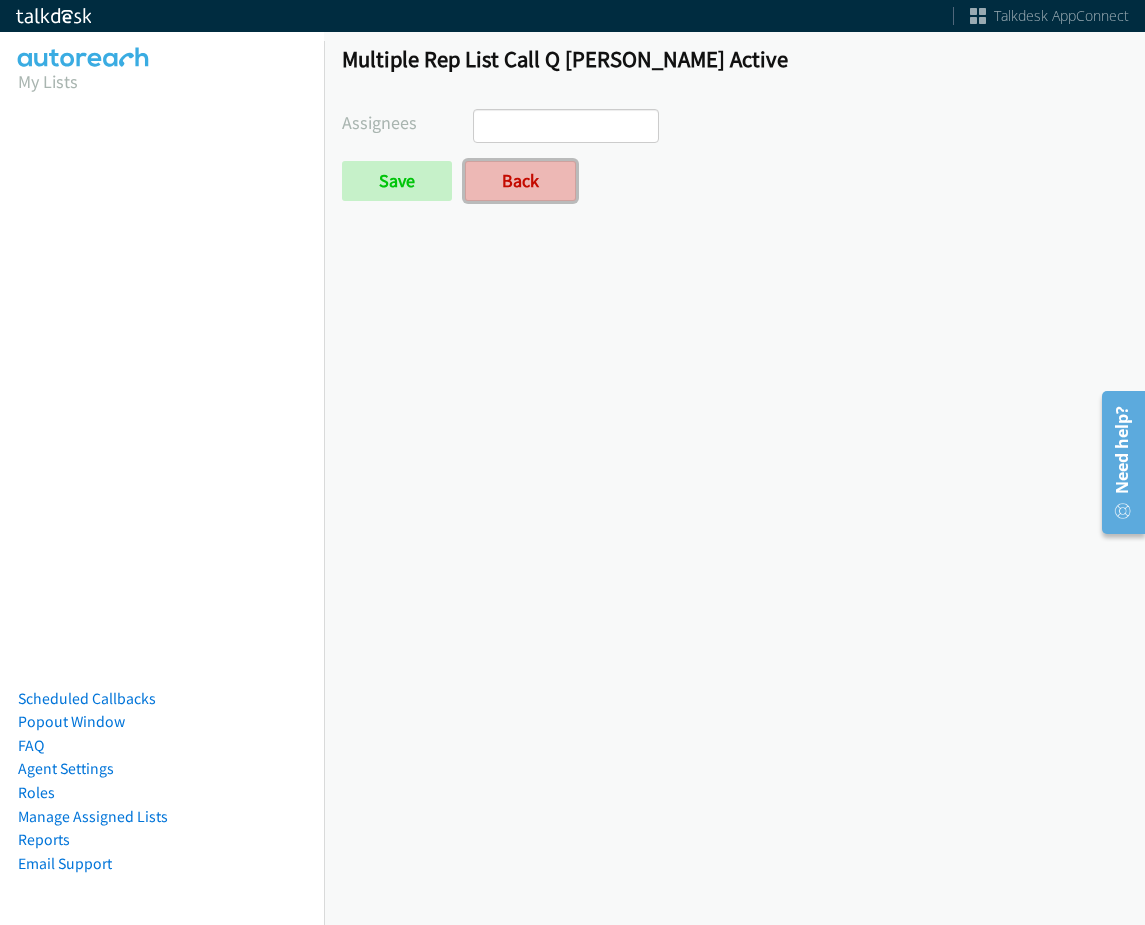 click on "Back" at bounding box center (520, 181) 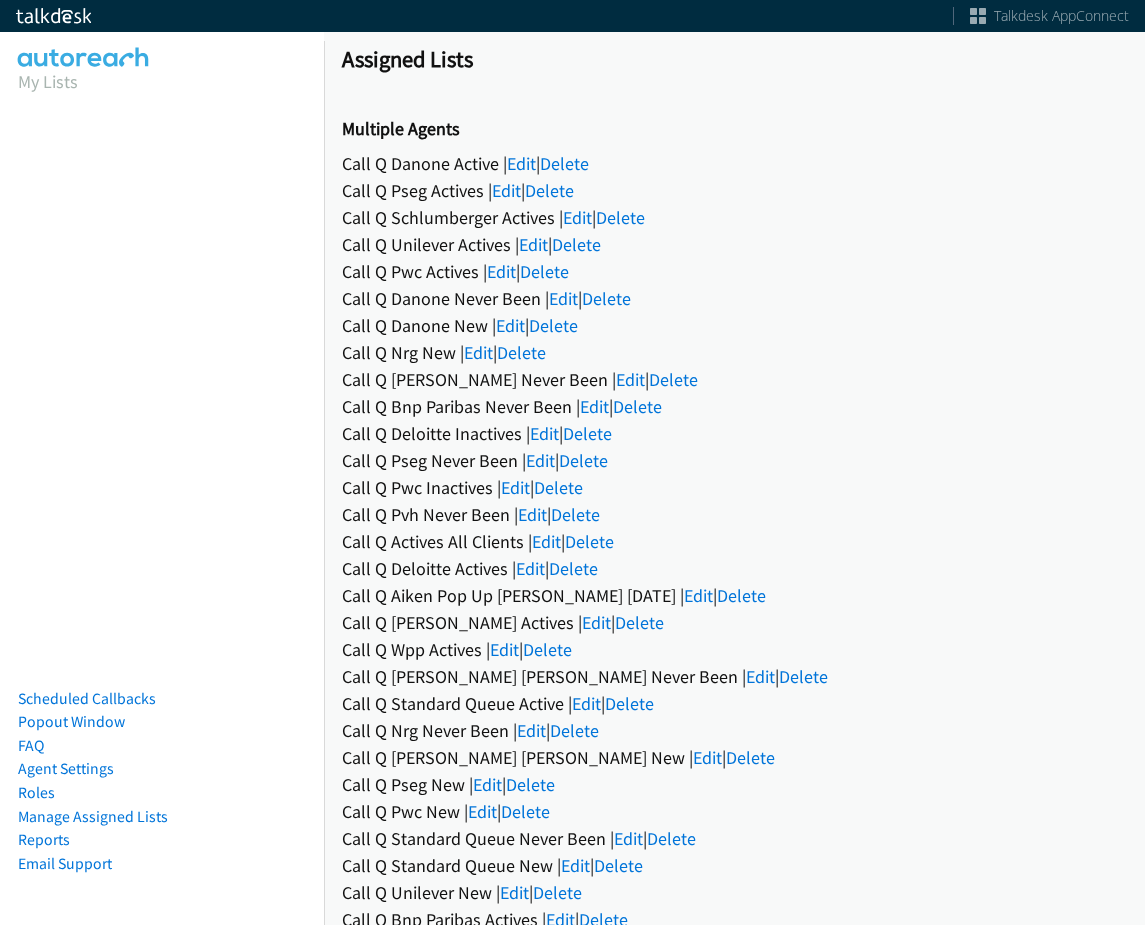 scroll, scrollTop: 0, scrollLeft: 0, axis: both 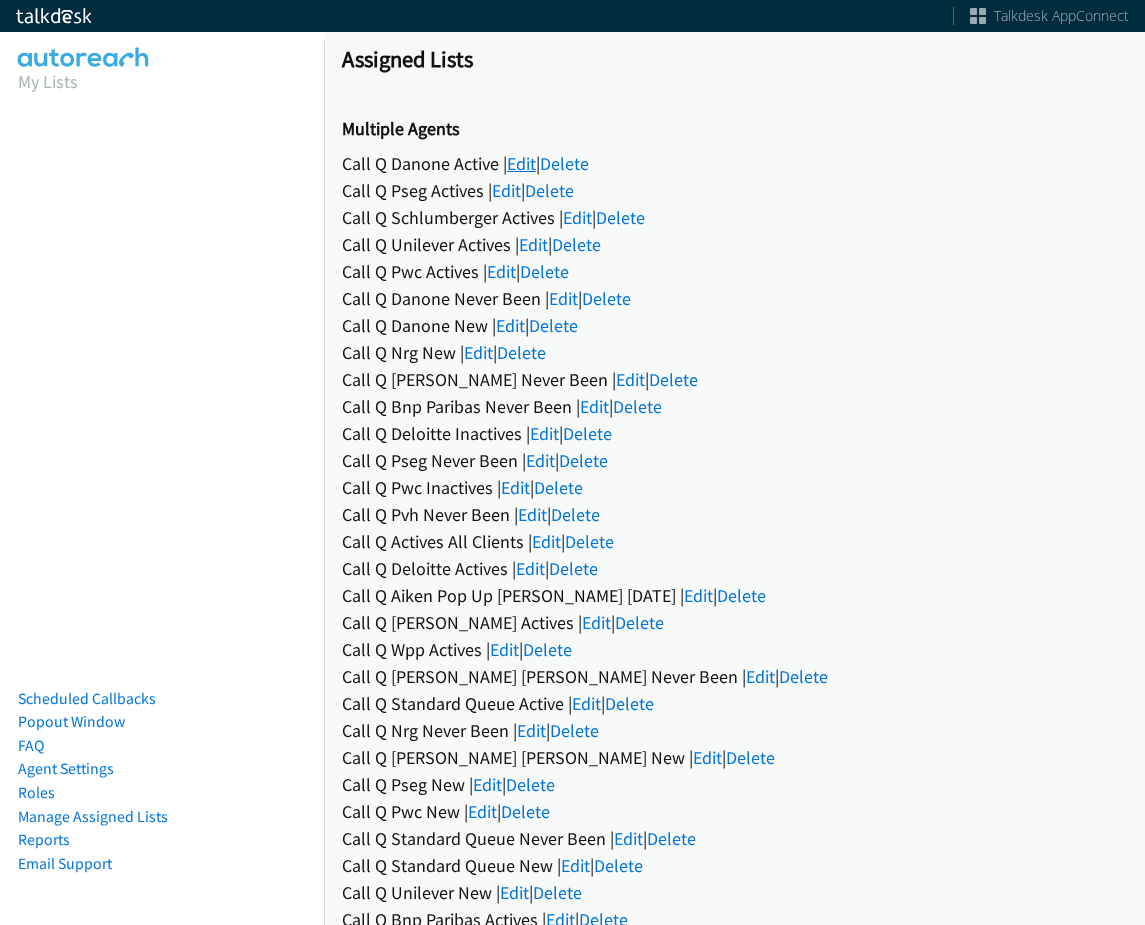 click on "Edit" at bounding box center (521, 163) 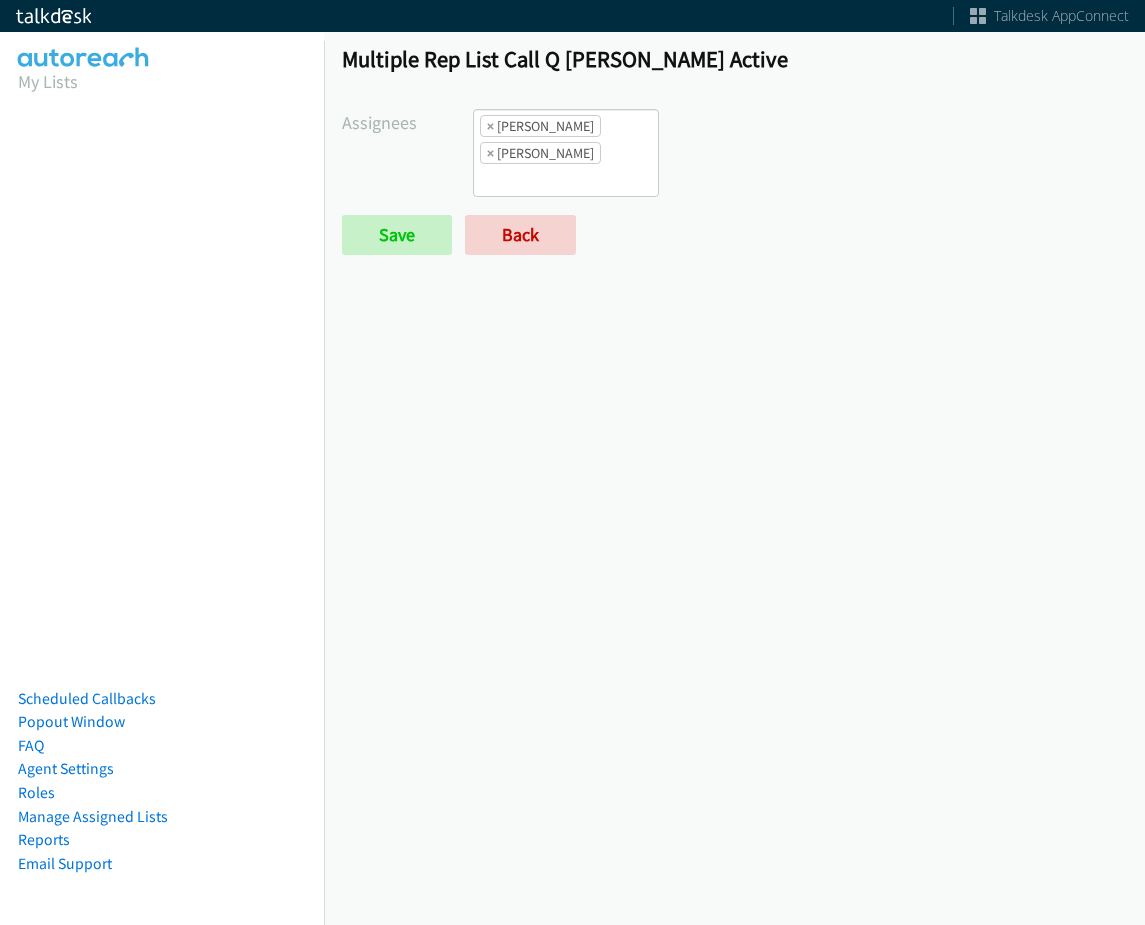 scroll, scrollTop: 0, scrollLeft: 0, axis: both 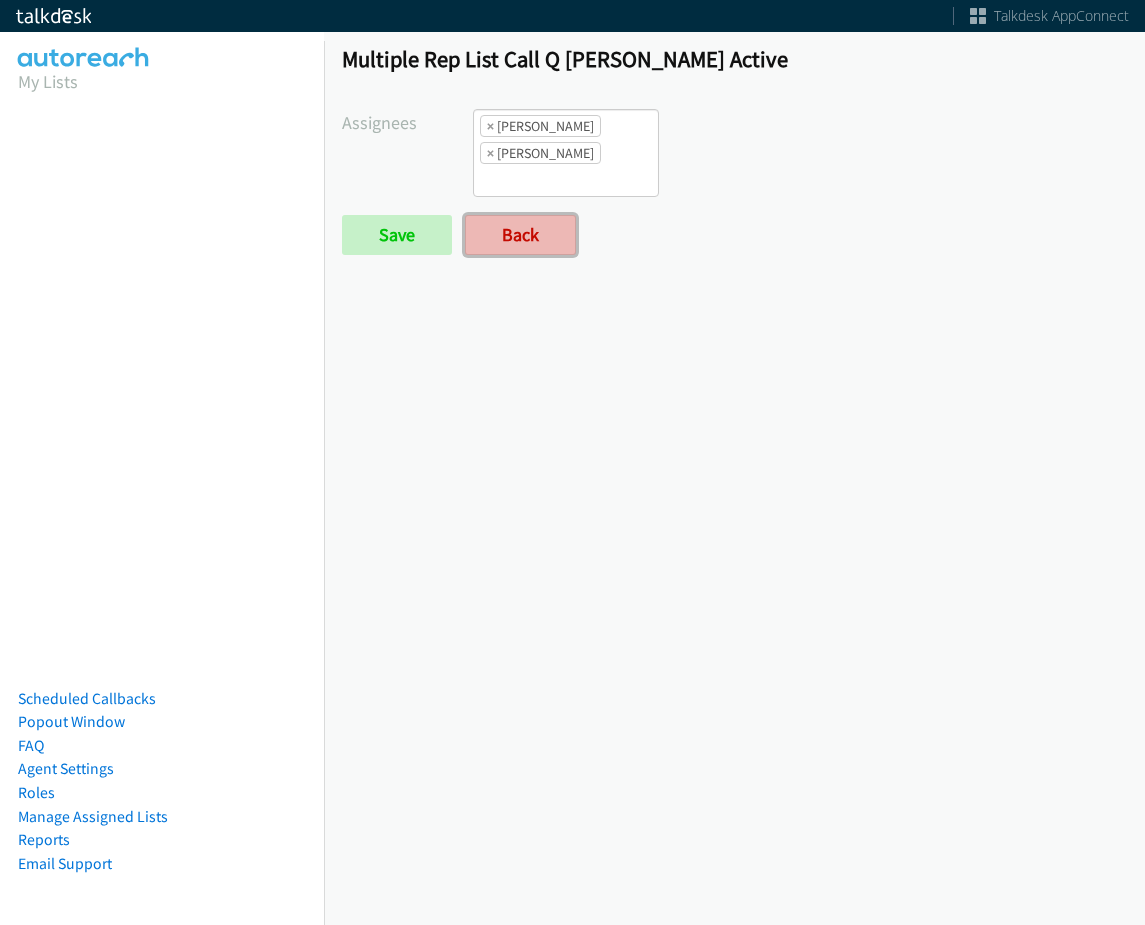 click on "Back" at bounding box center (520, 235) 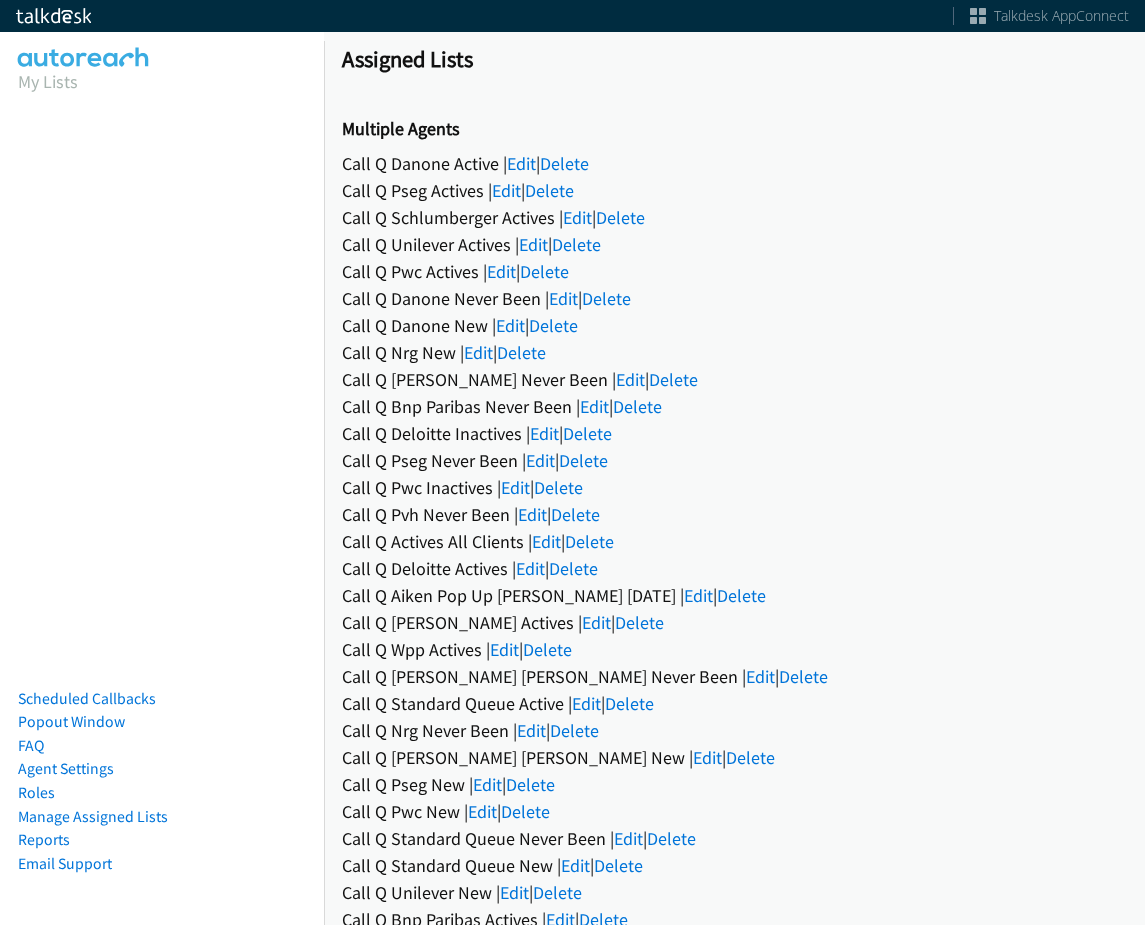 scroll, scrollTop: 0, scrollLeft: 0, axis: both 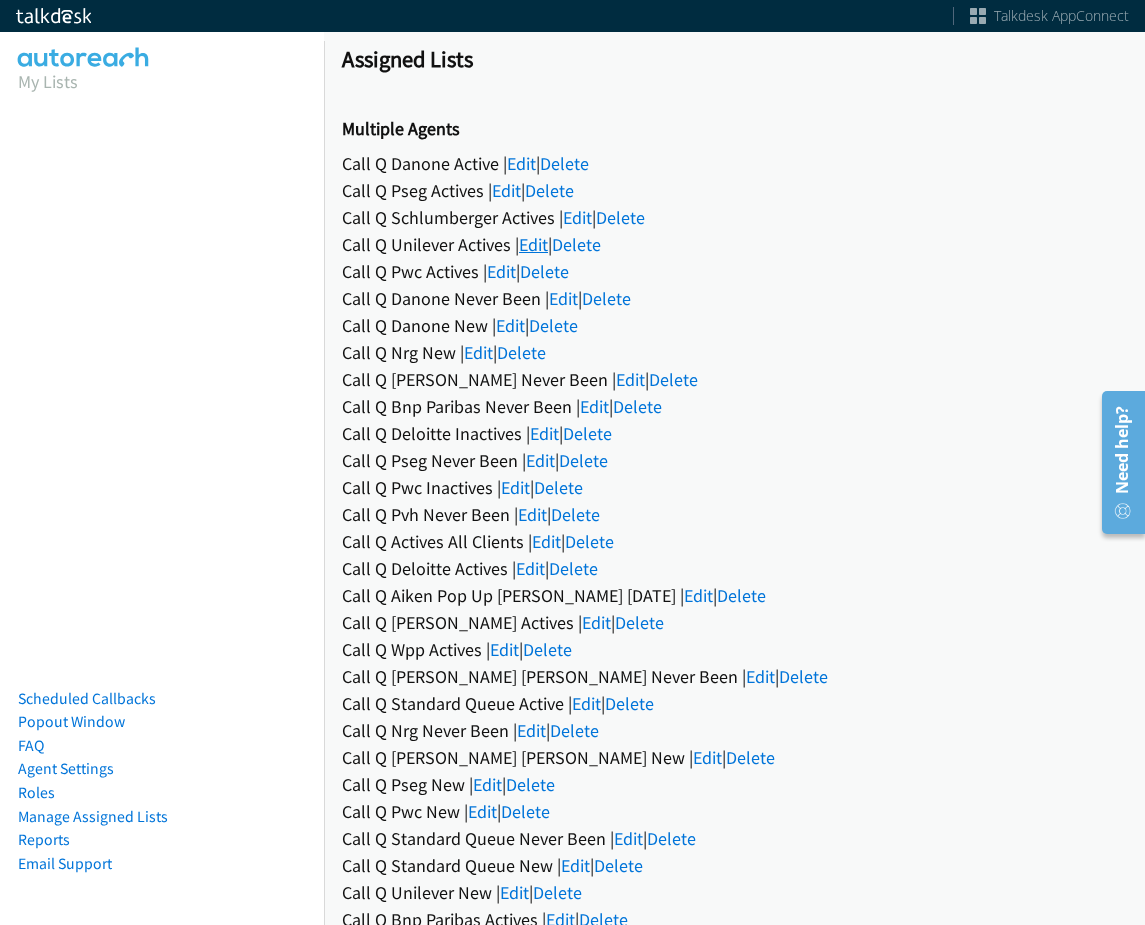 click on "Edit" at bounding box center (533, 244) 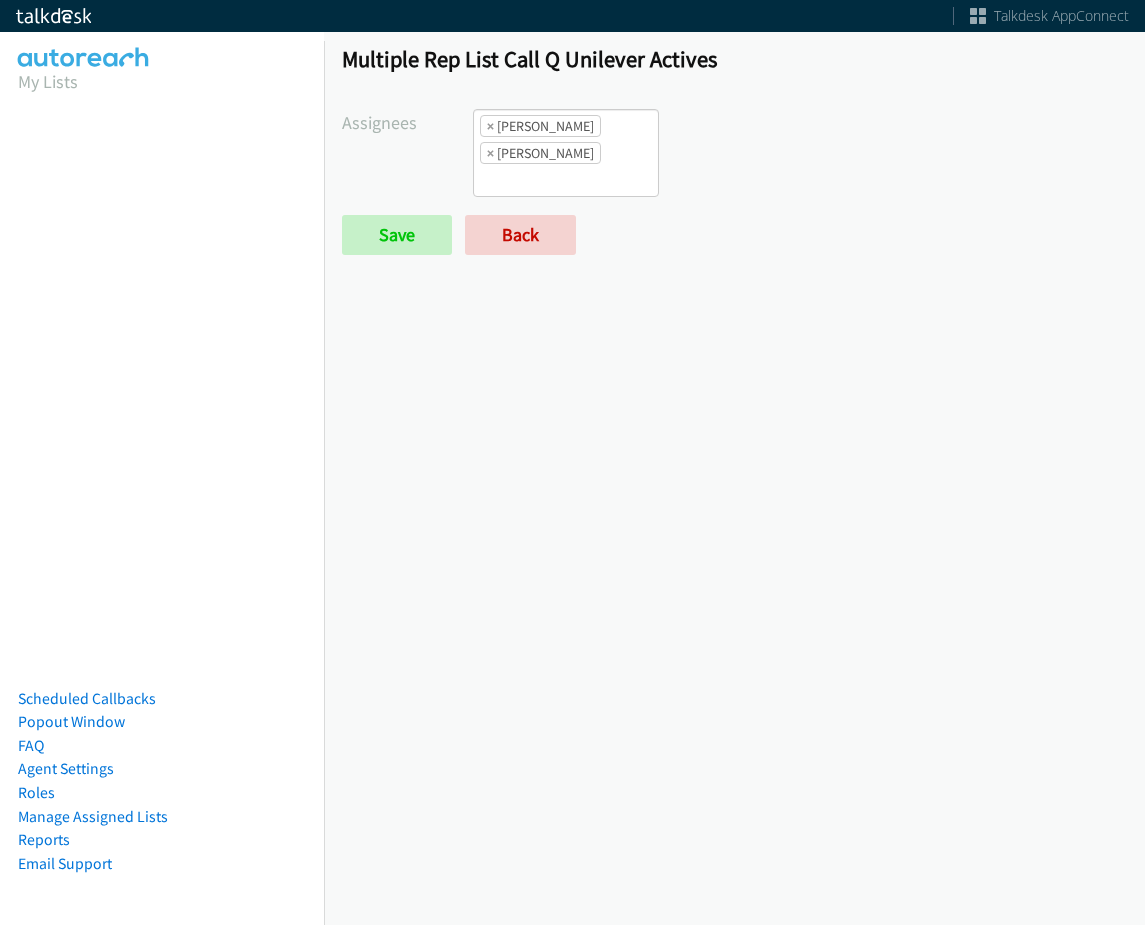 scroll, scrollTop: 0, scrollLeft: 0, axis: both 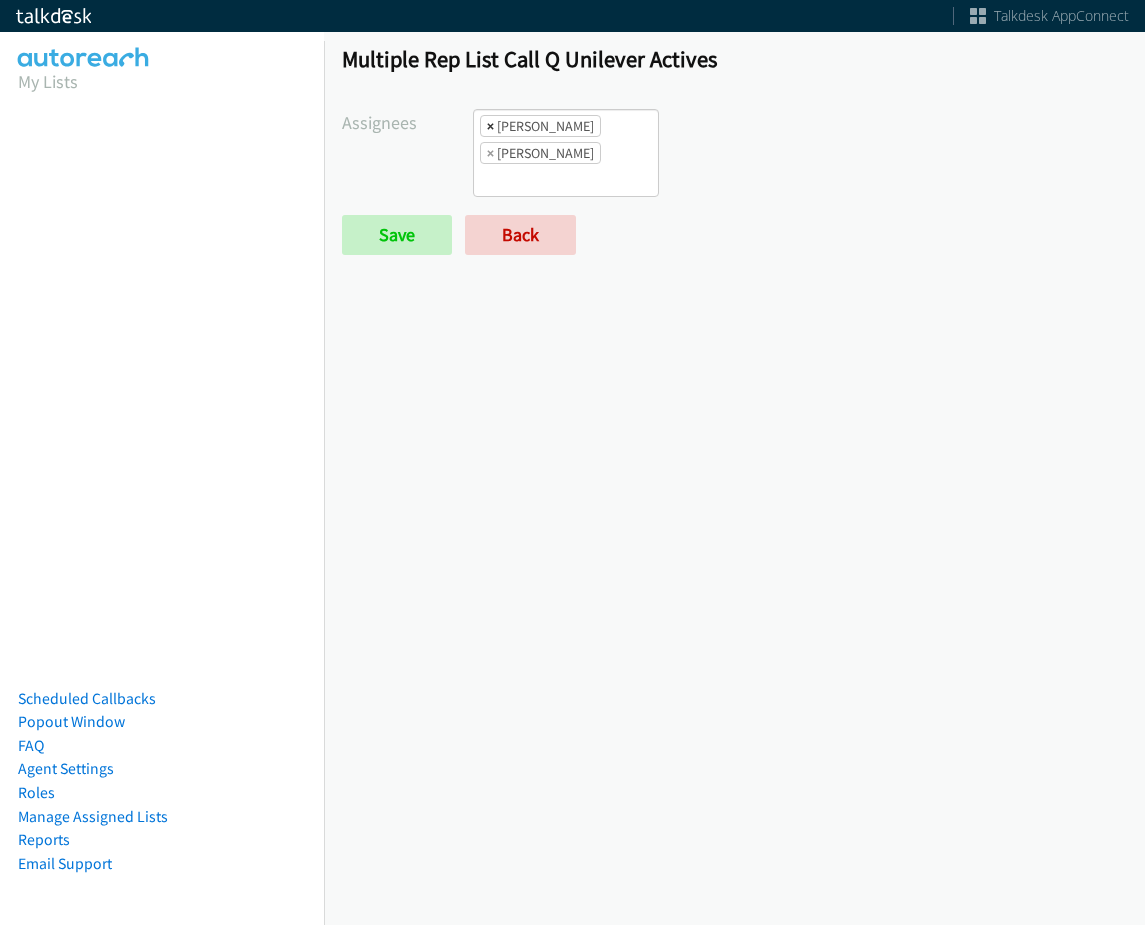 click on "×" at bounding box center (490, 126) 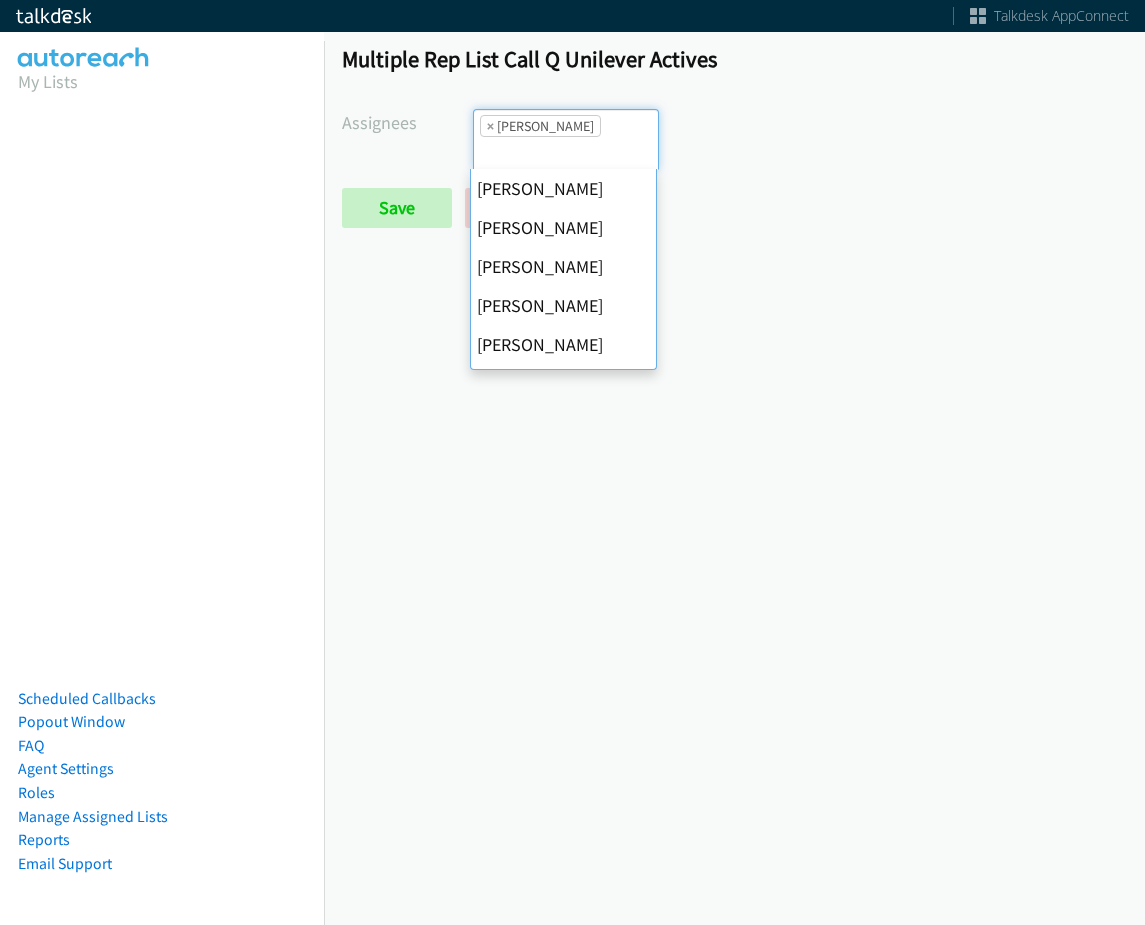 scroll, scrollTop: 72, scrollLeft: 0, axis: vertical 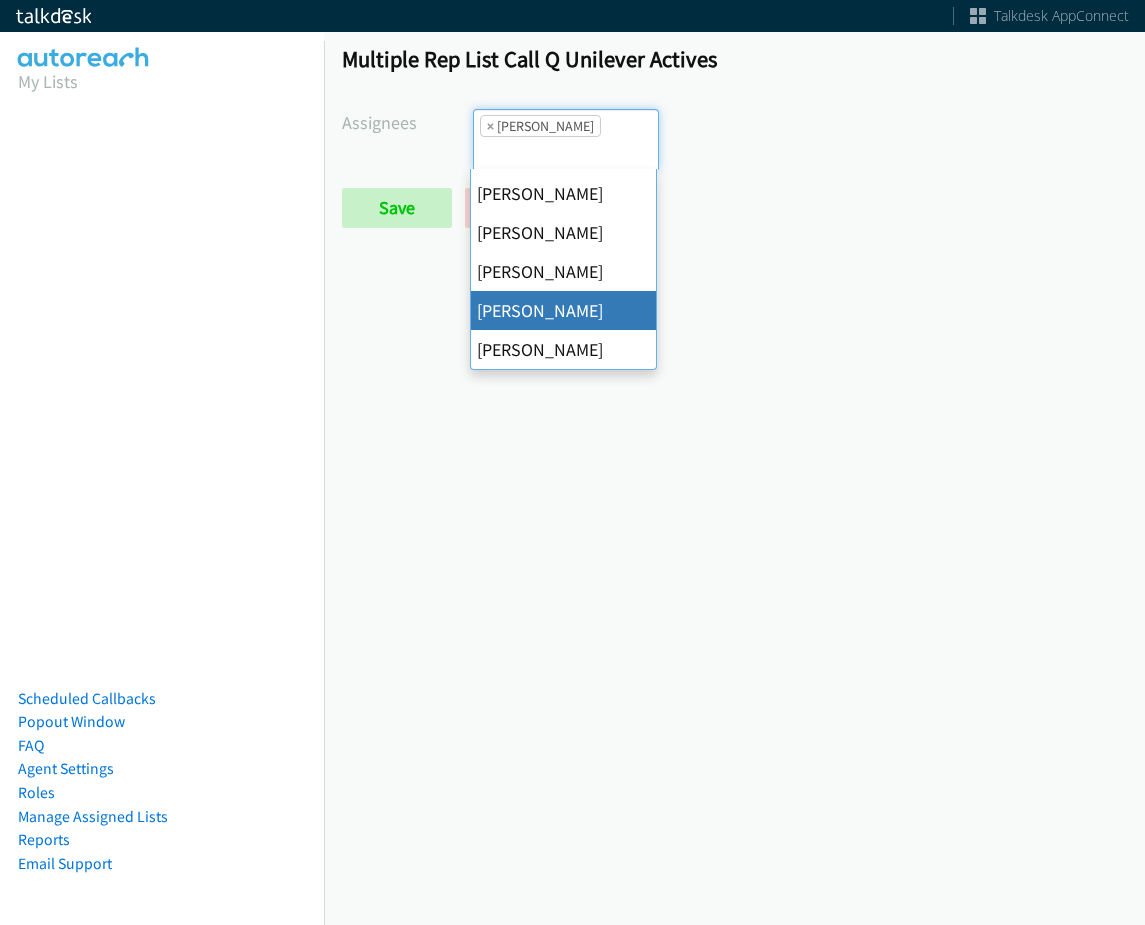 click on "×" at bounding box center (490, 126) 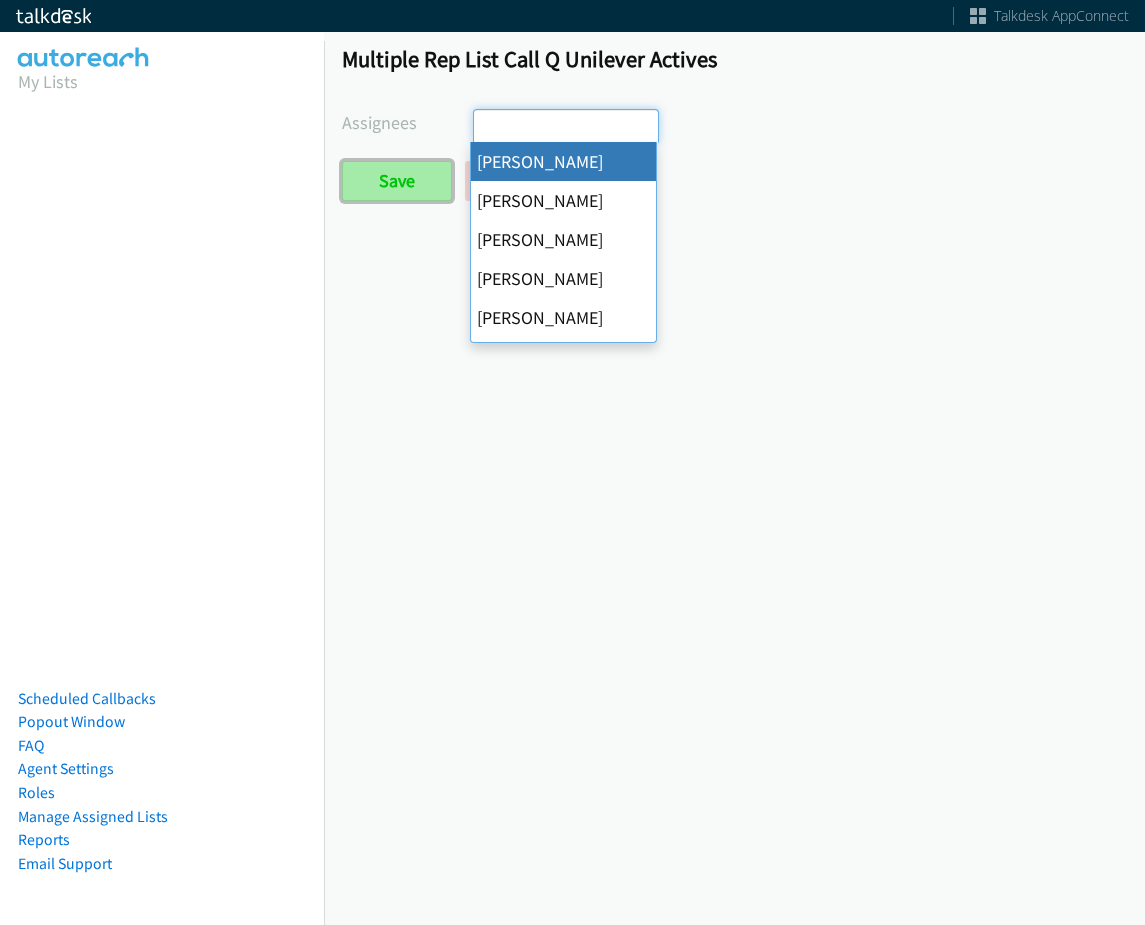 scroll, scrollTop: 0, scrollLeft: 0, axis: both 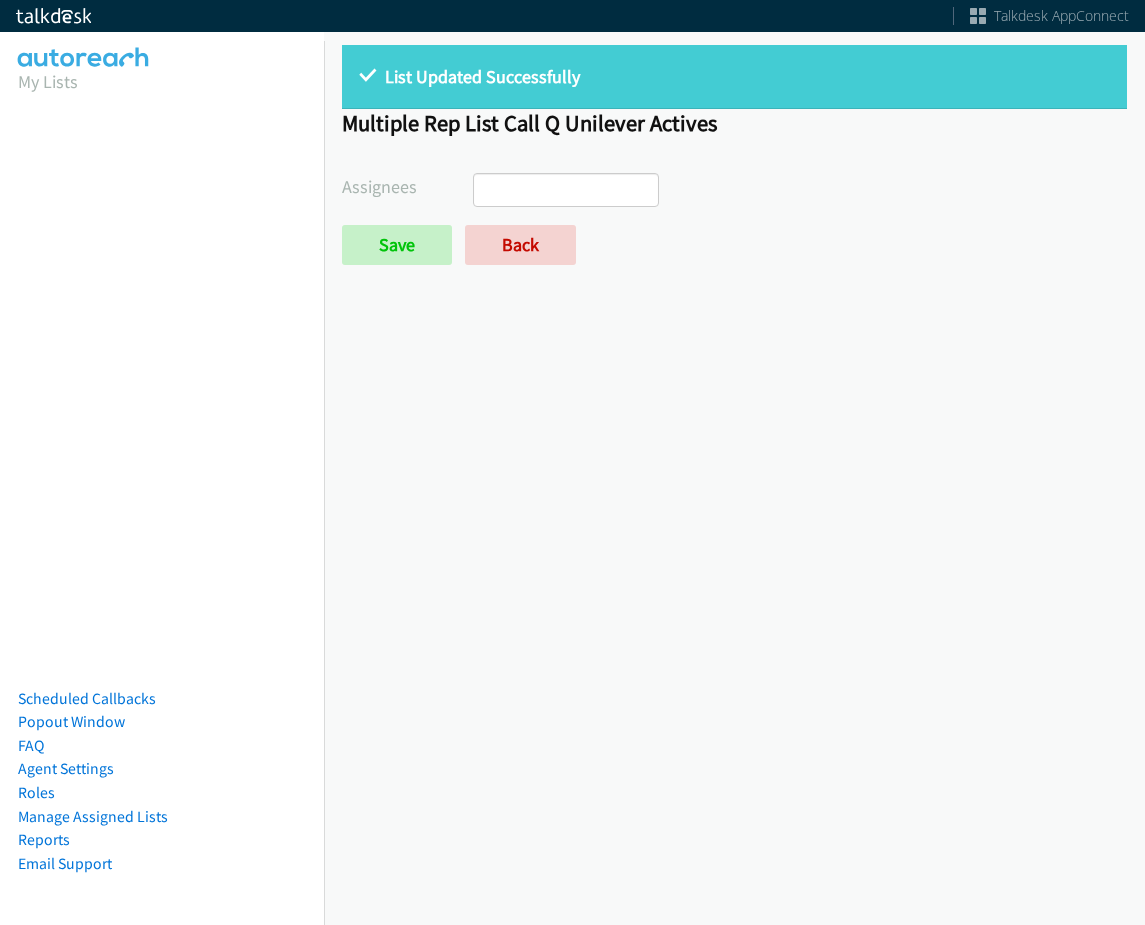 select 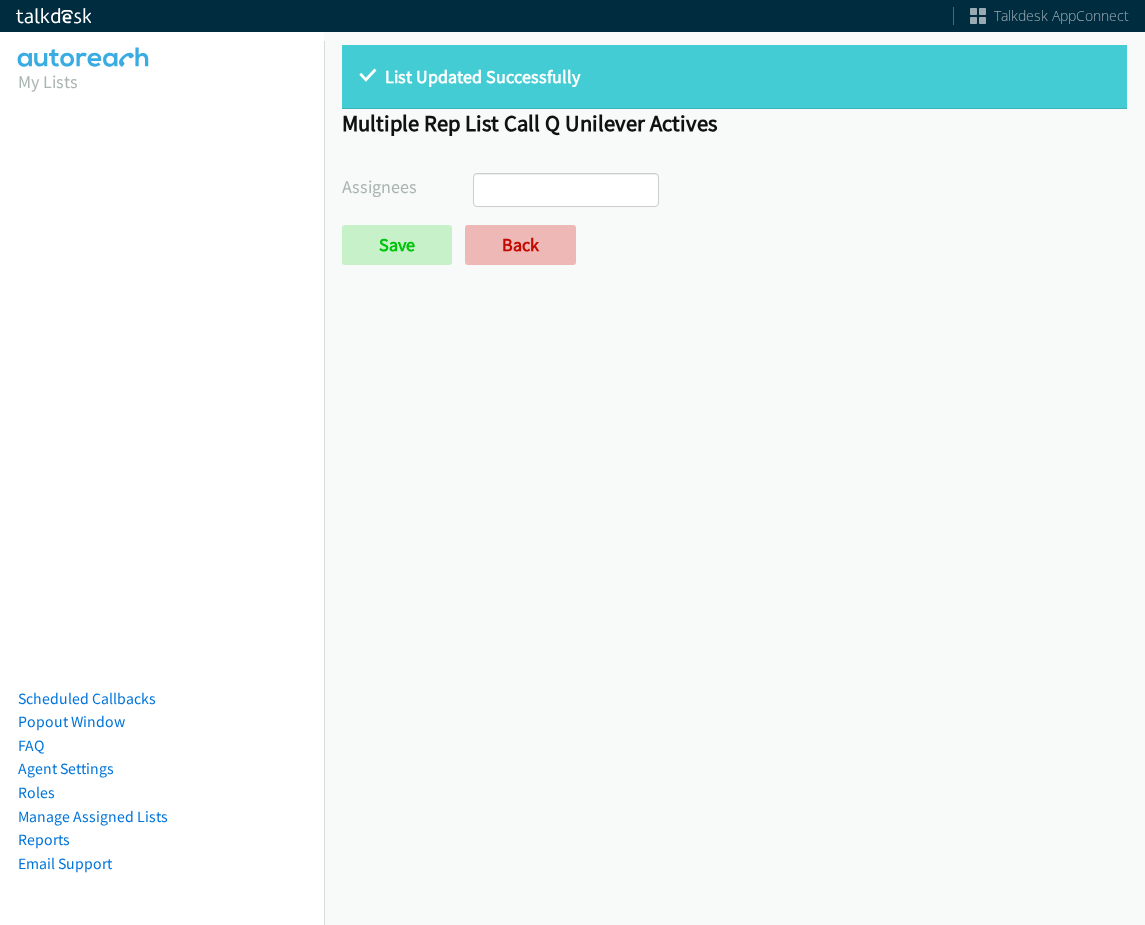 scroll, scrollTop: 0, scrollLeft: 0, axis: both 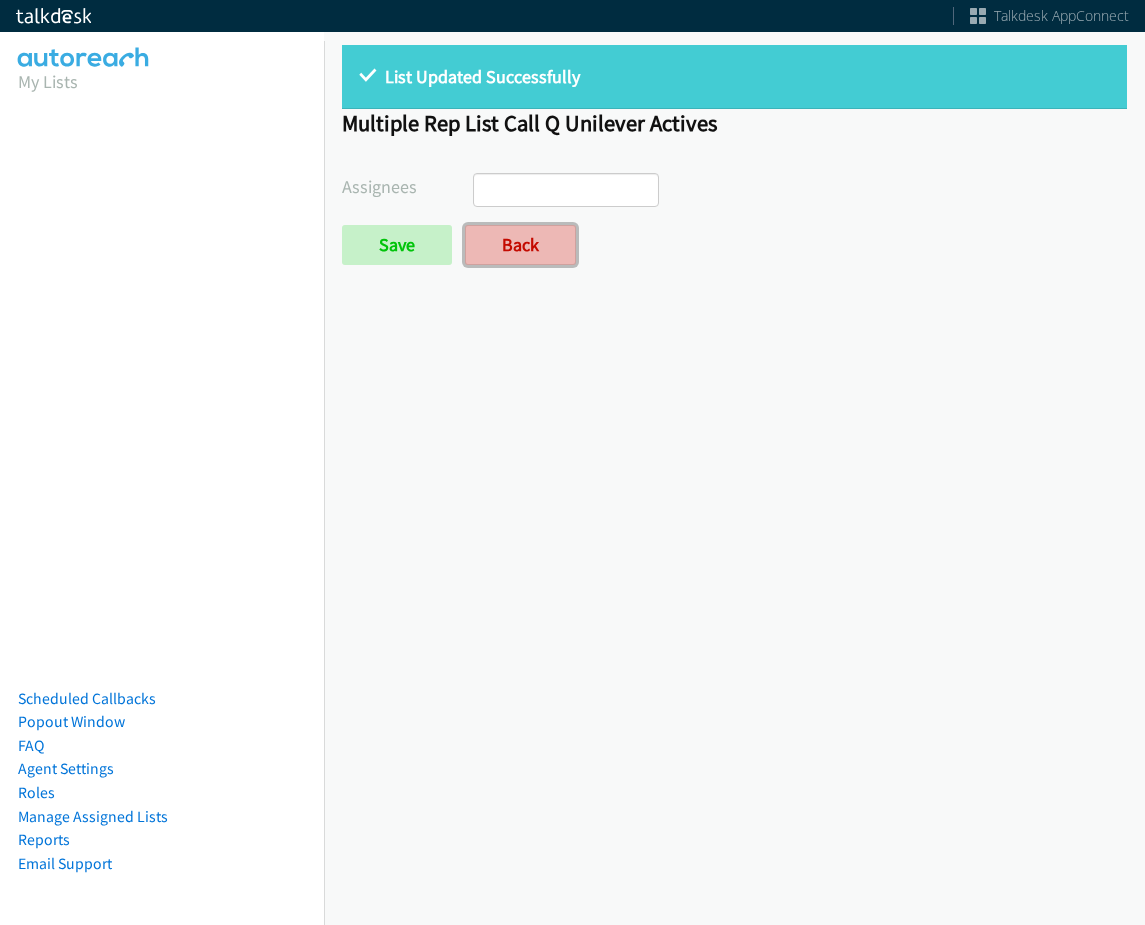click on "Back" at bounding box center (520, 245) 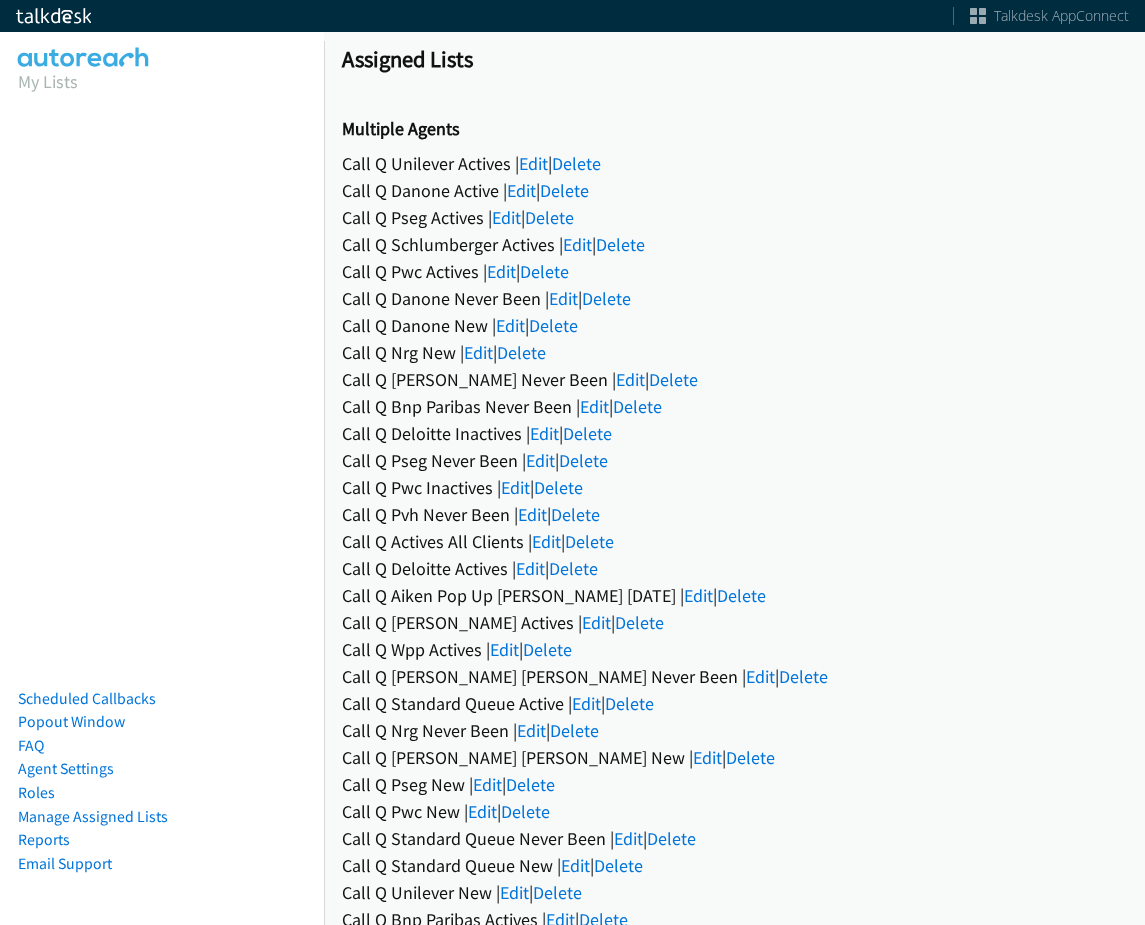 scroll, scrollTop: 0, scrollLeft: 0, axis: both 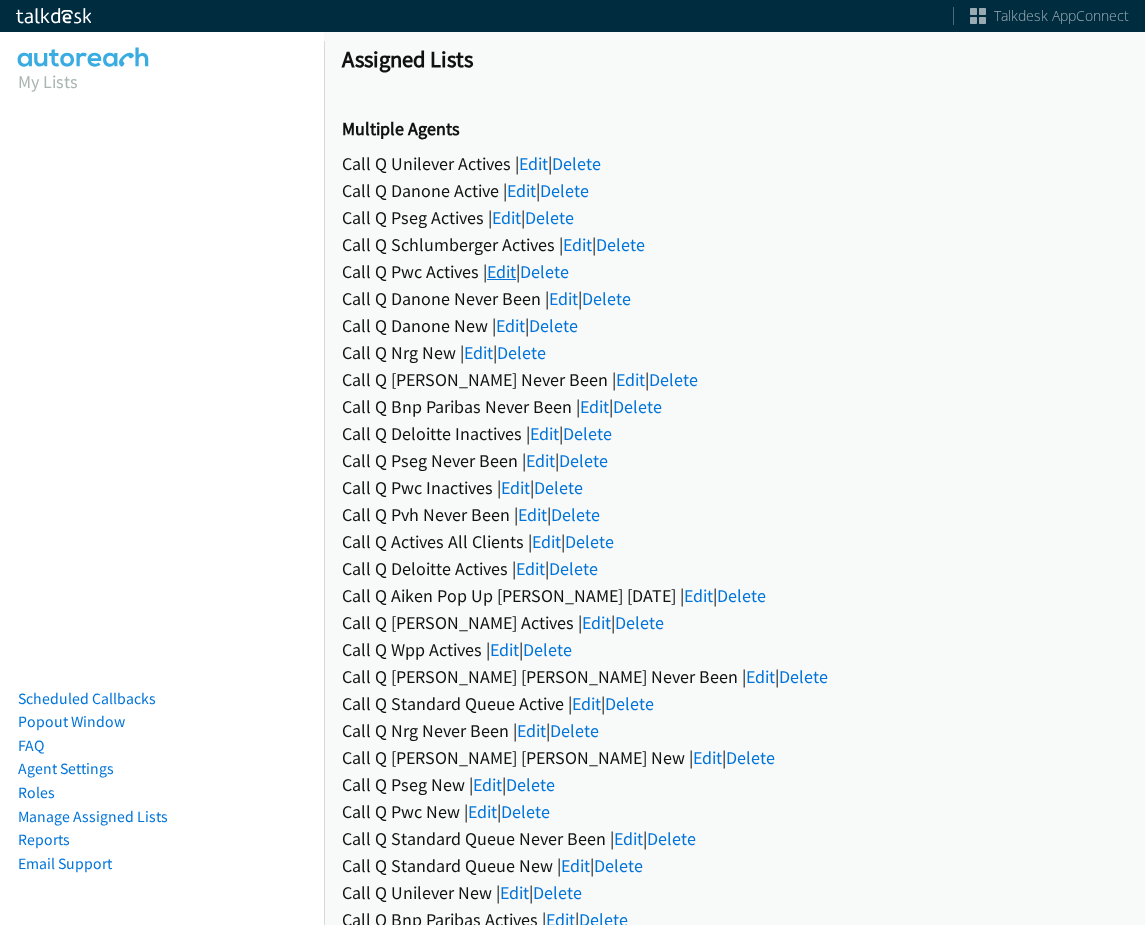 click on "Edit" at bounding box center (501, 271) 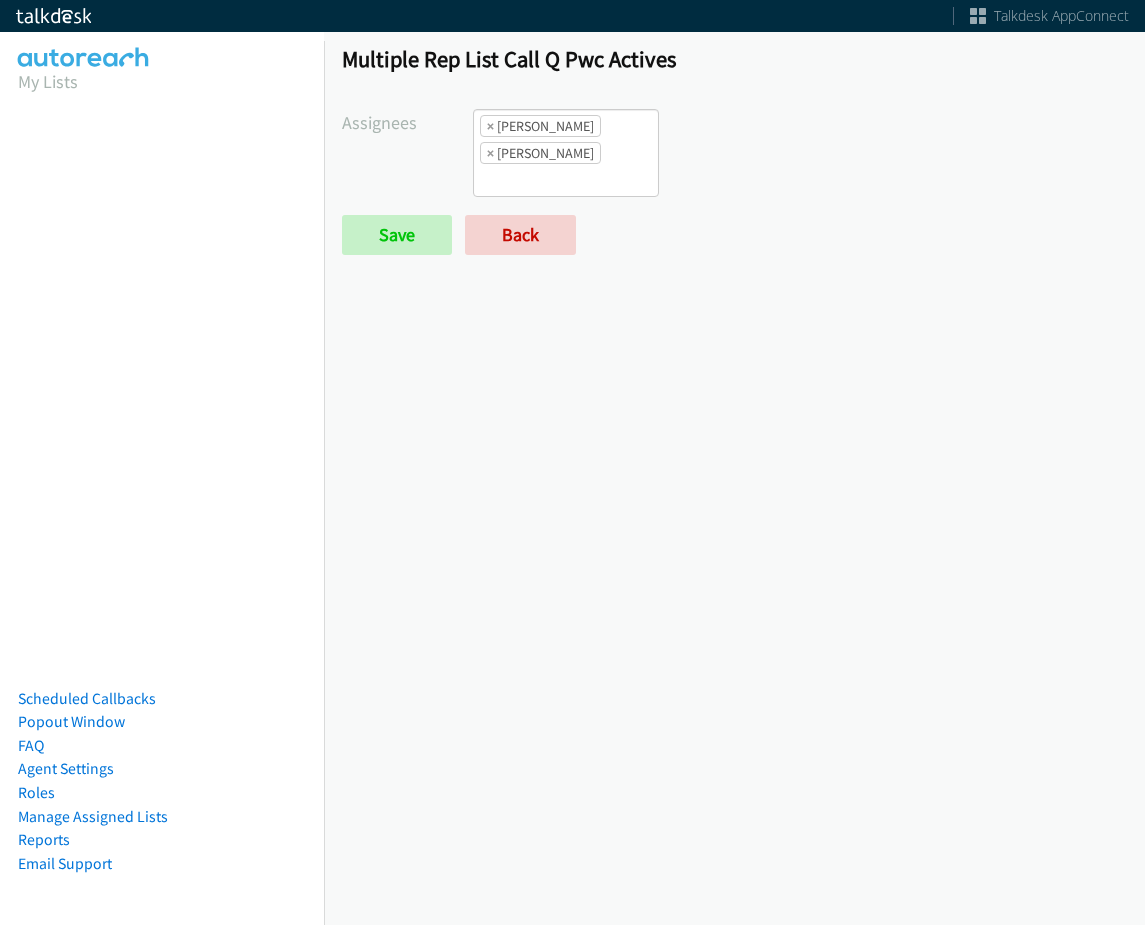 scroll, scrollTop: 0, scrollLeft: 0, axis: both 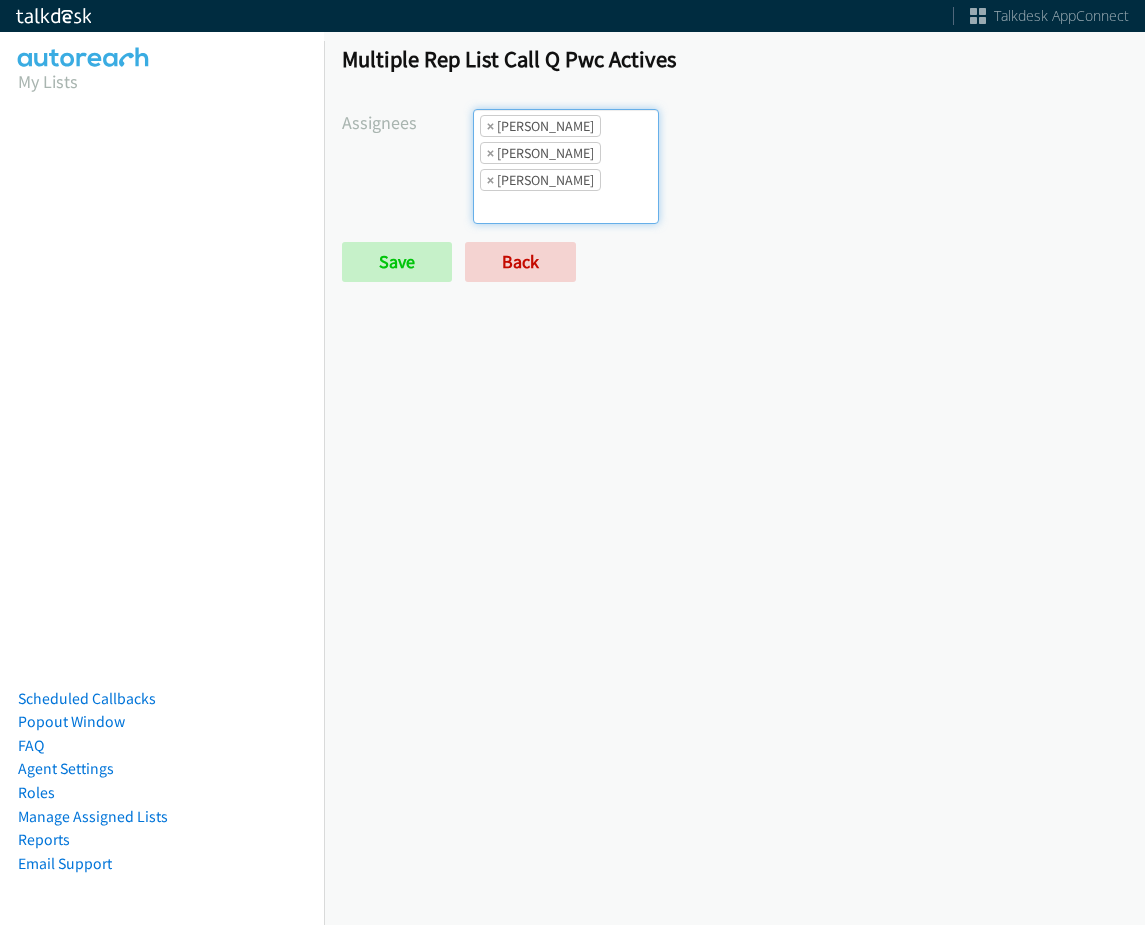 click on "× Alana Ruiz × Cathy Shahan × Daquaya Johnson" at bounding box center [566, 166] 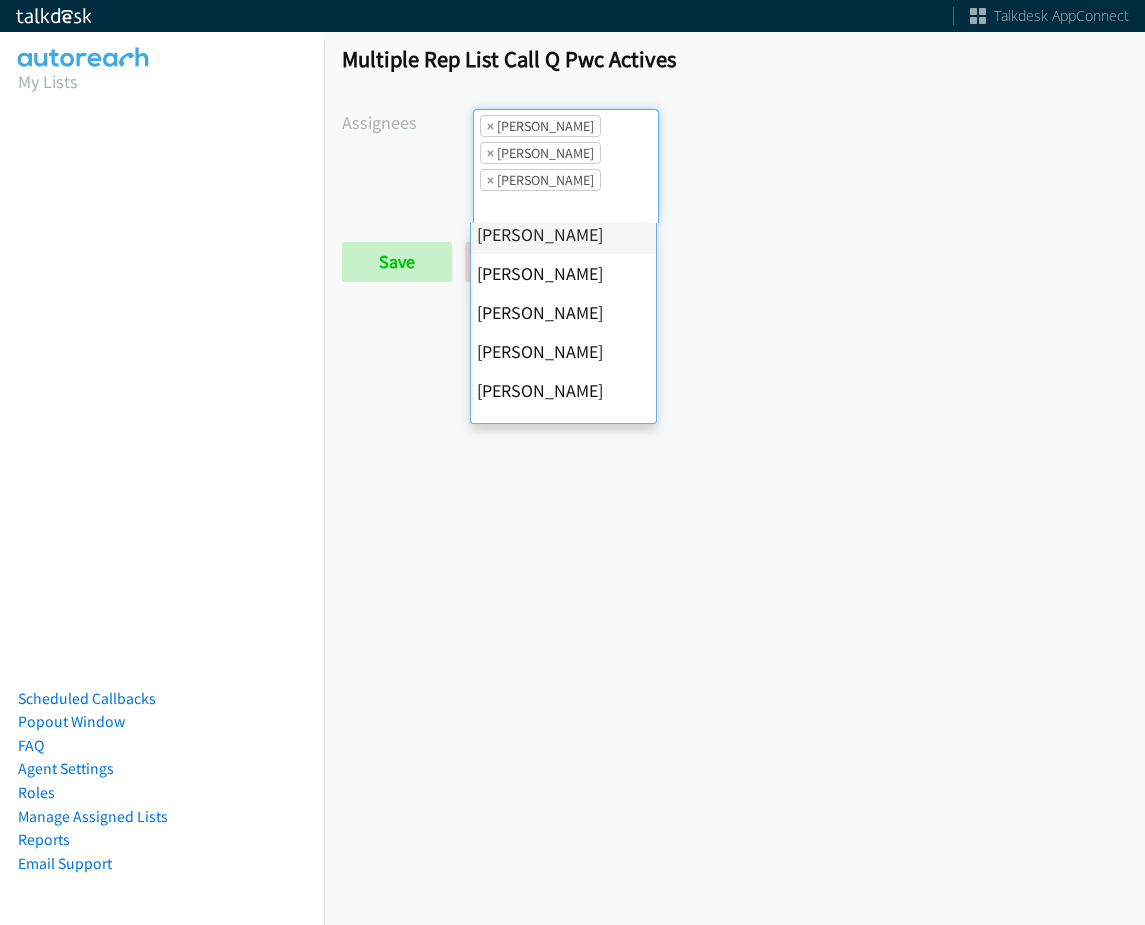 scroll, scrollTop: 385, scrollLeft: 0, axis: vertical 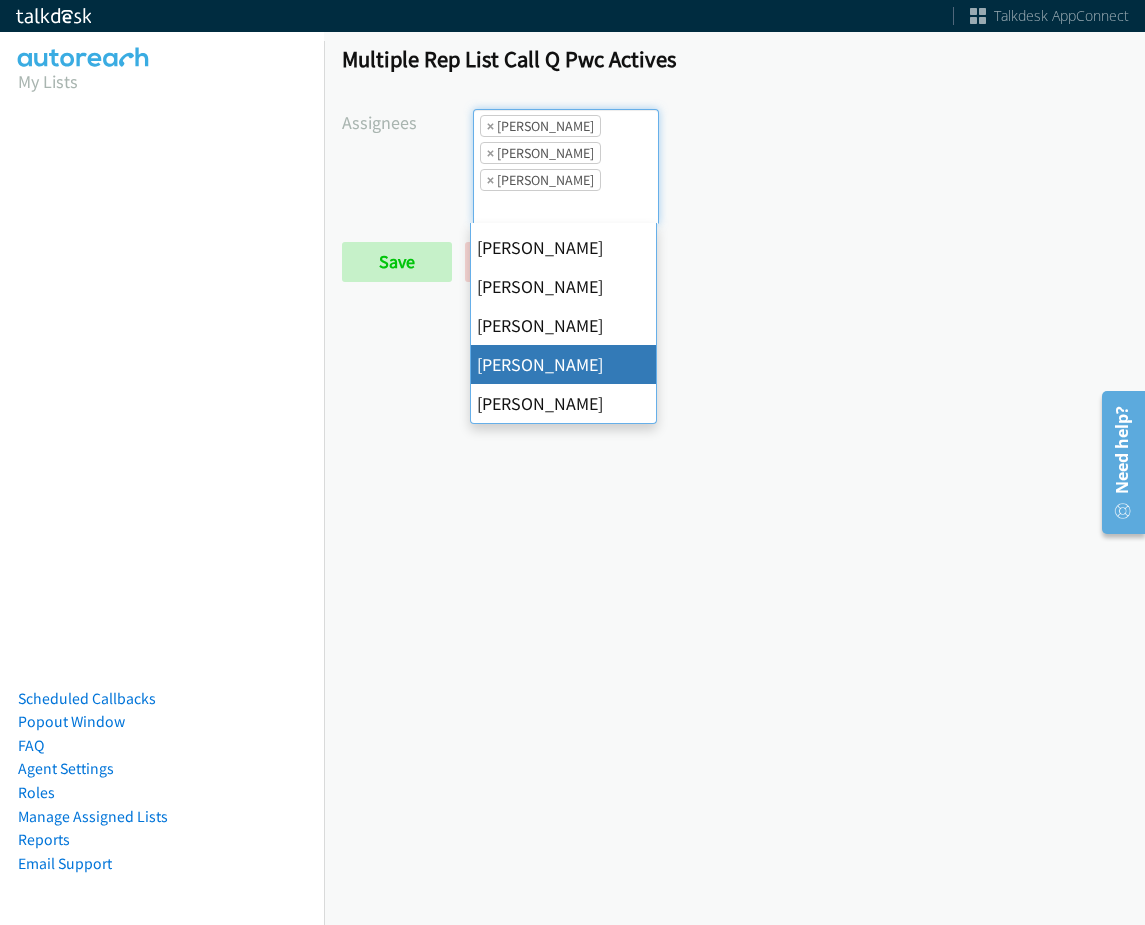 drag, startPoint x: 555, startPoint y: 350, endPoint x: 289, endPoint y: 261, distance: 280.4942 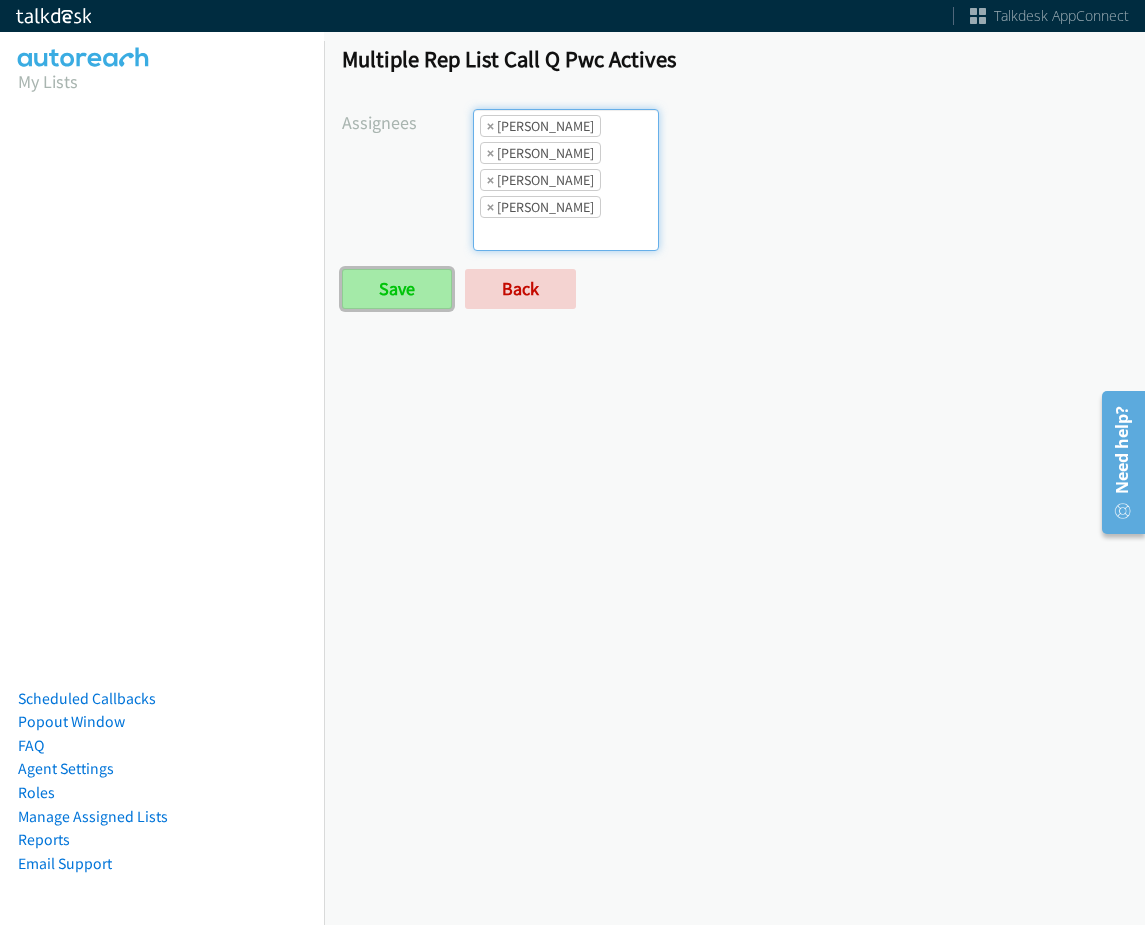 click on "Save" at bounding box center (397, 289) 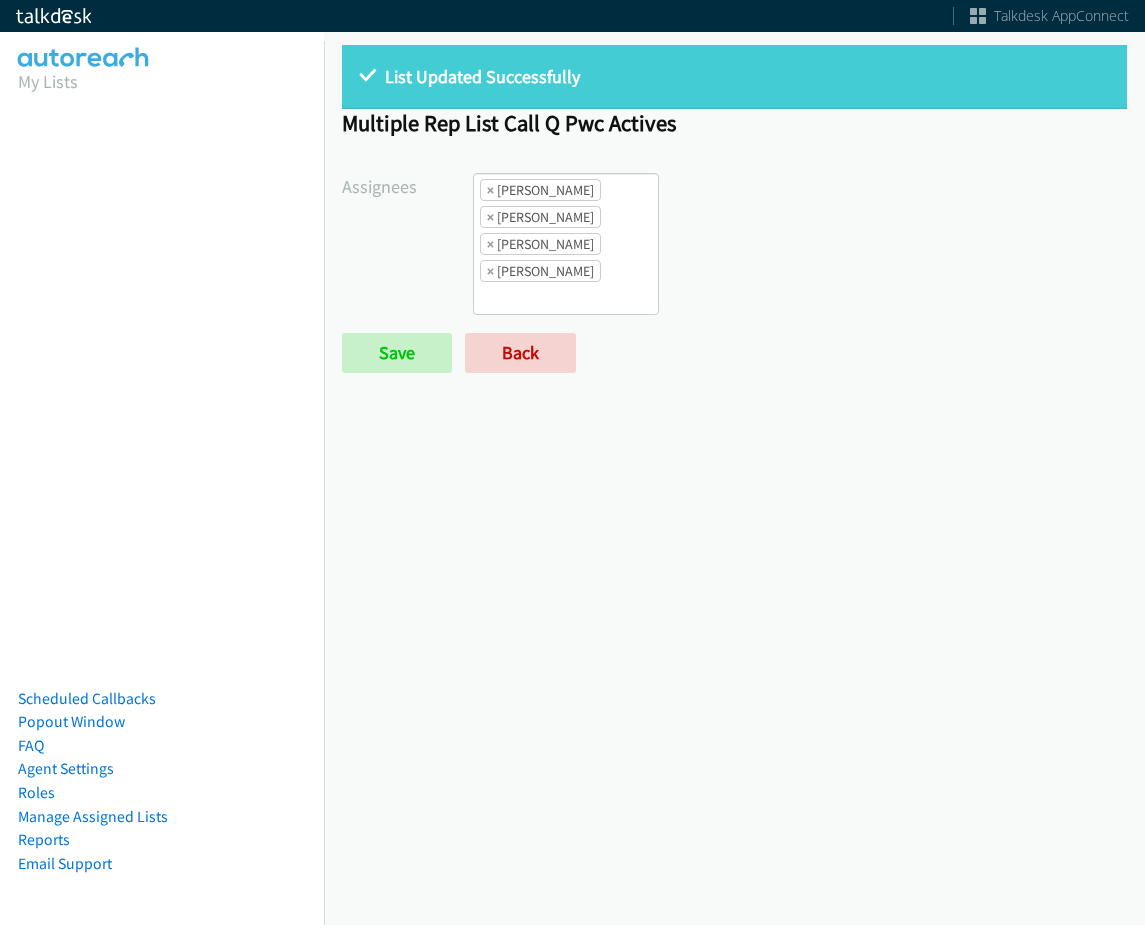 scroll, scrollTop: 0, scrollLeft: 0, axis: both 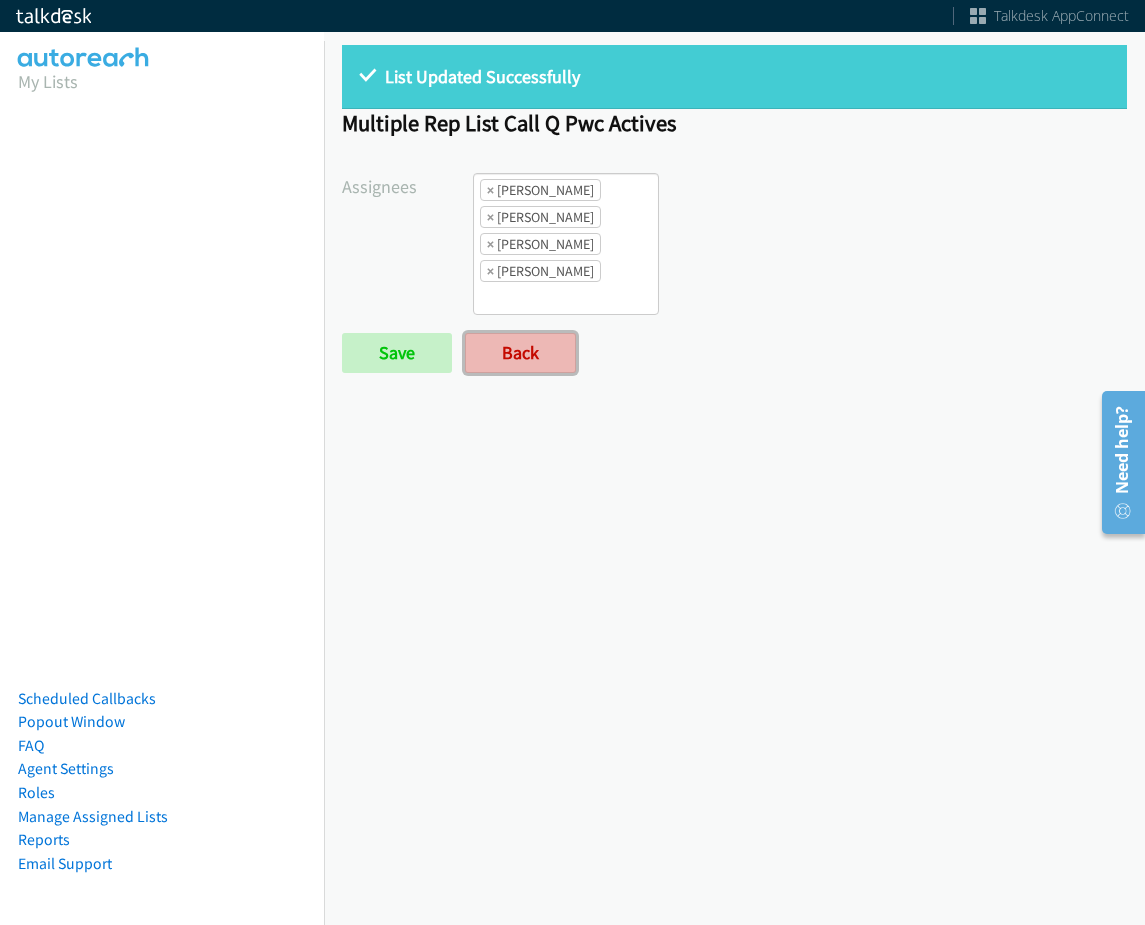 click on "Back" at bounding box center [520, 353] 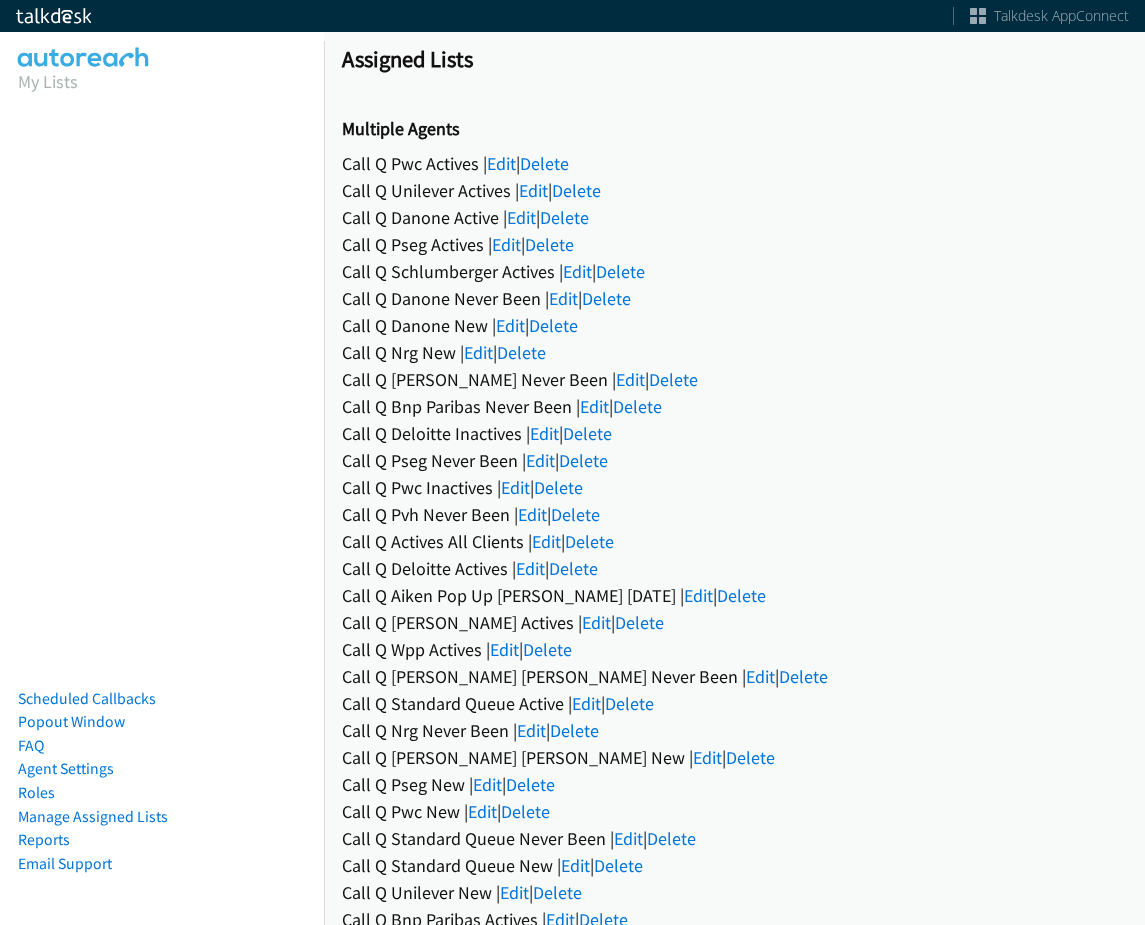 scroll, scrollTop: 0, scrollLeft: 0, axis: both 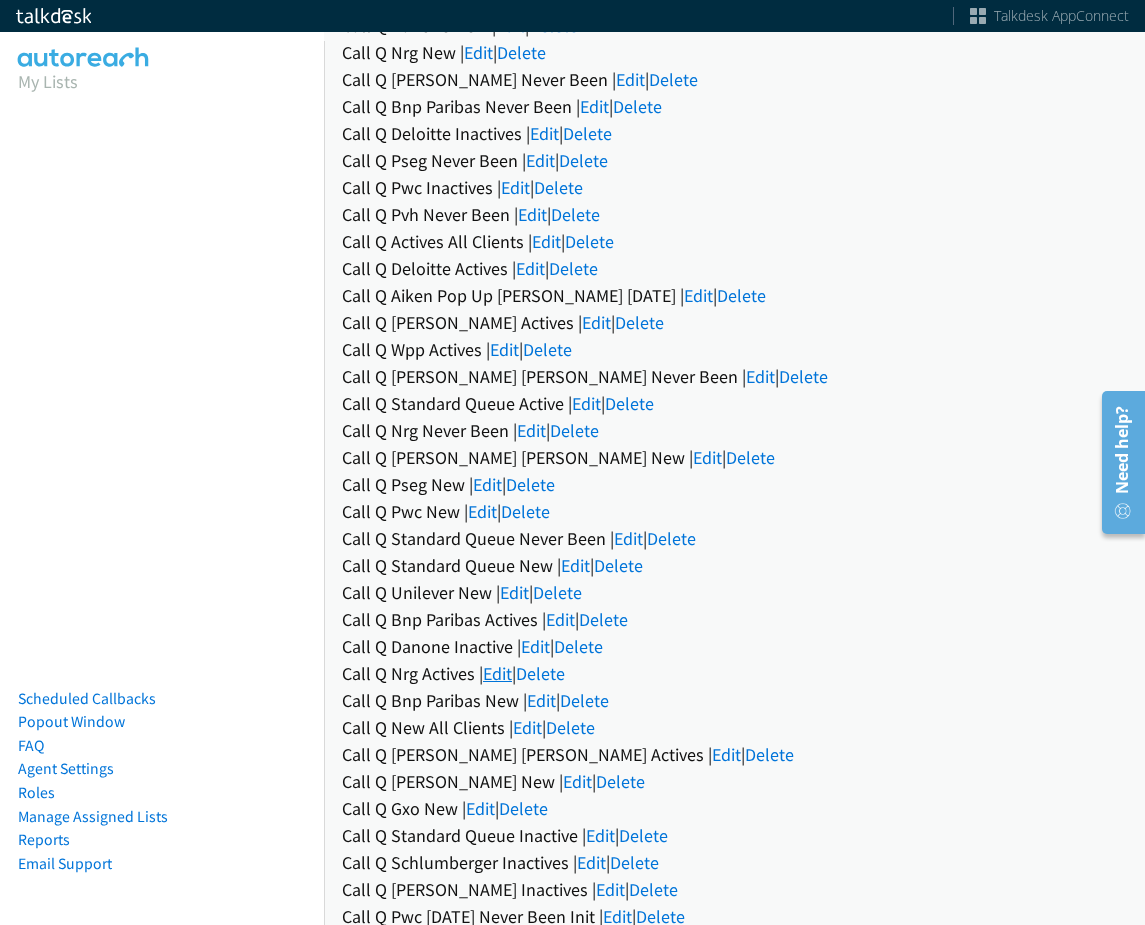 click on "Edit" at bounding box center [497, 673] 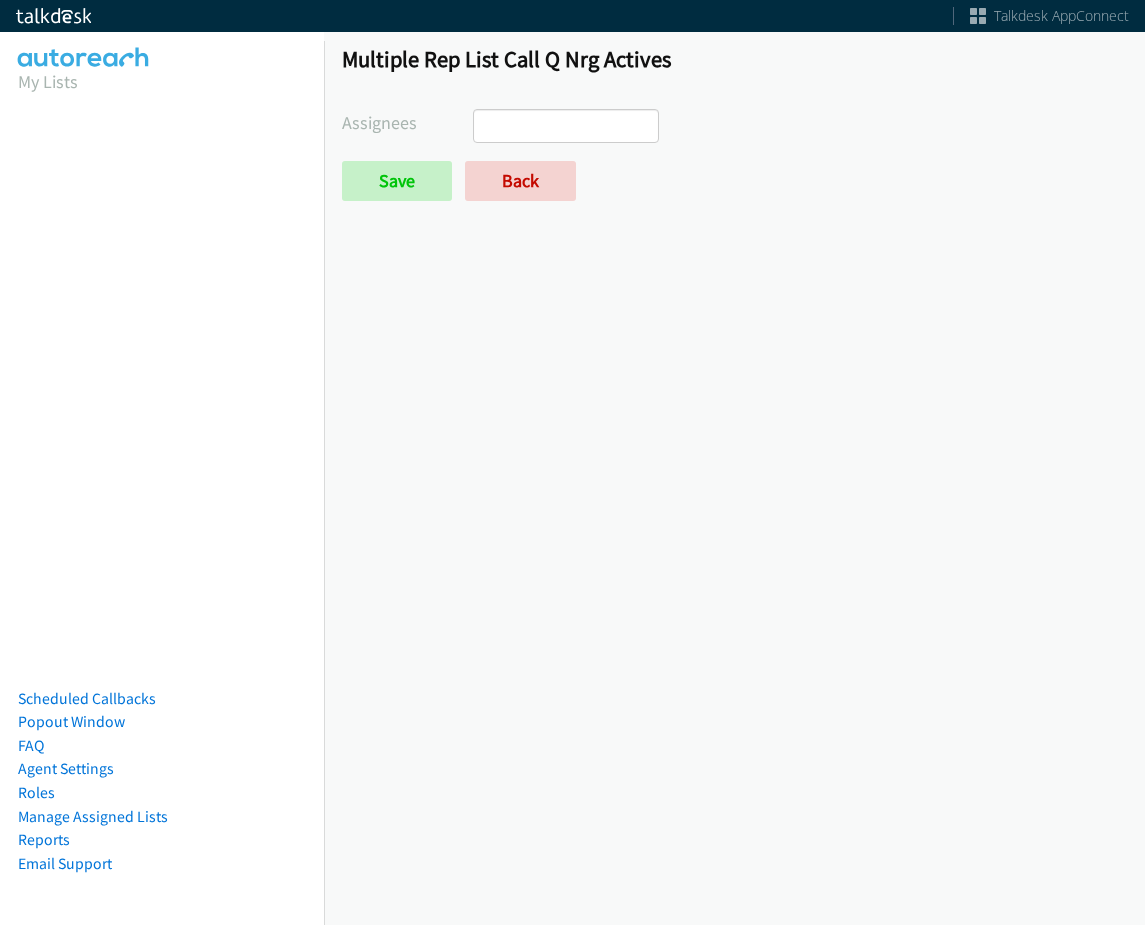 scroll, scrollTop: 0, scrollLeft: 0, axis: both 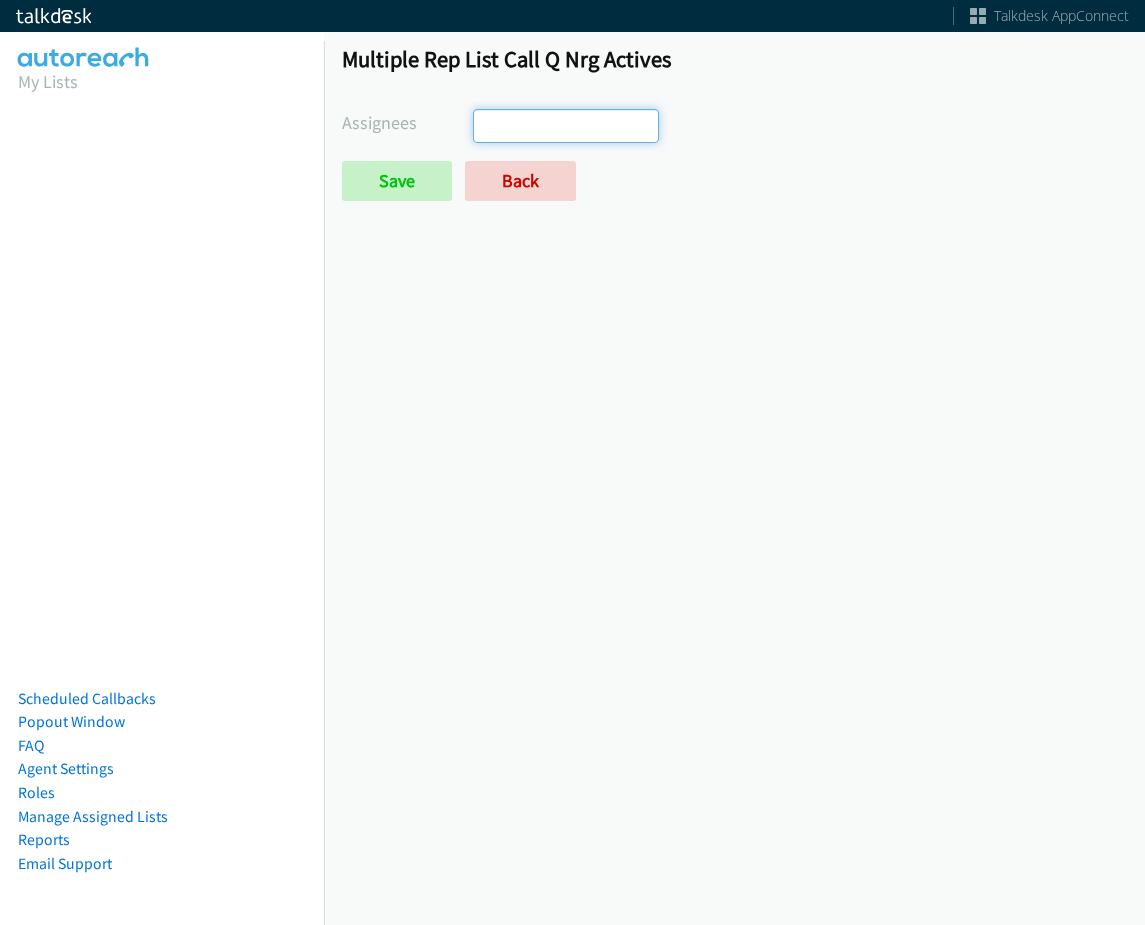 click at bounding box center [509, 126] 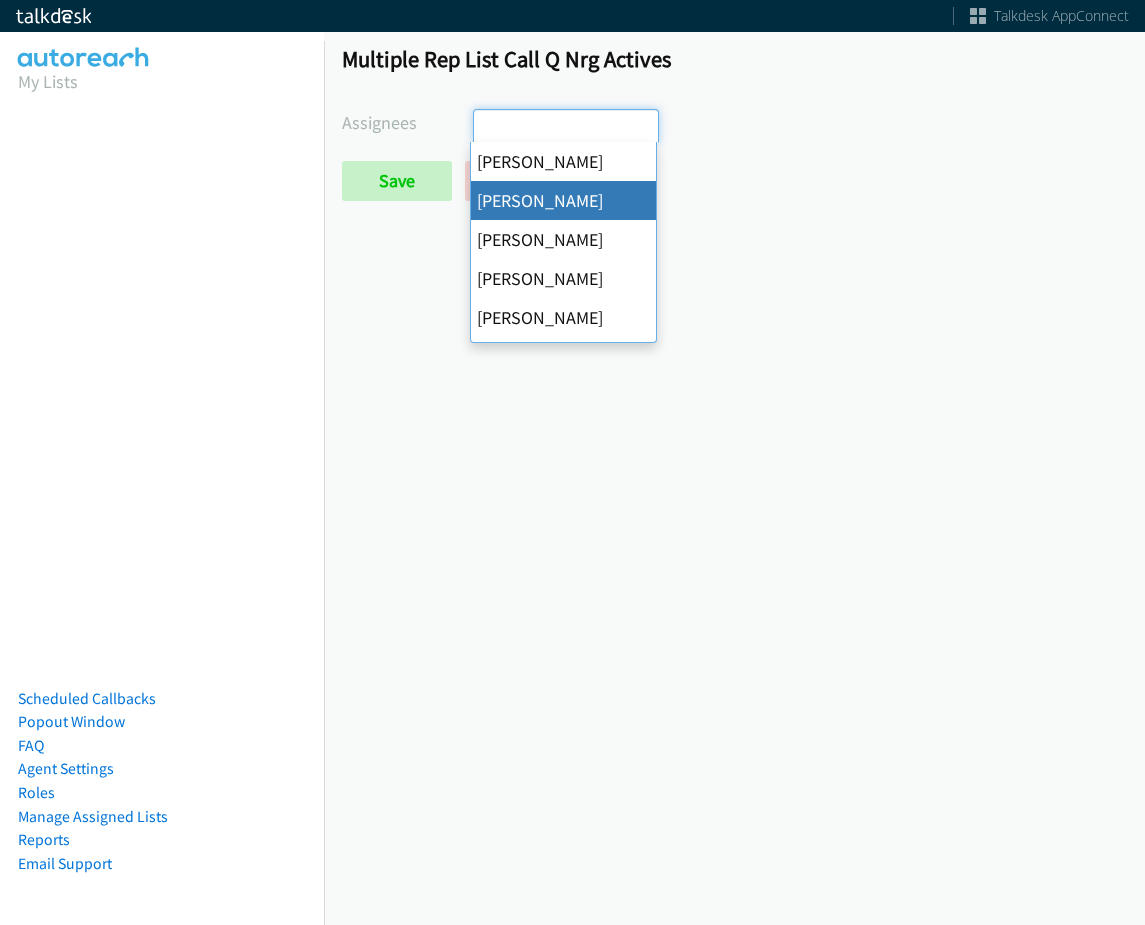 scroll, scrollTop: 0, scrollLeft: 0, axis: both 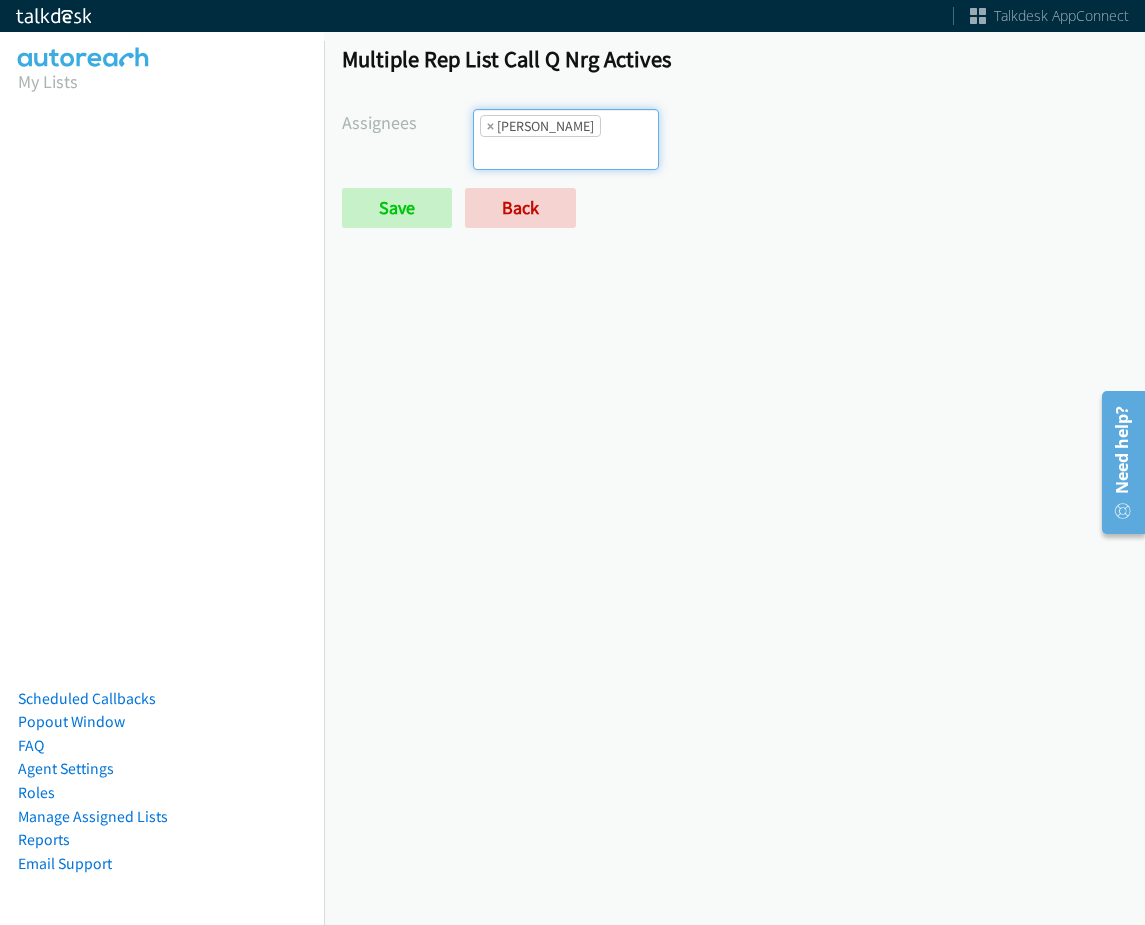 click at bounding box center (509, 153) 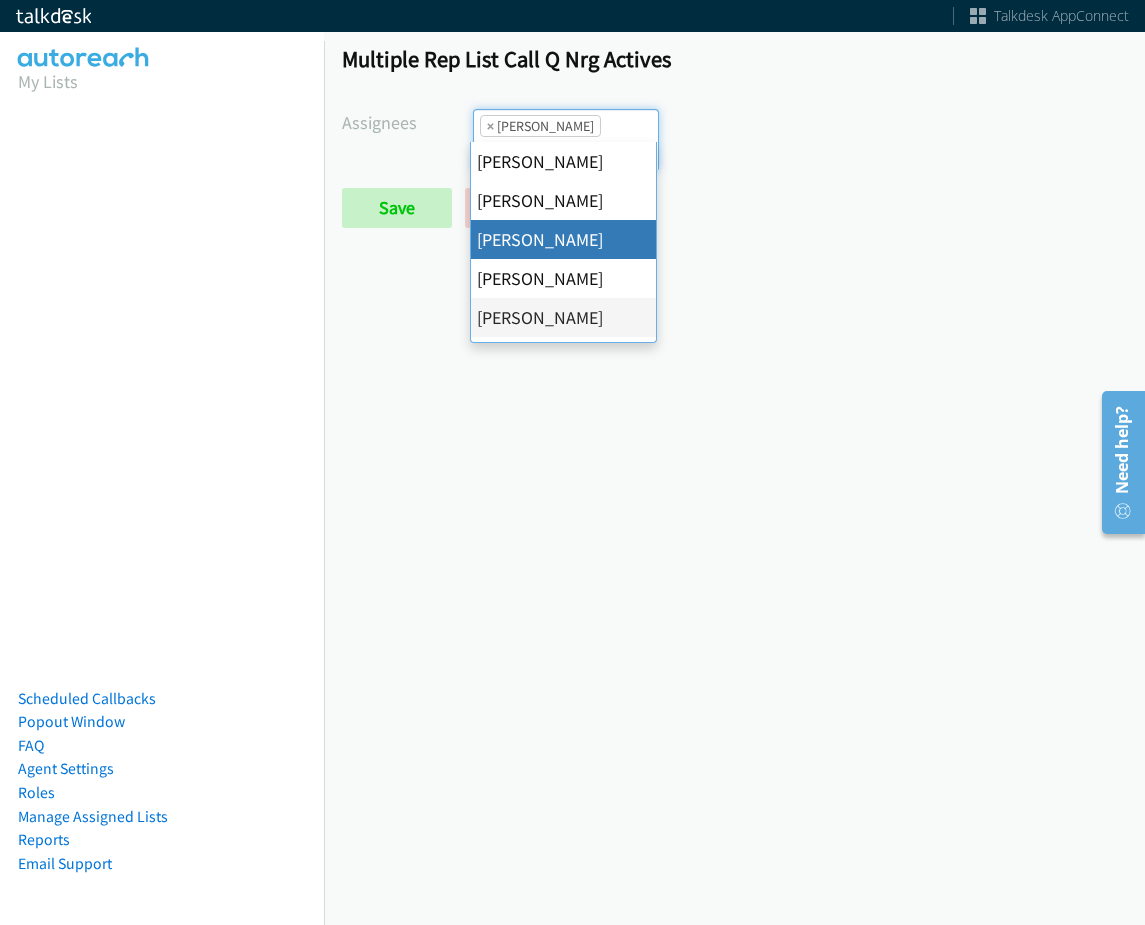 select on "1e611323-3aa0-4e2f-a997-a69f17c8194d" 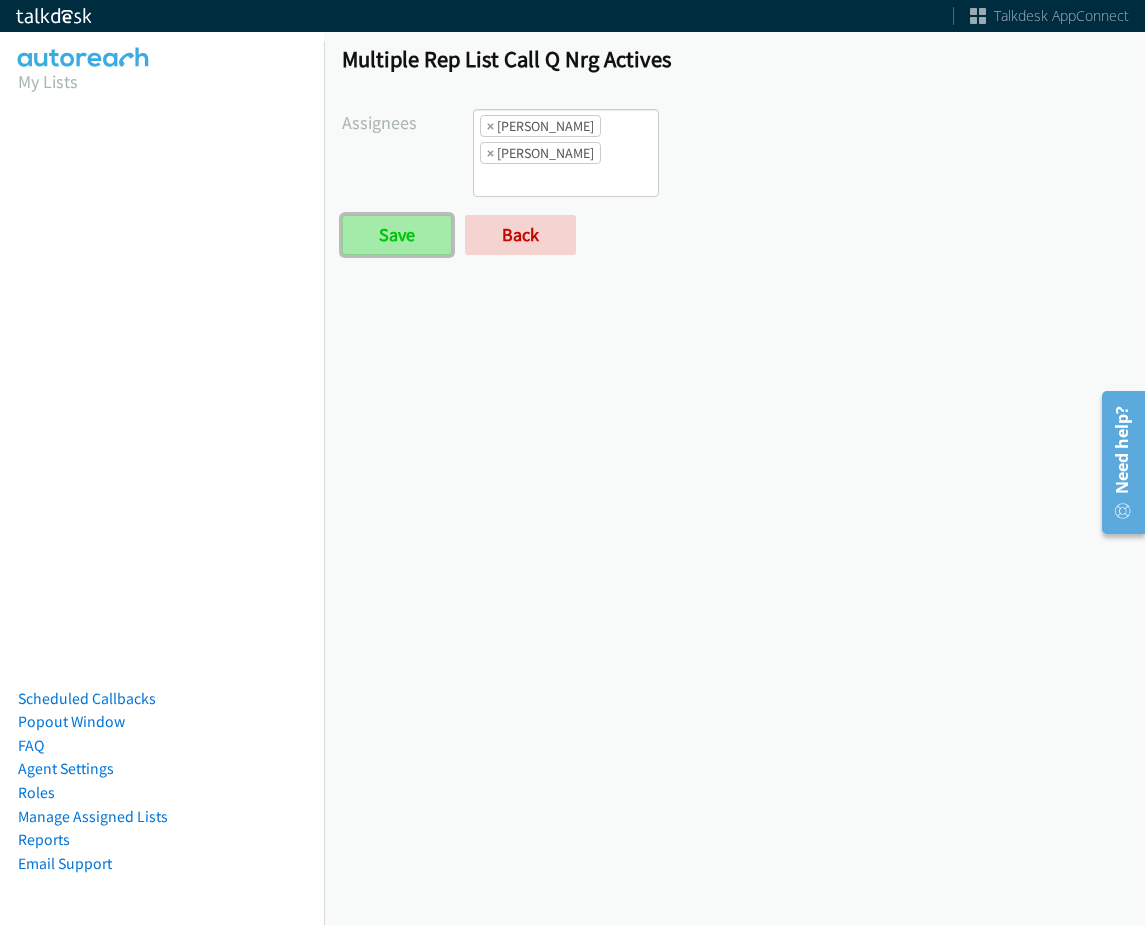 click on "Save" at bounding box center (397, 235) 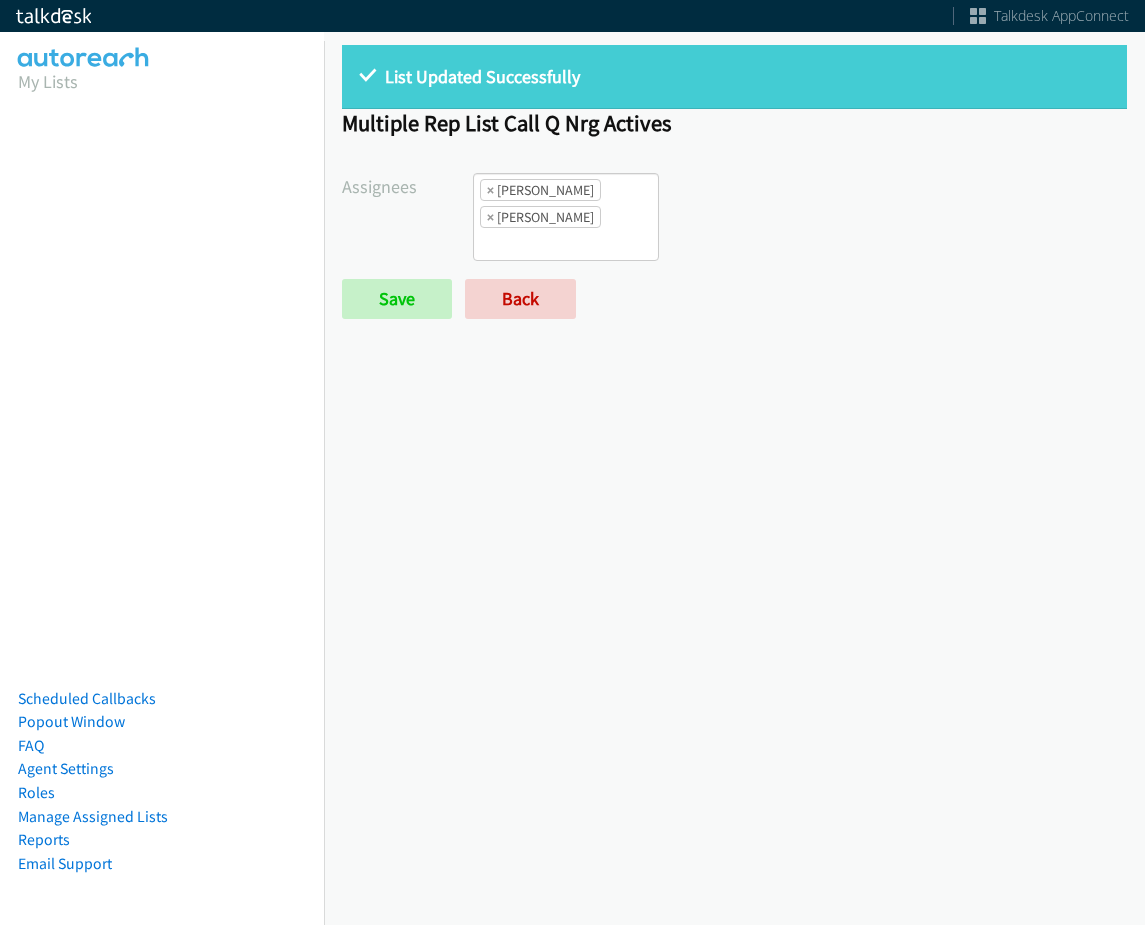 scroll, scrollTop: 0, scrollLeft: 0, axis: both 